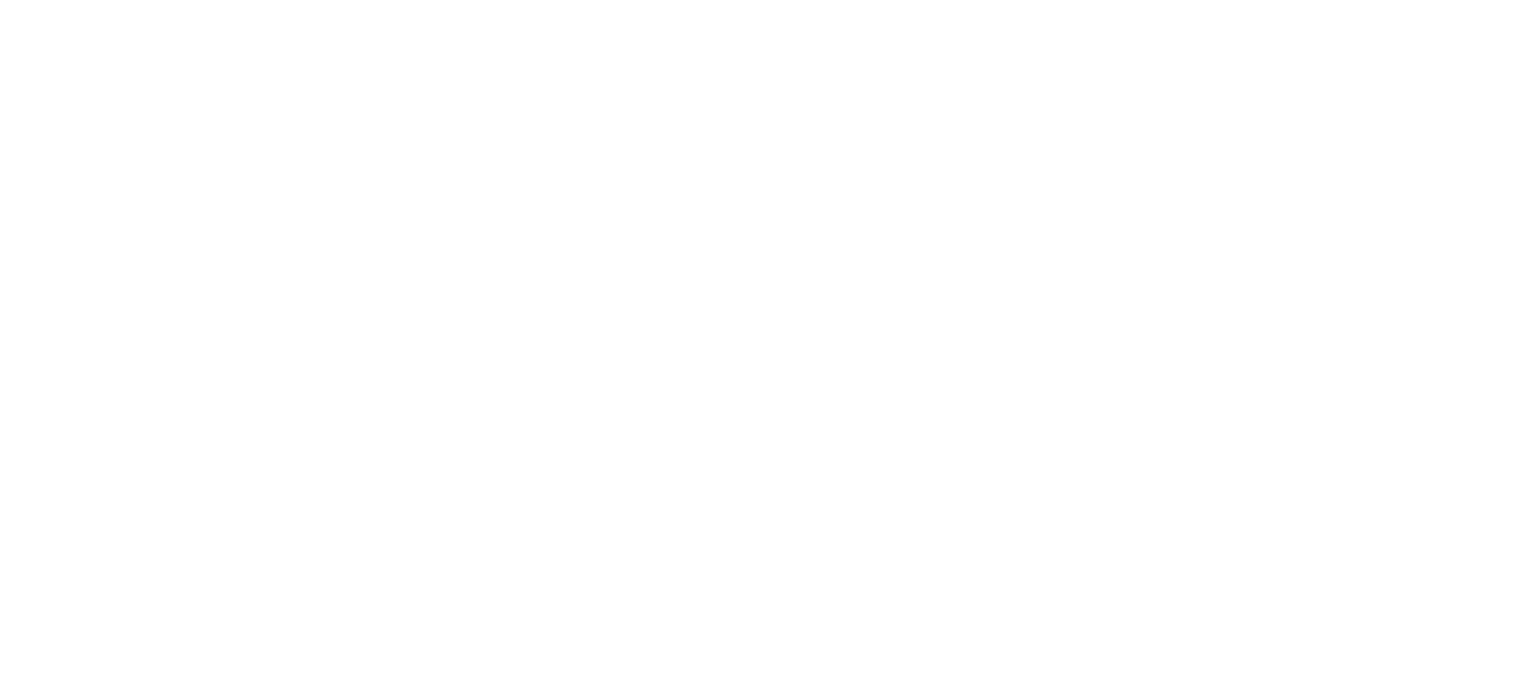 scroll, scrollTop: 0, scrollLeft: 0, axis: both 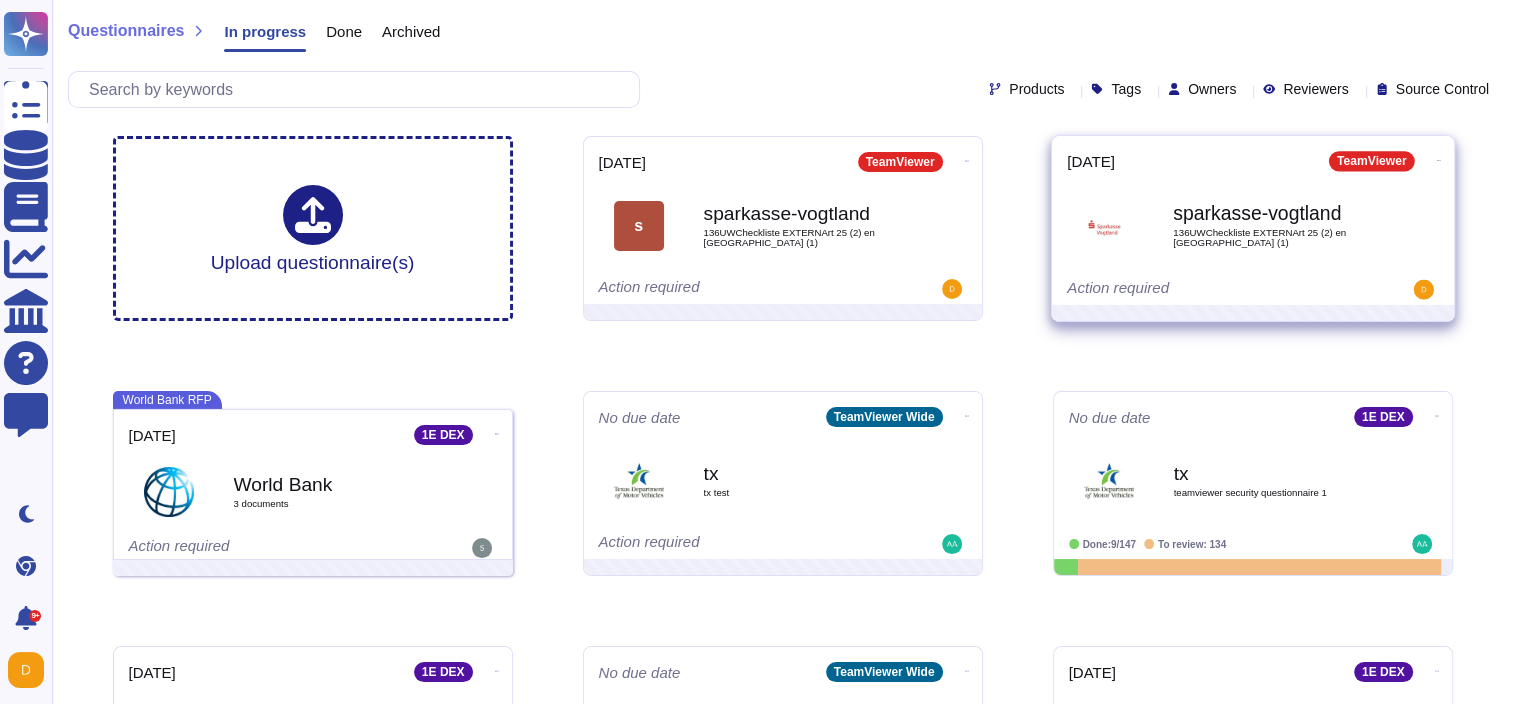 click on "sparkasse-vogtland" at bounding box center [1274, 213] 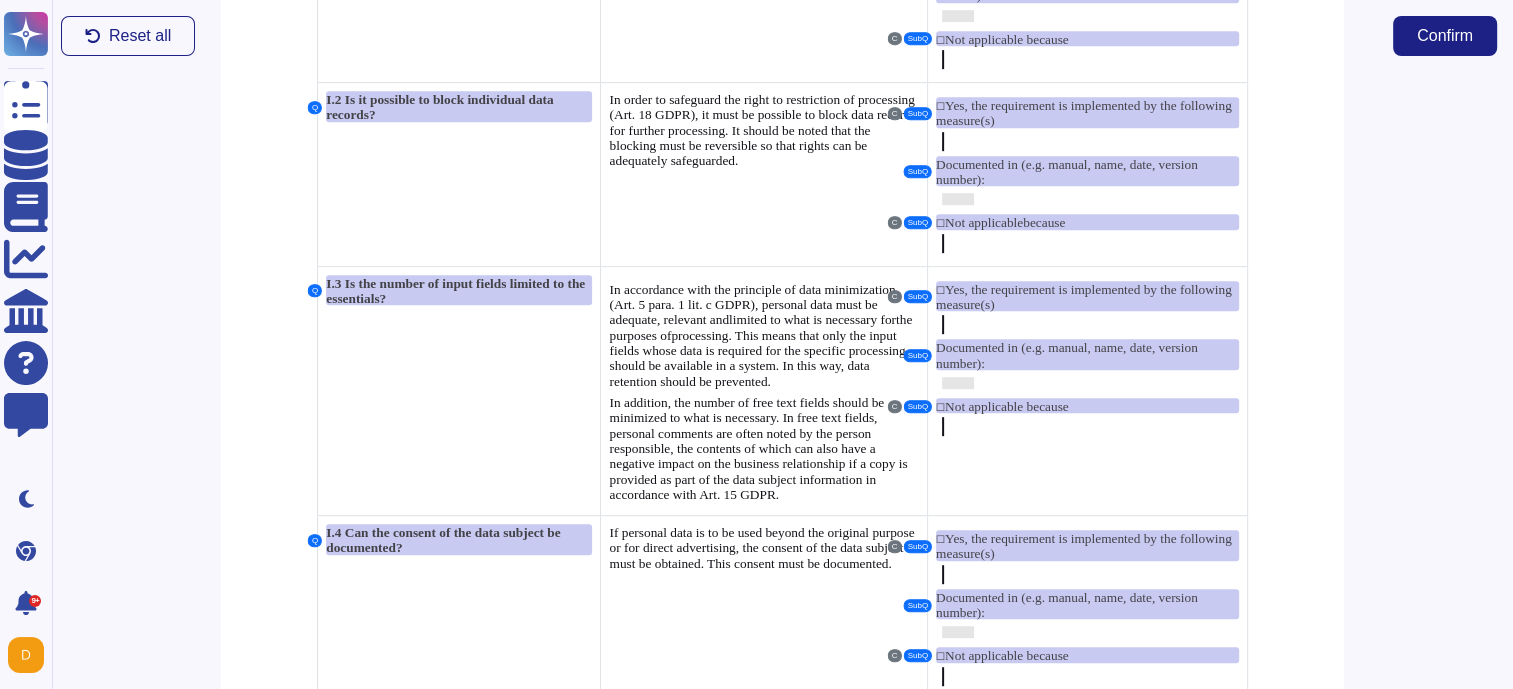 scroll, scrollTop: 1100, scrollLeft: 0, axis: vertical 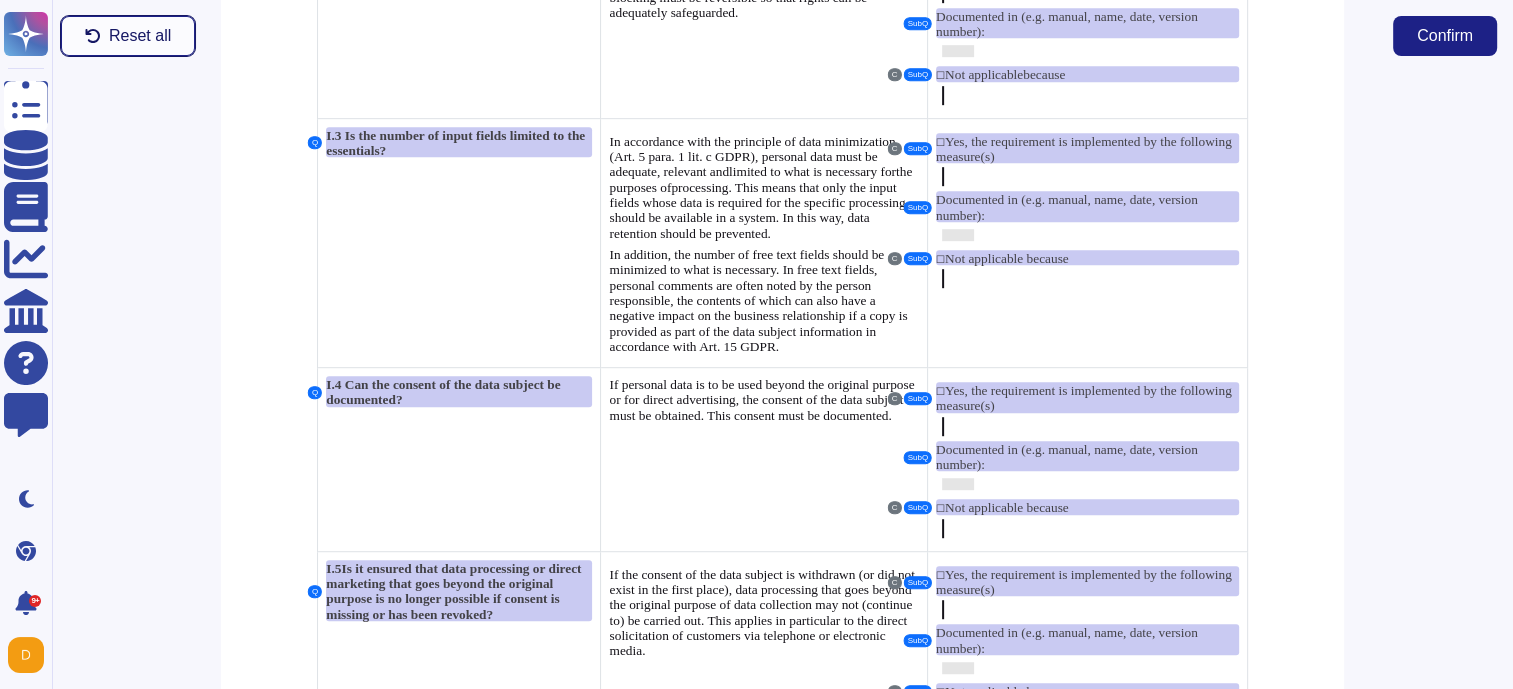 click on "Reset all" at bounding box center [128, 36] 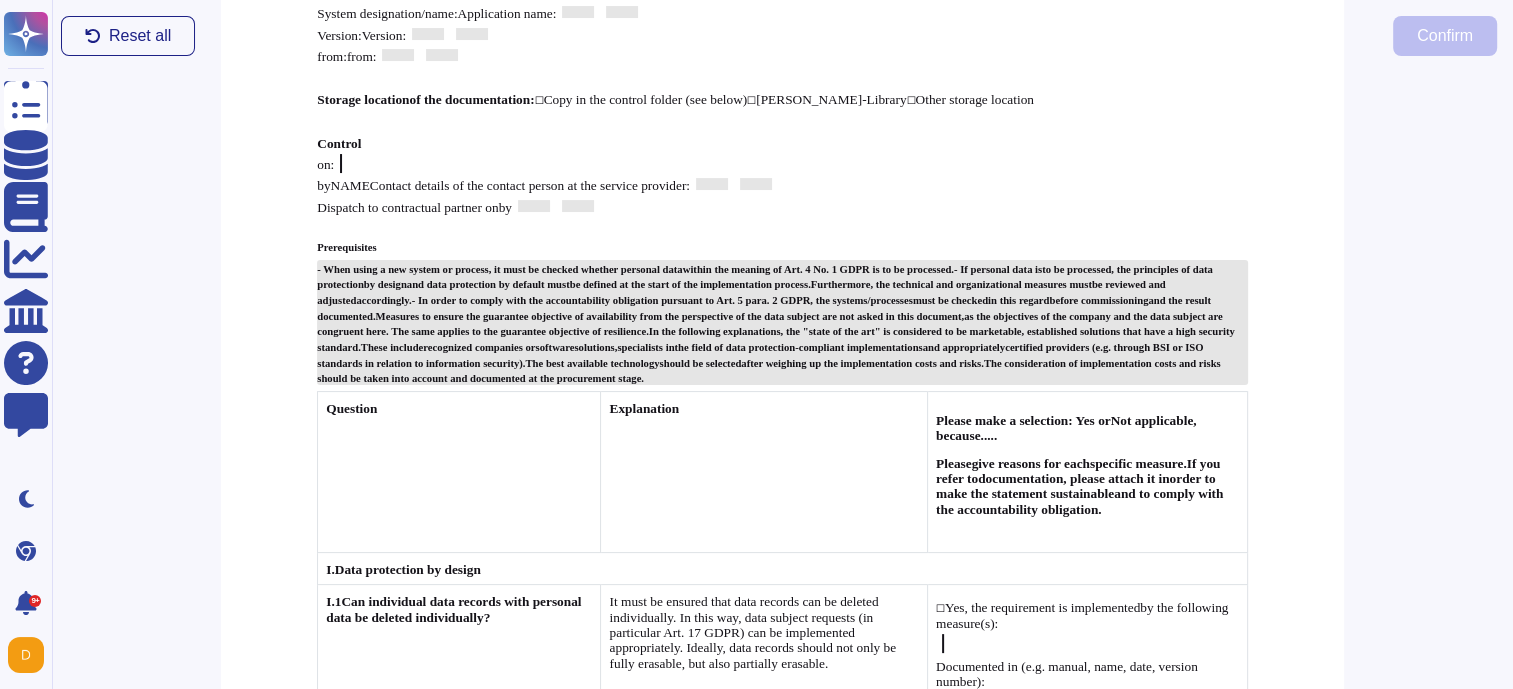 scroll, scrollTop: 0, scrollLeft: 0, axis: both 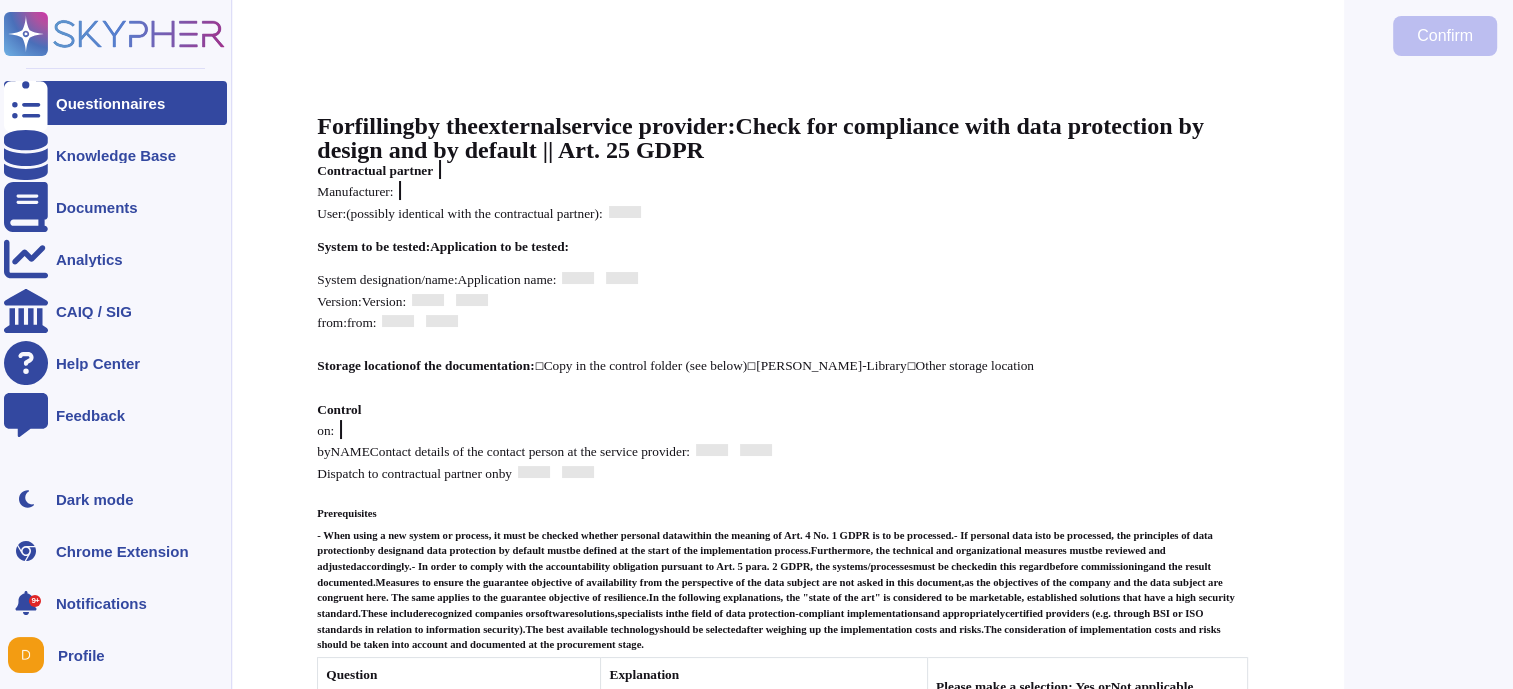 click 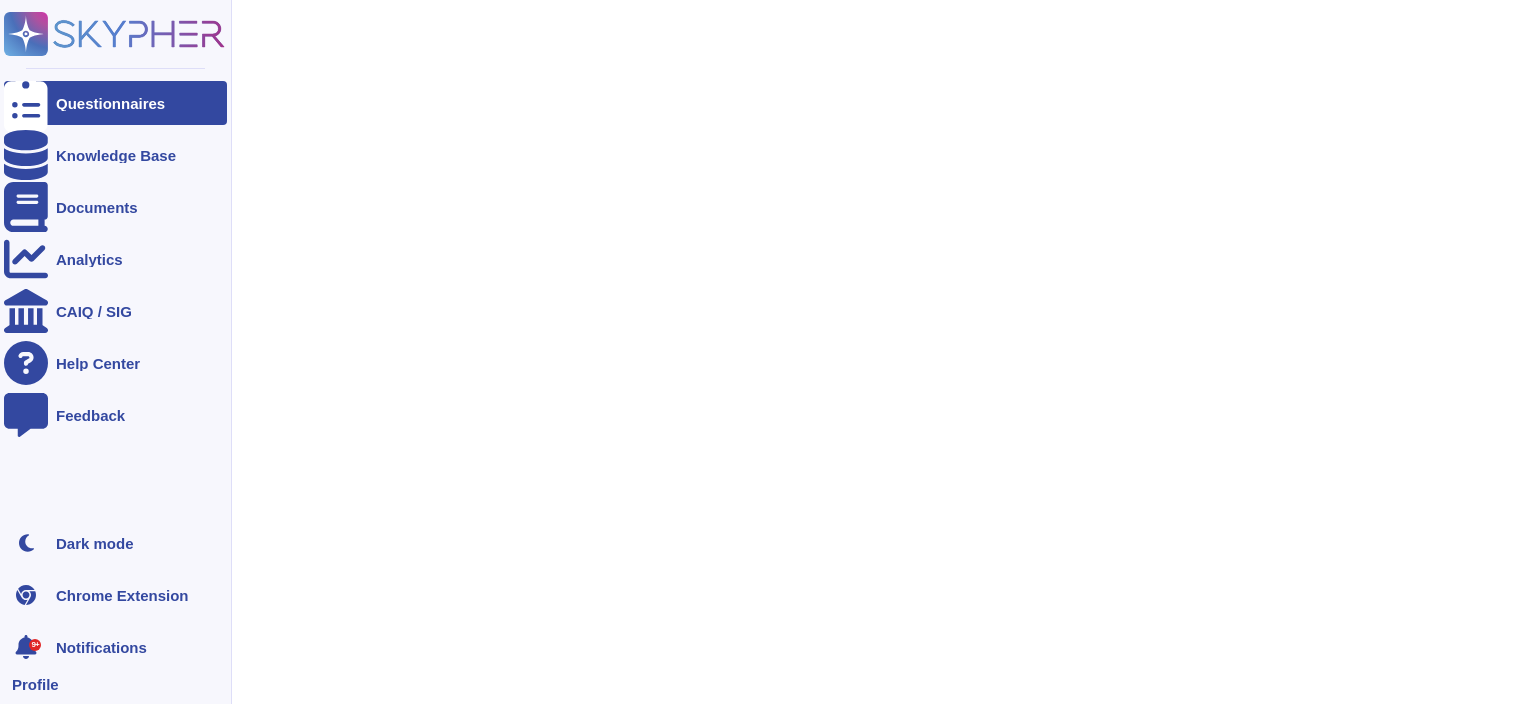 click on "Questionnaires" at bounding box center [110, 103] 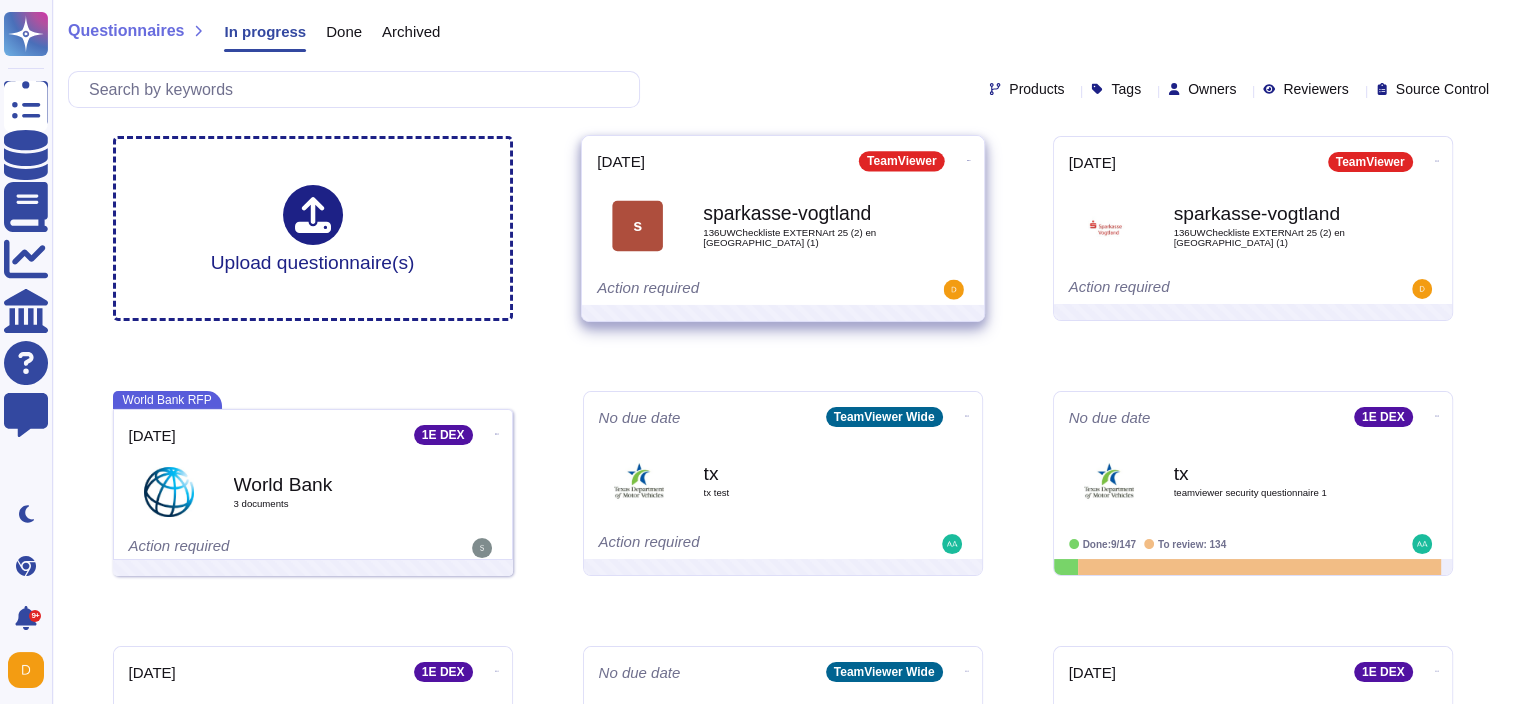 click on "sparkasse-vogtland 136UWCheckliste EXTERNArt 25 (2) en US (1)" at bounding box center (804, 225) 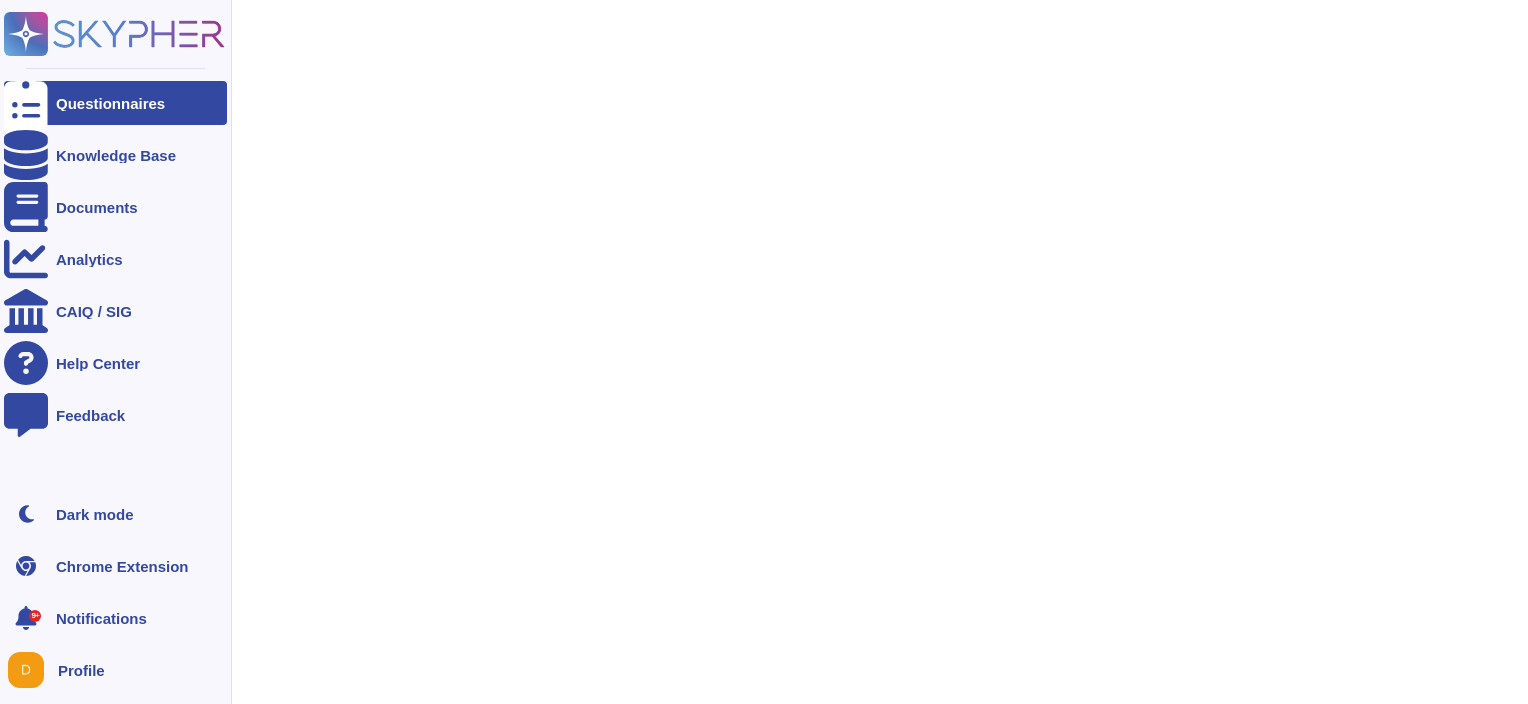 click on "Questionnaires" at bounding box center (110, 103) 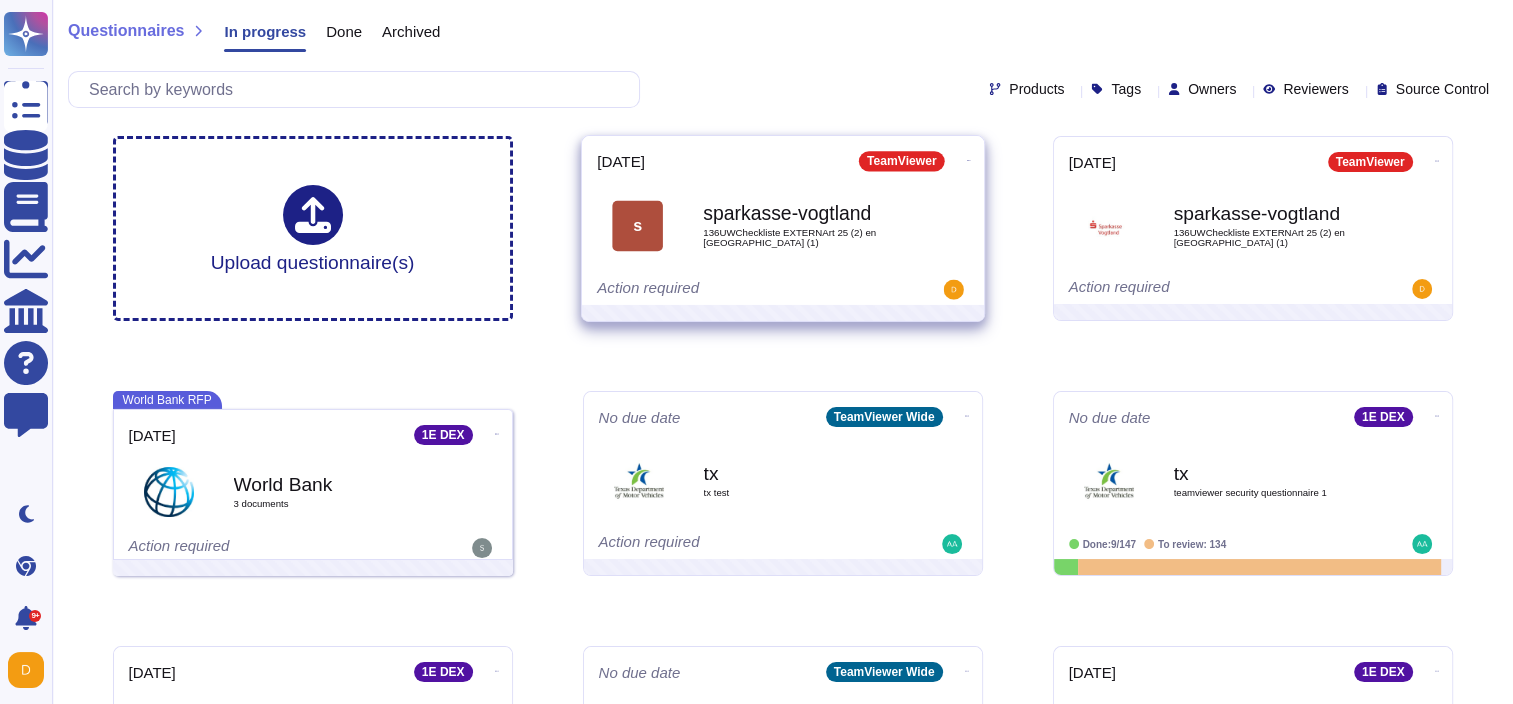 click on "sparkasse-vogtland" at bounding box center [804, 213] 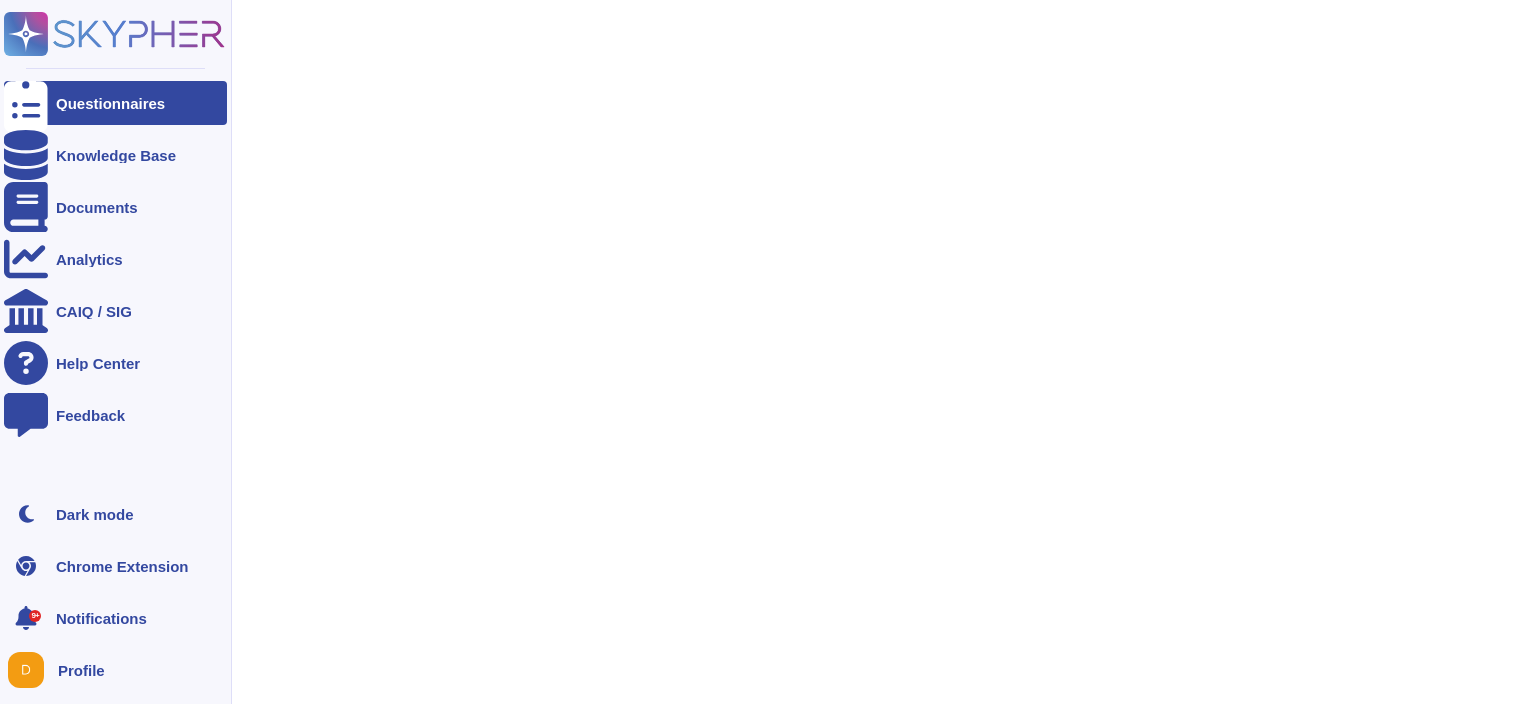 click on "Questionnaires" at bounding box center (115, 103) 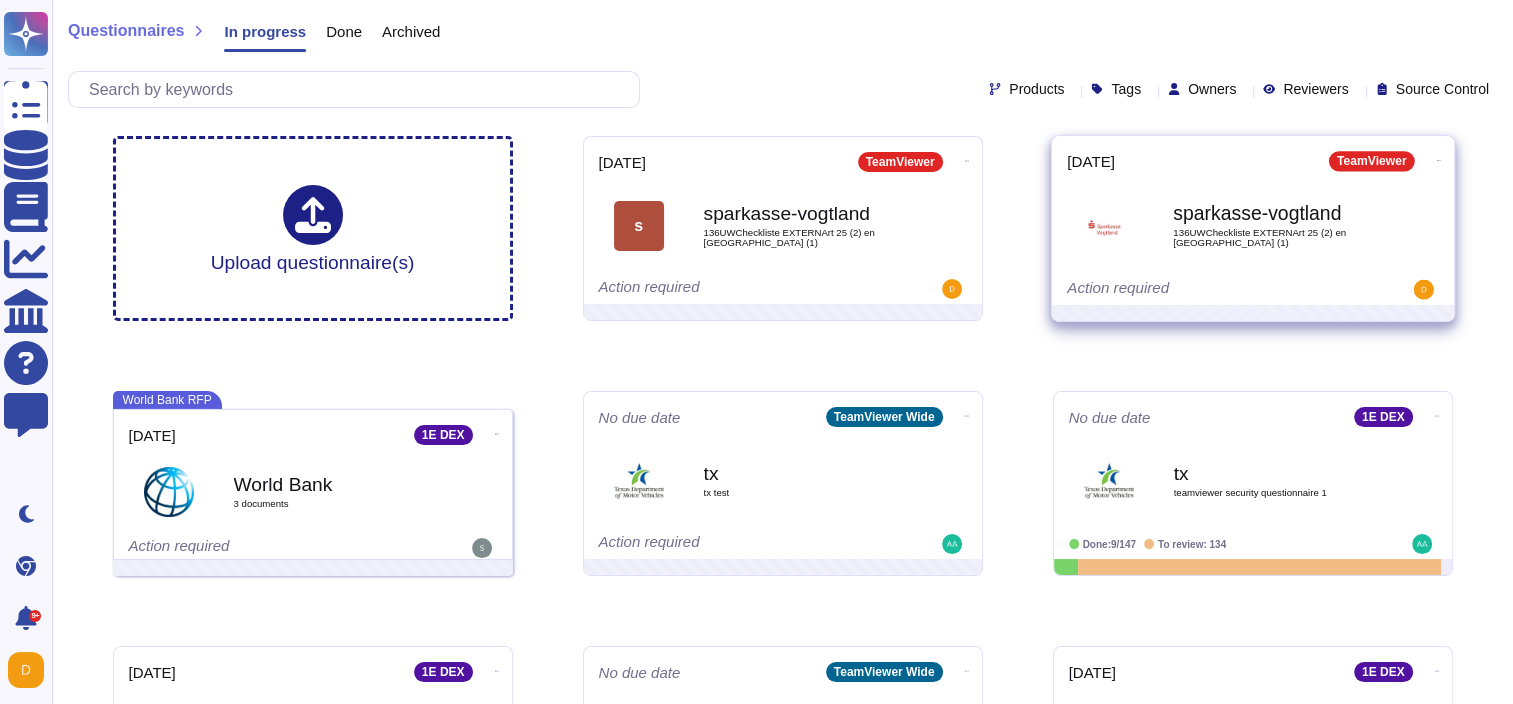 click on "sparkasse-vogtland" at bounding box center [1274, 213] 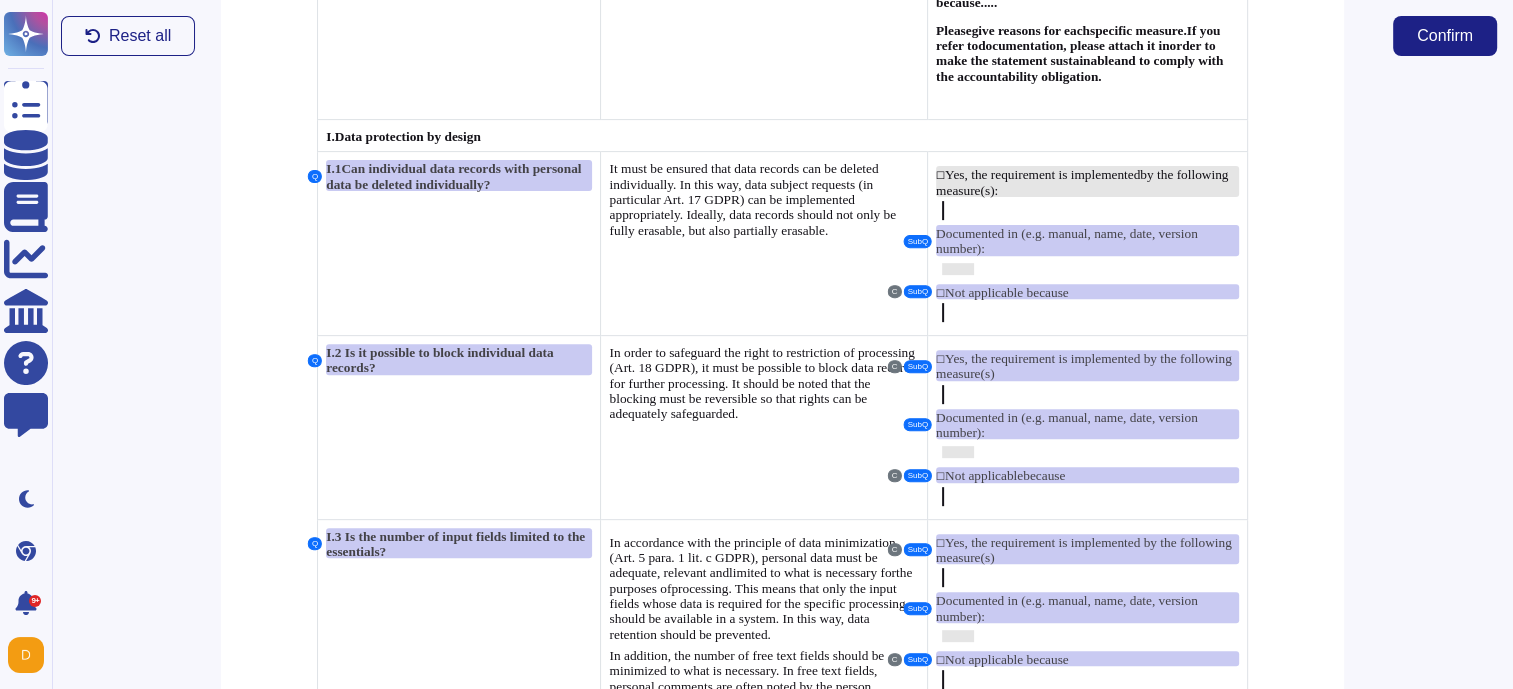 scroll, scrollTop: 700, scrollLeft: 0, axis: vertical 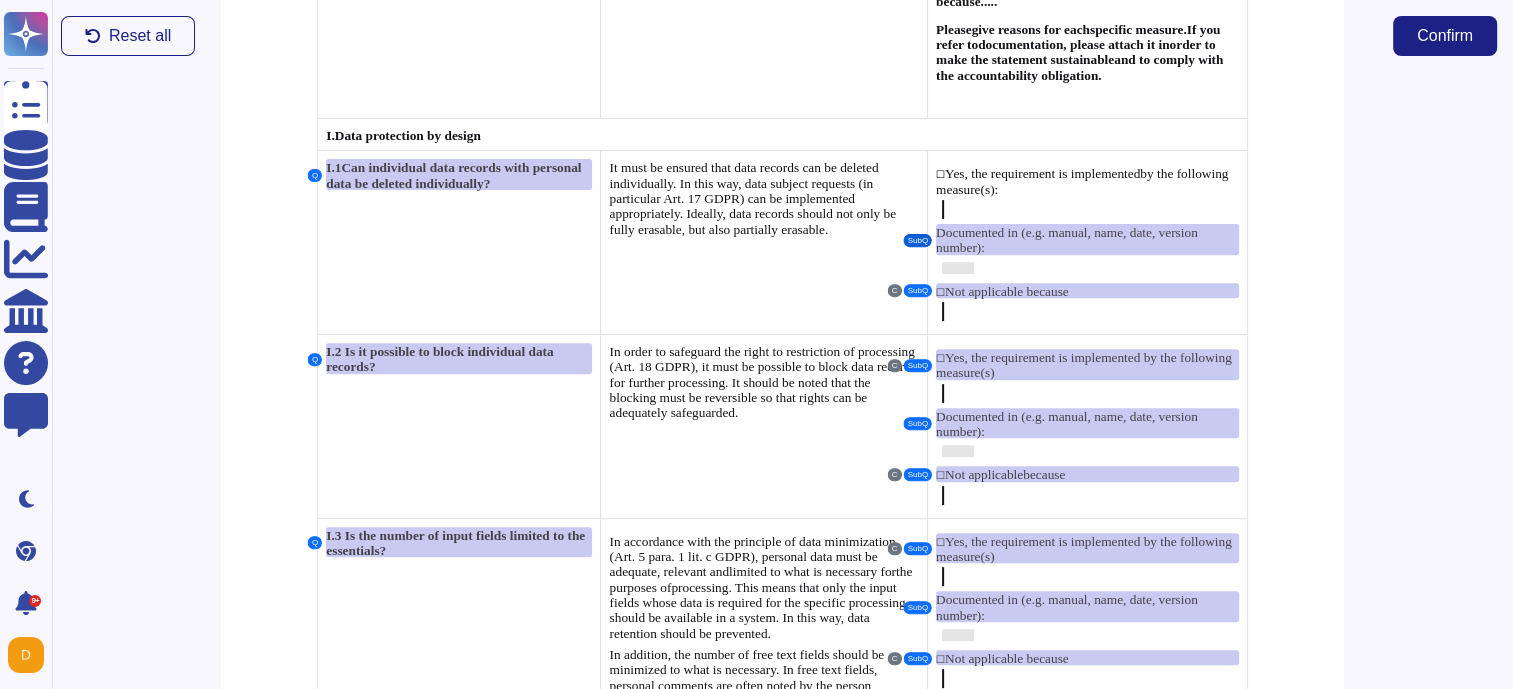 click on "SubQ" at bounding box center [918, 240] 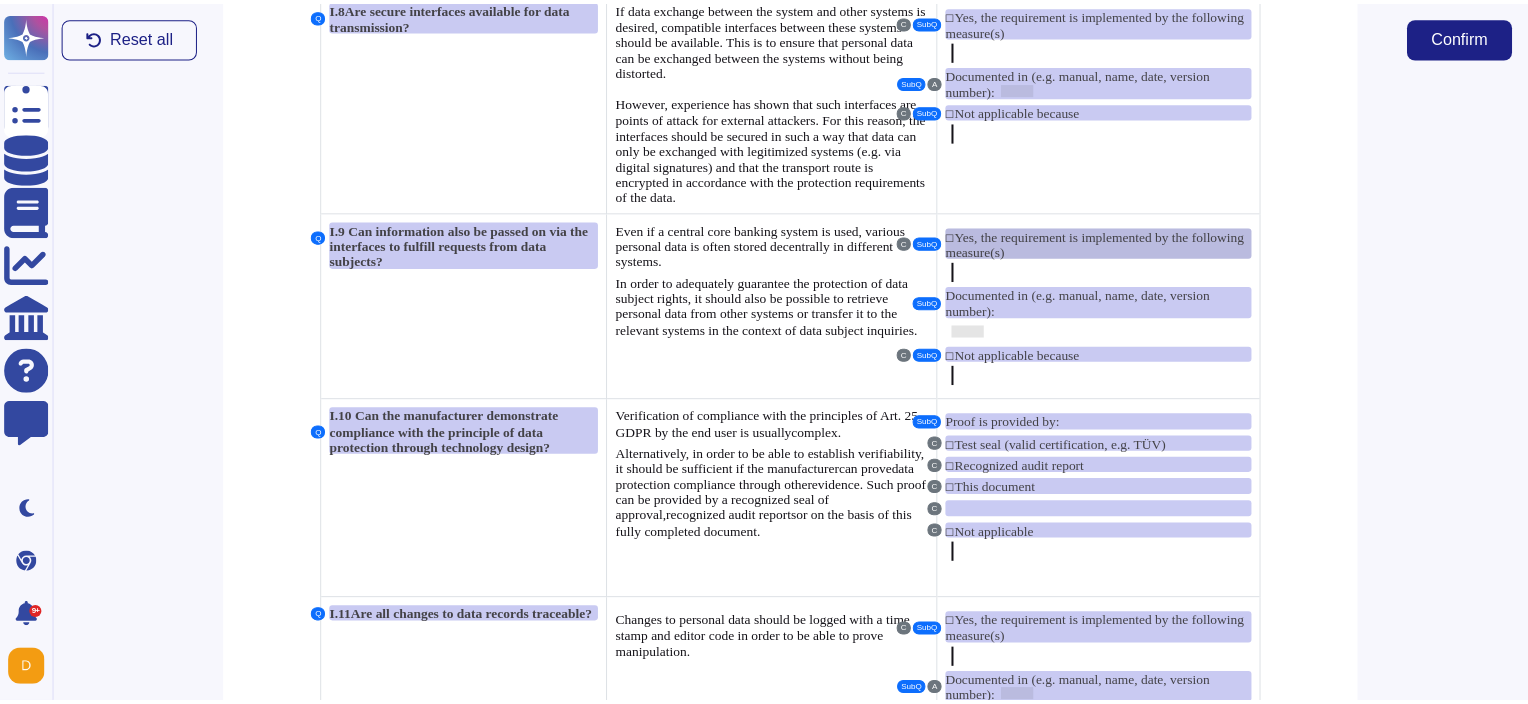 scroll, scrollTop: 2400, scrollLeft: 0, axis: vertical 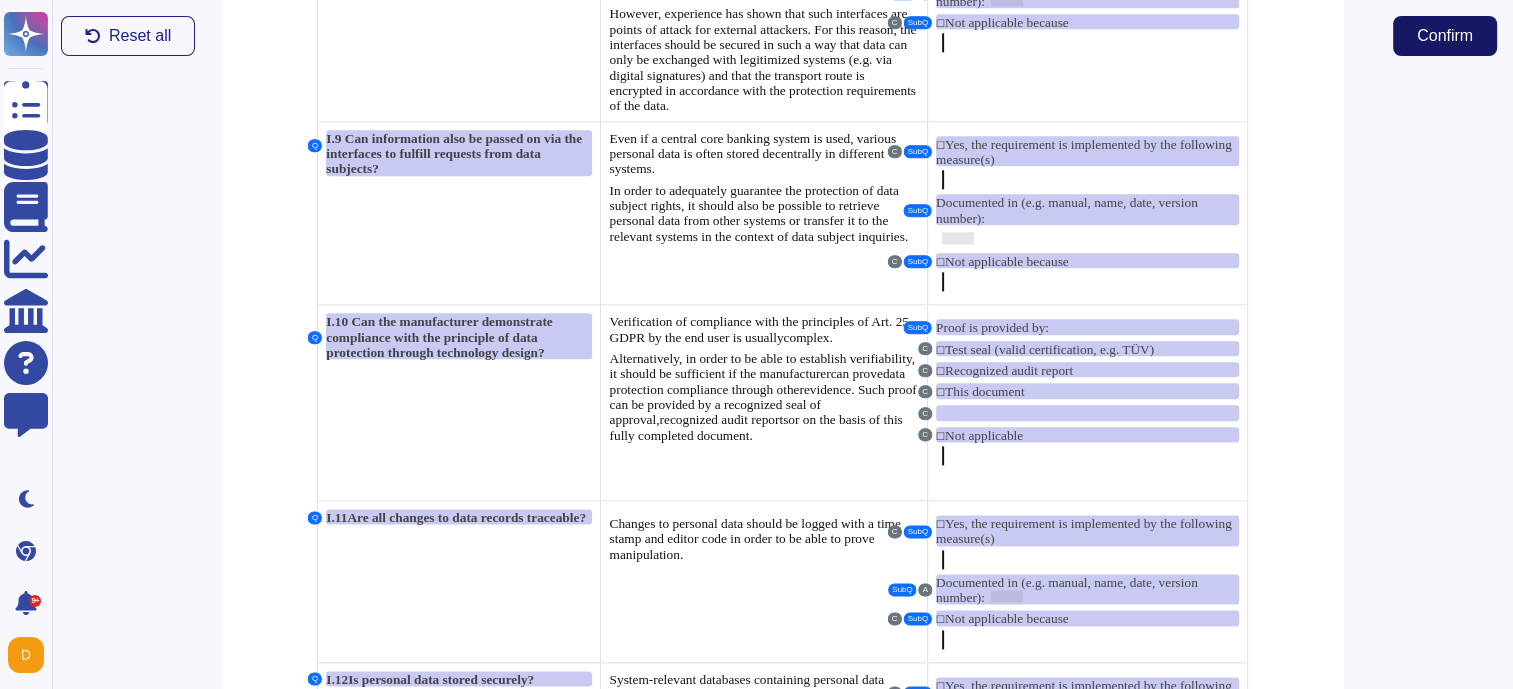 click on "Confirm" at bounding box center [1445, 36] 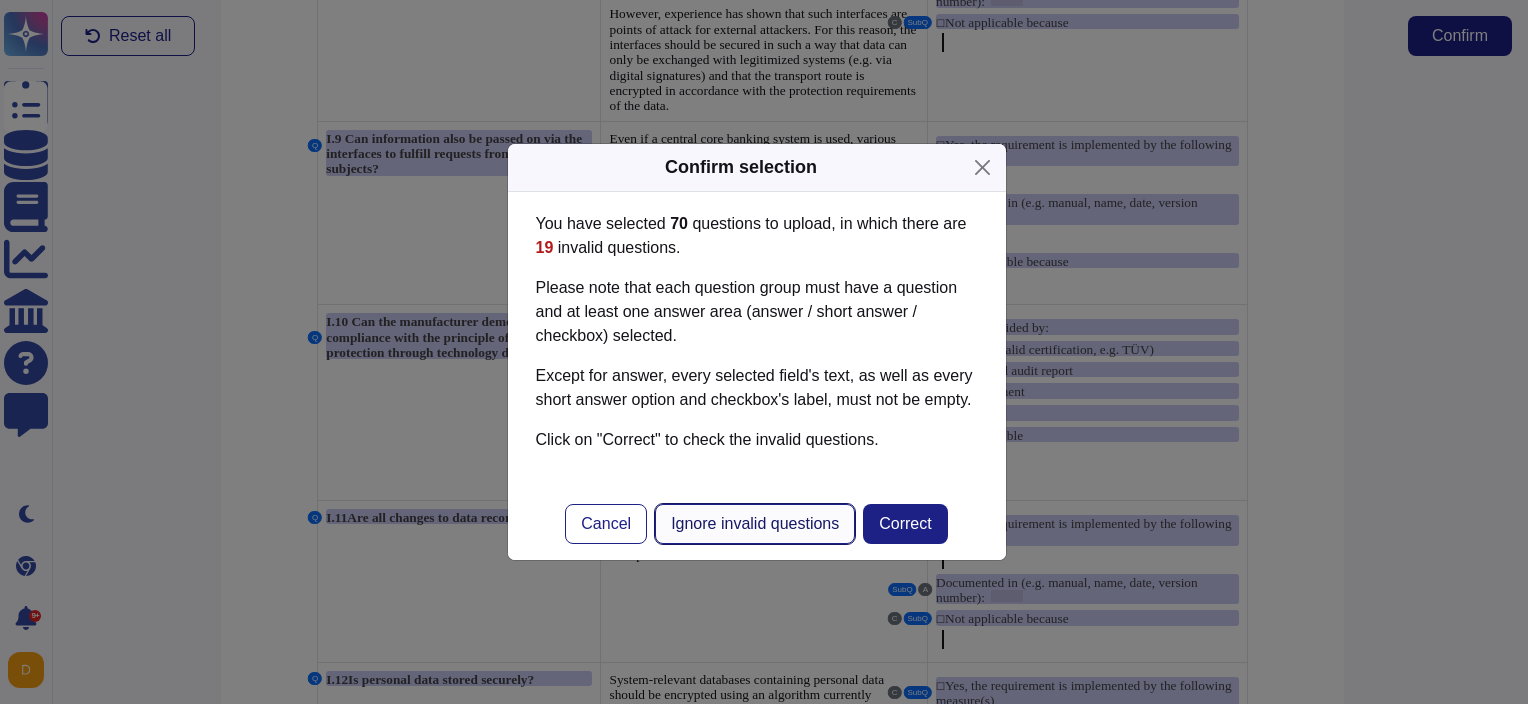 click on "Ignore invalid questions" at bounding box center [755, 524] 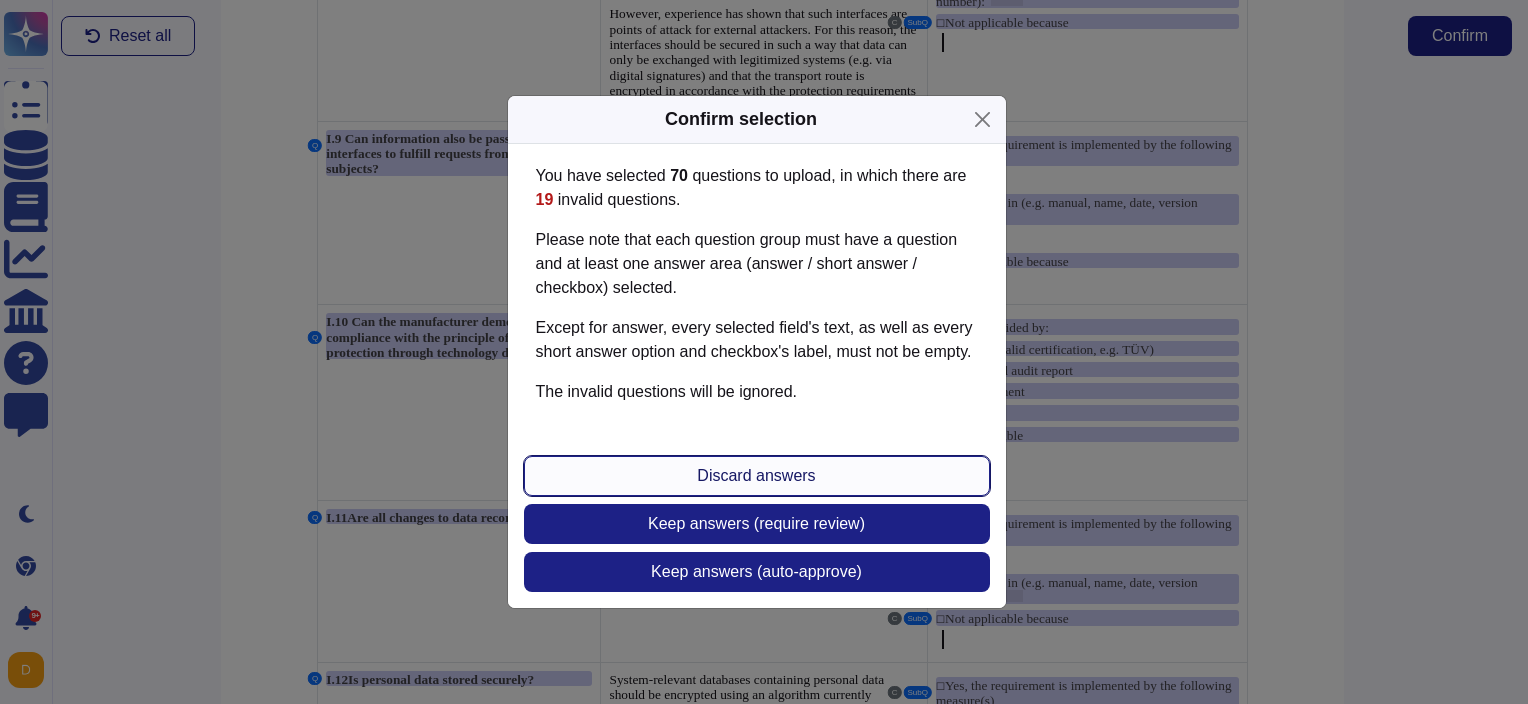 click on "Discard answers" at bounding box center [756, 476] 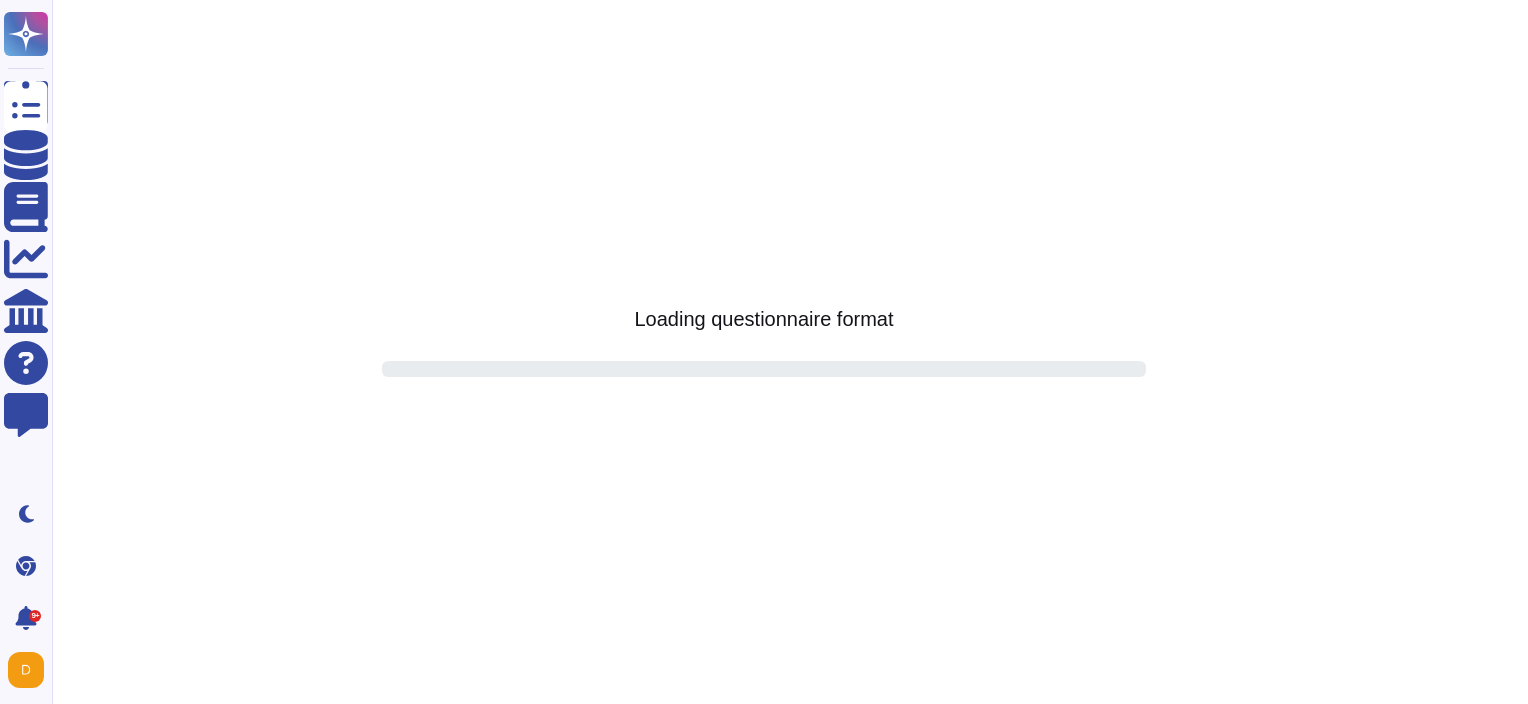 scroll, scrollTop: 0, scrollLeft: 0, axis: both 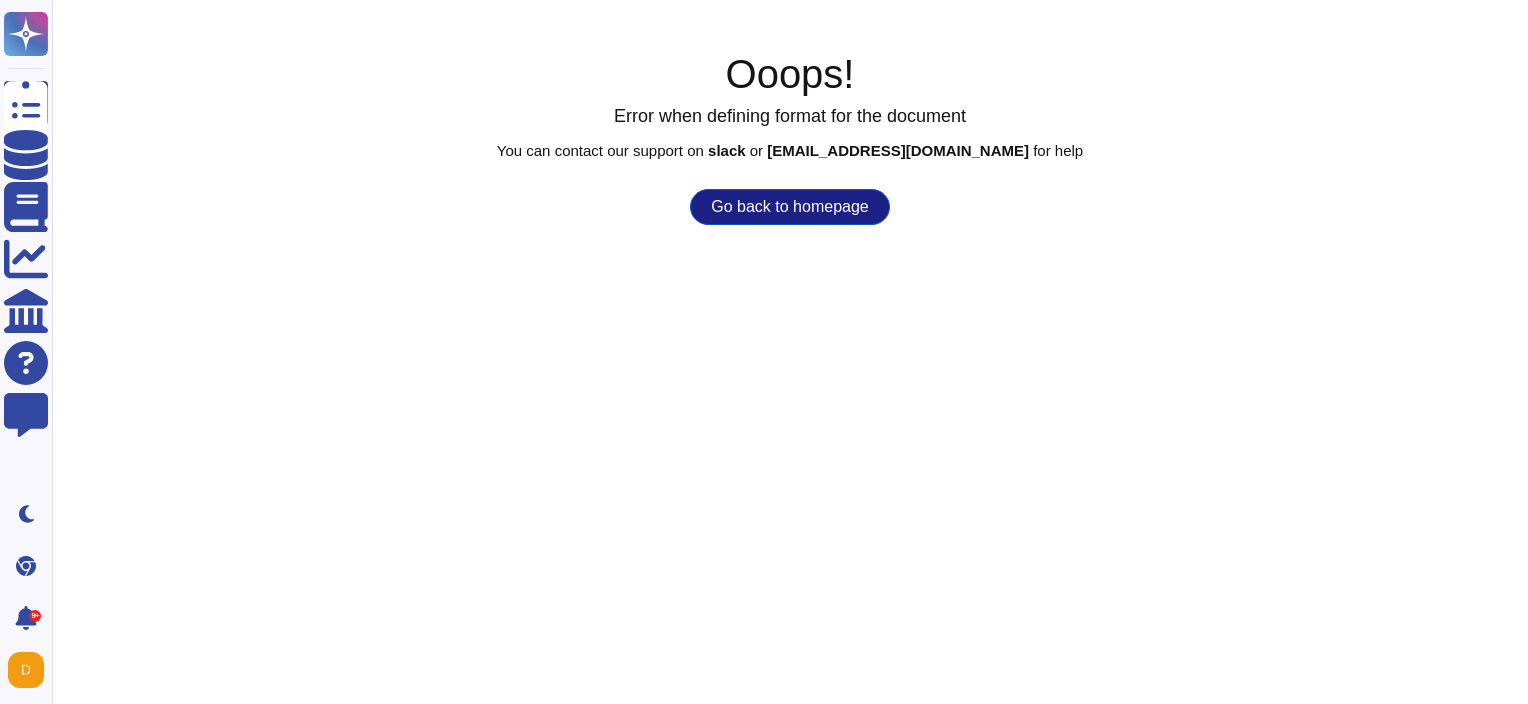 click on "Go back to homepage" at bounding box center [789, 207] 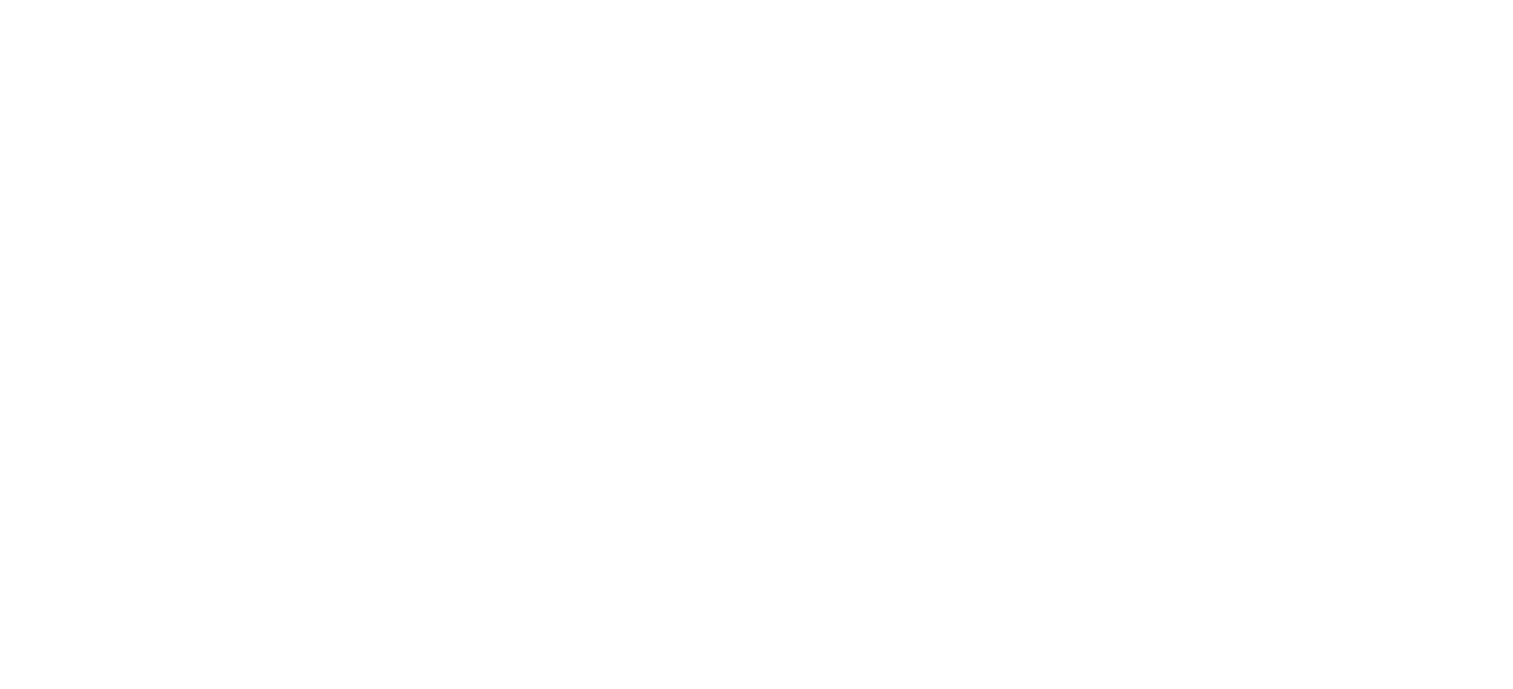 scroll, scrollTop: 0, scrollLeft: 0, axis: both 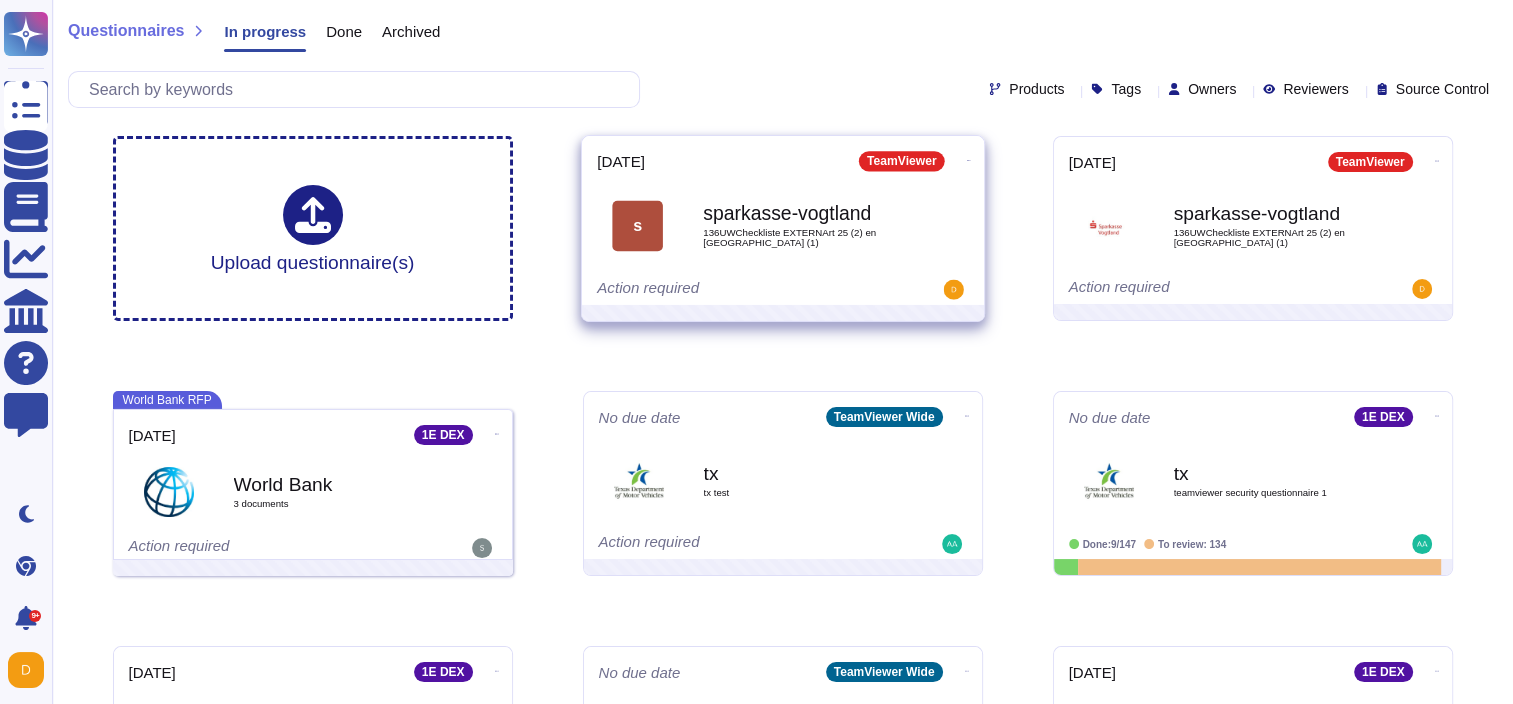click on "sparkasse-vogtland 136UWCheckliste EXTERNArt 25 (2) en US (1)" at bounding box center [804, 225] 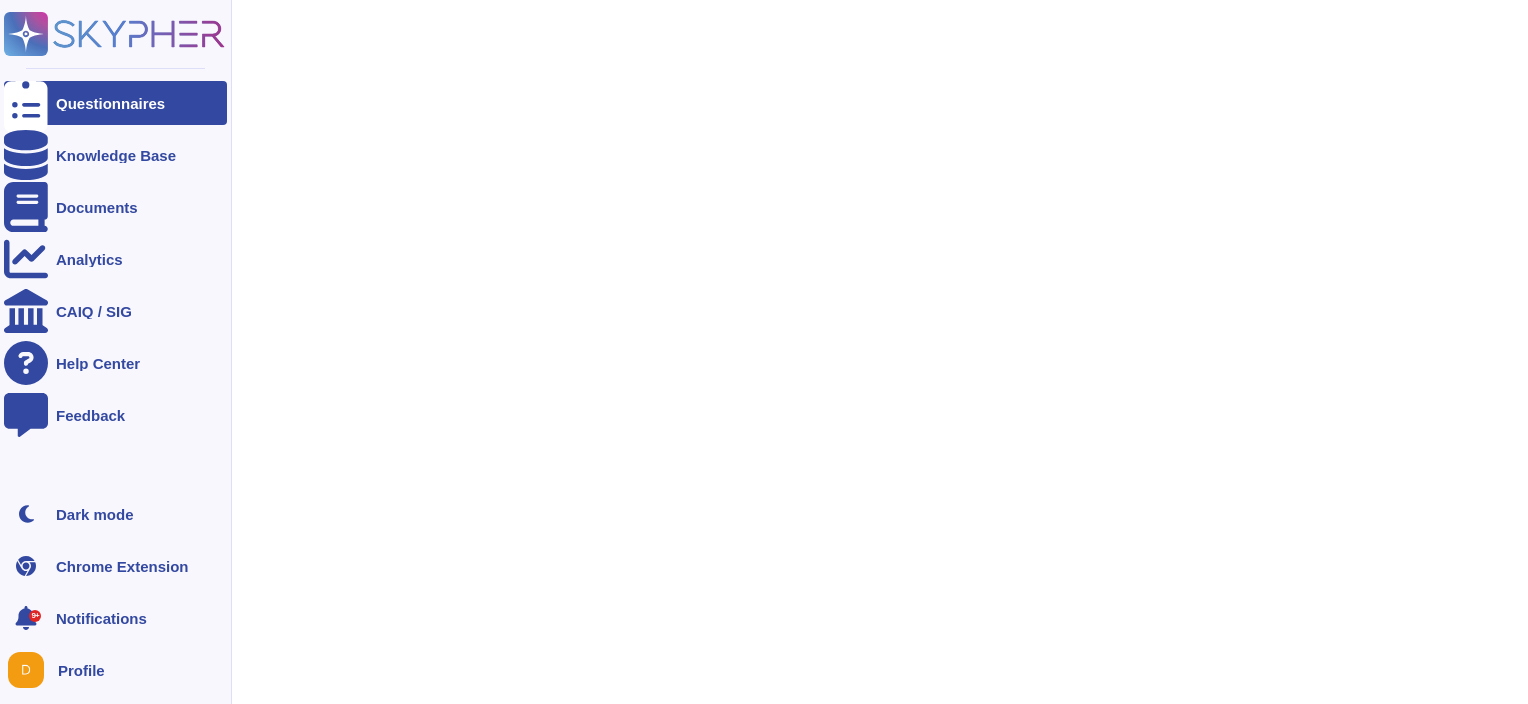 click on "Questionnaires" at bounding box center (110, 103) 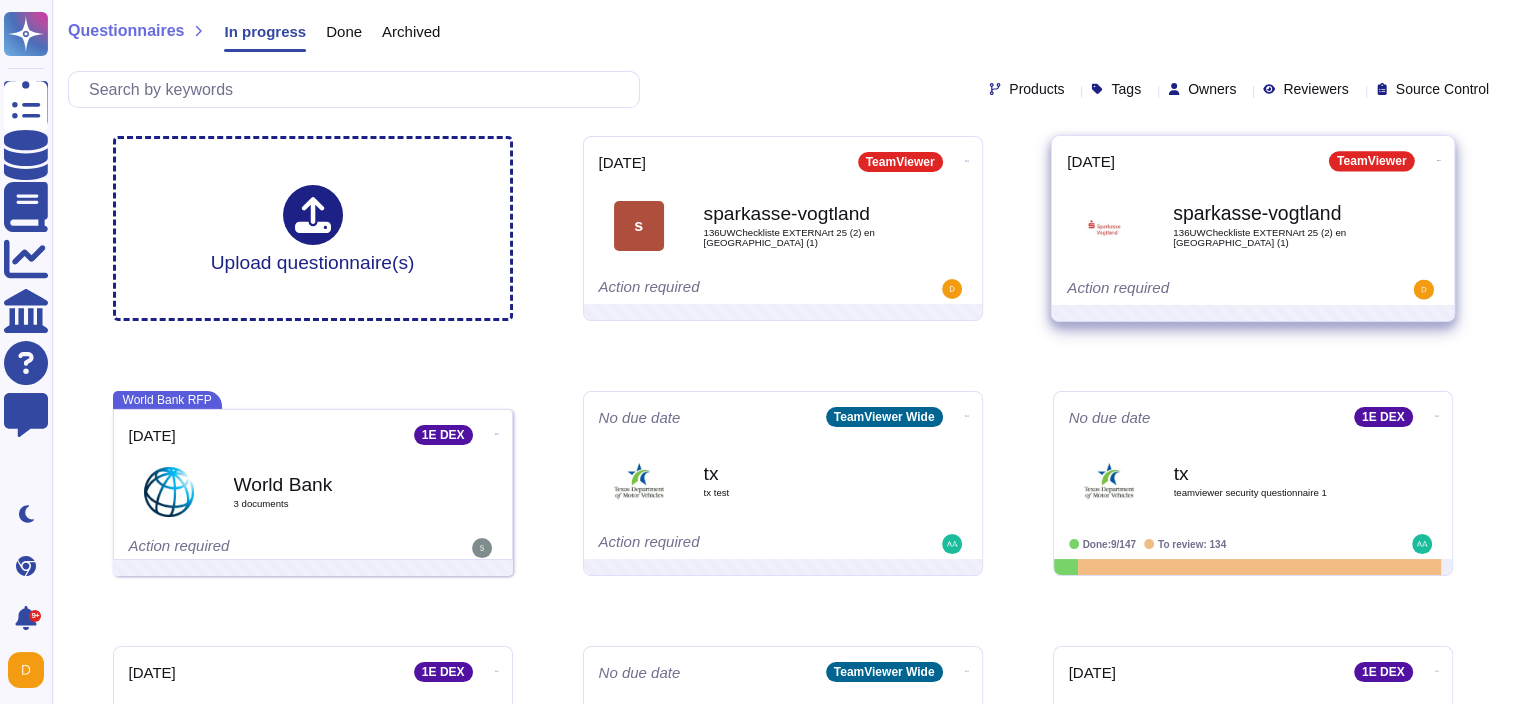 click on "sparkasse-vogtland" at bounding box center [1274, 213] 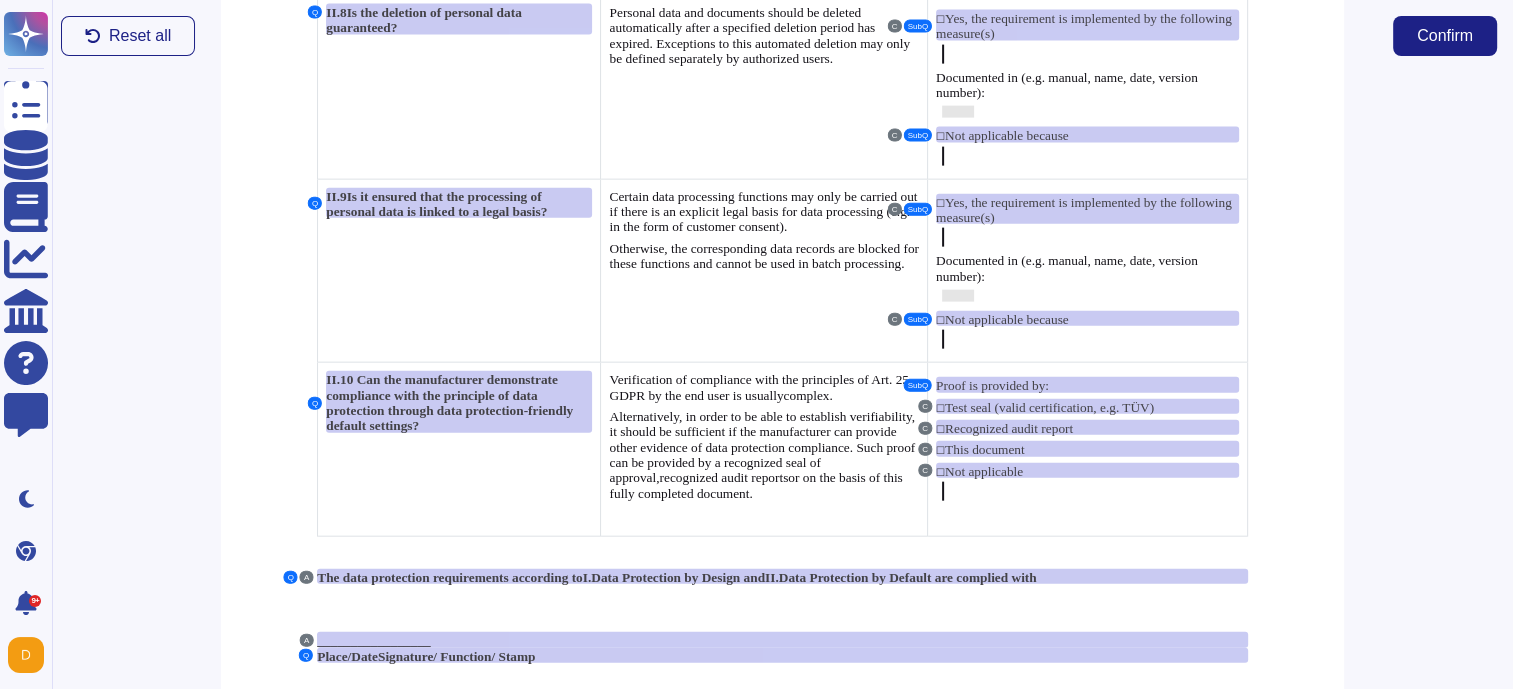 scroll, scrollTop: 4600, scrollLeft: 0, axis: vertical 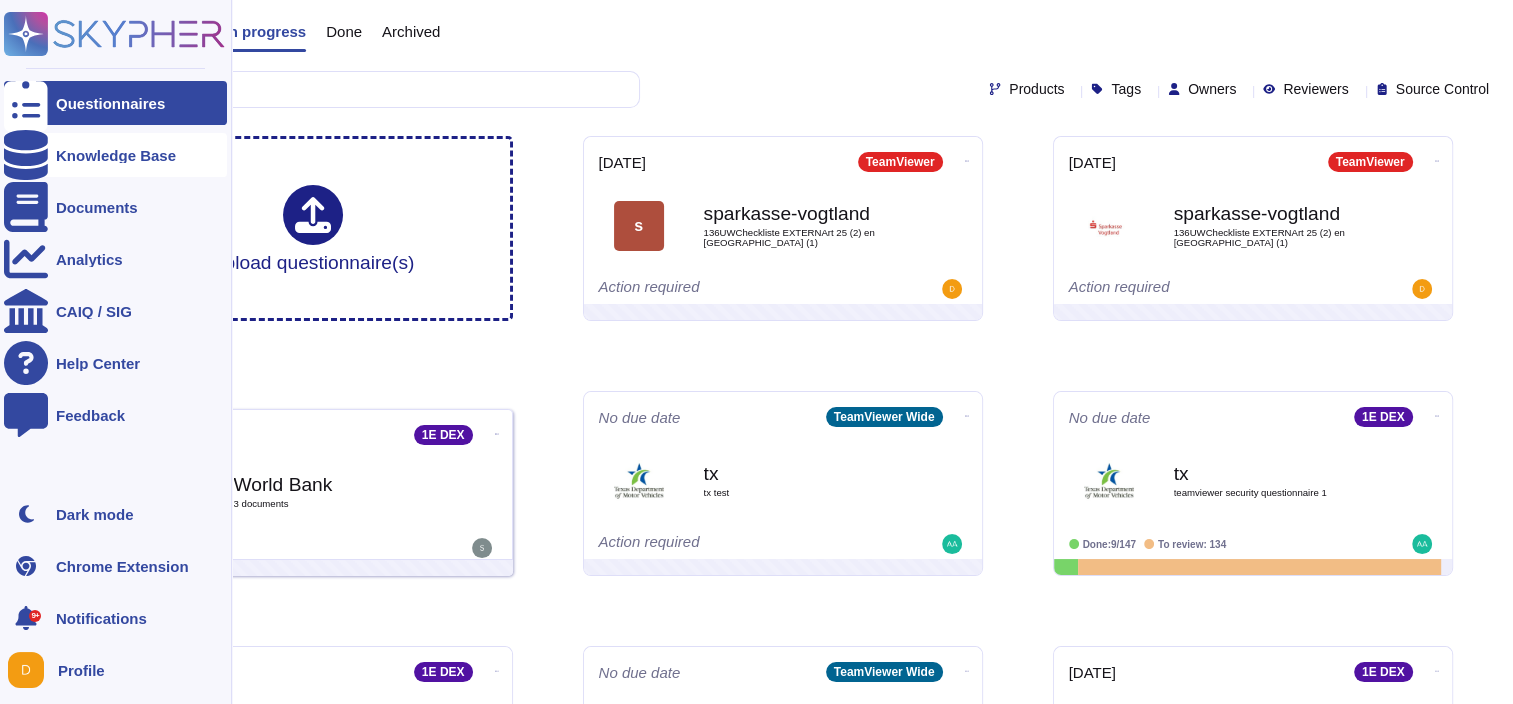 click on "Knowledge Base" at bounding box center [116, 155] 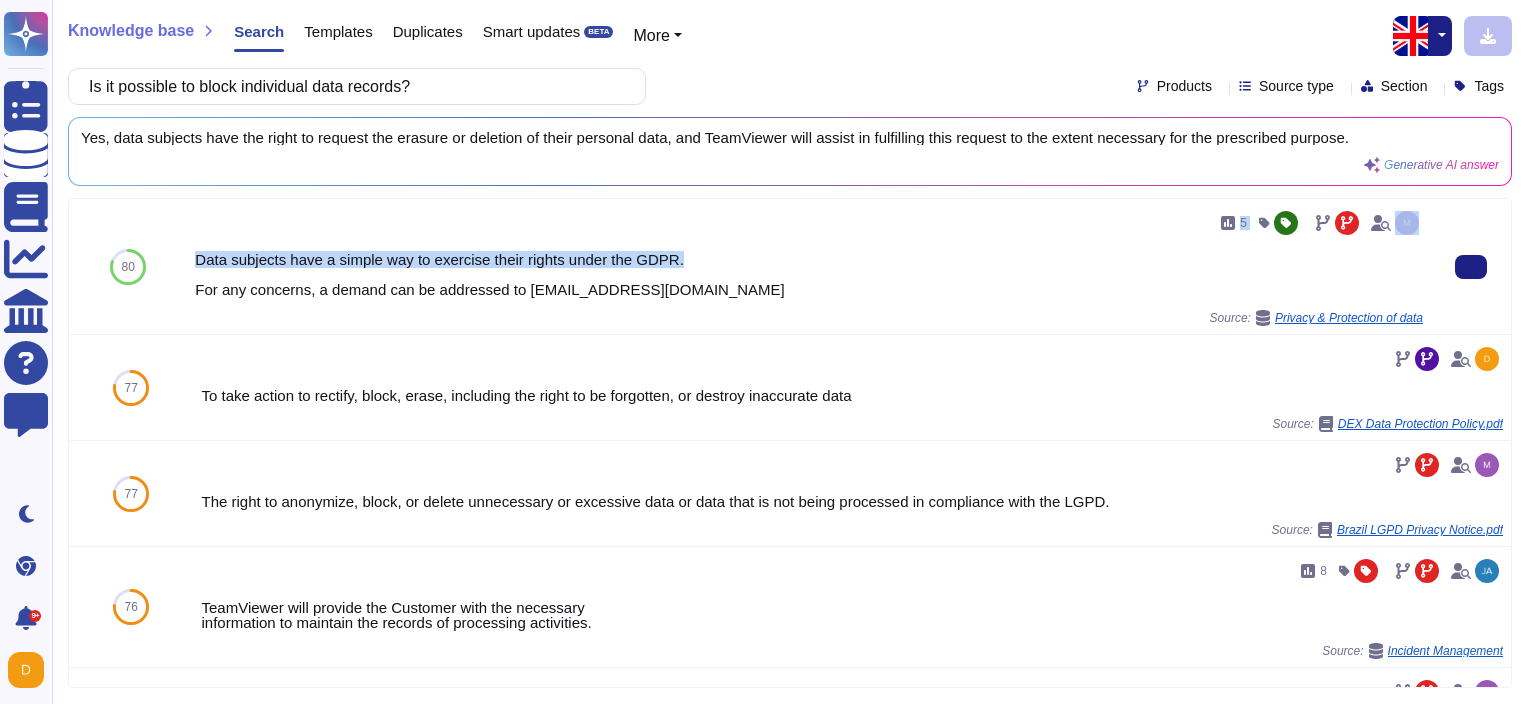 drag, startPoint x: 688, startPoint y: 262, endPoint x: 230, endPoint y: 237, distance: 458.6818 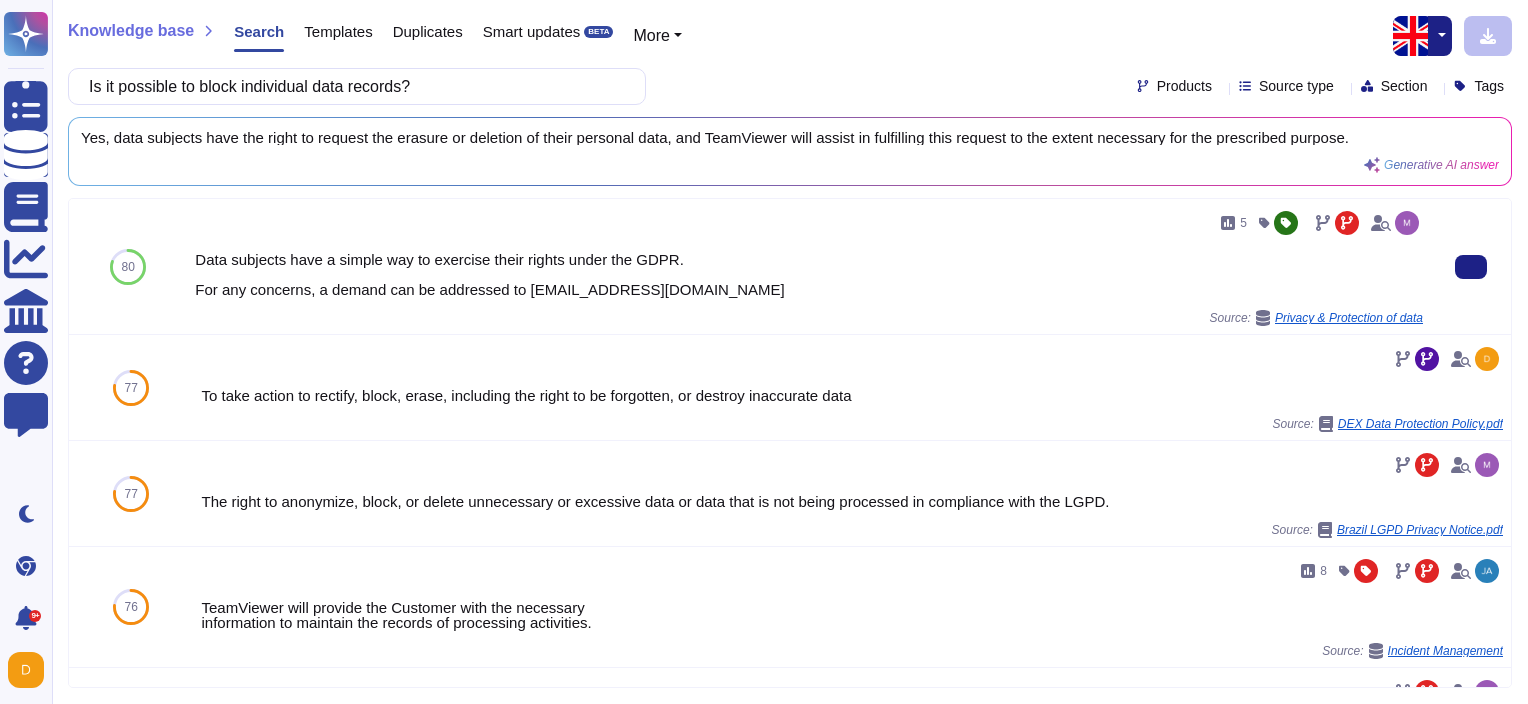 click on "Data subjects have a simple way to exercise their rights under the GDPR.
For any concerns, a demand can be addressed to [EMAIL_ADDRESS][DOMAIN_NAME]" at bounding box center (809, 274) 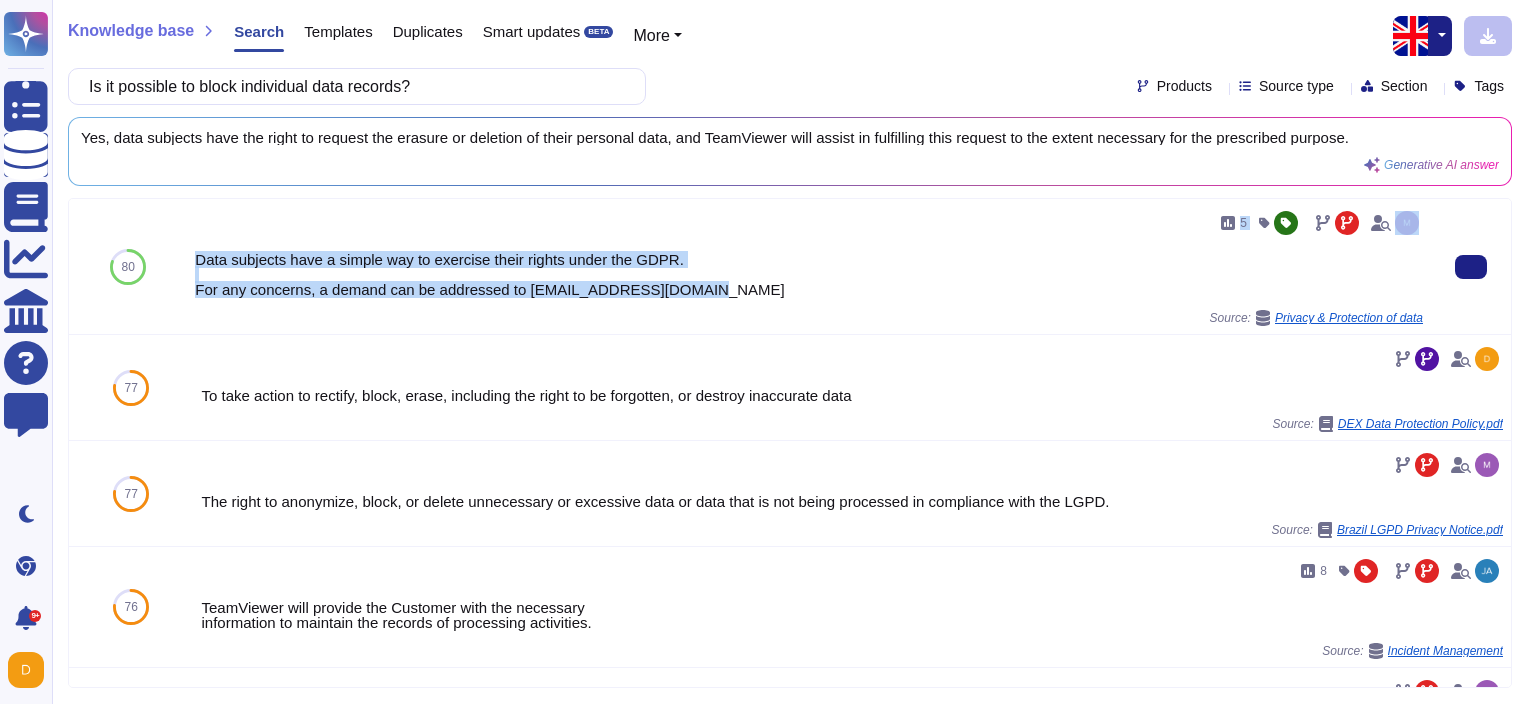 drag, startPoint x: 729, startPoint y: 289, endPoint x: 213, endPoint y: 224, distance: 520.0779 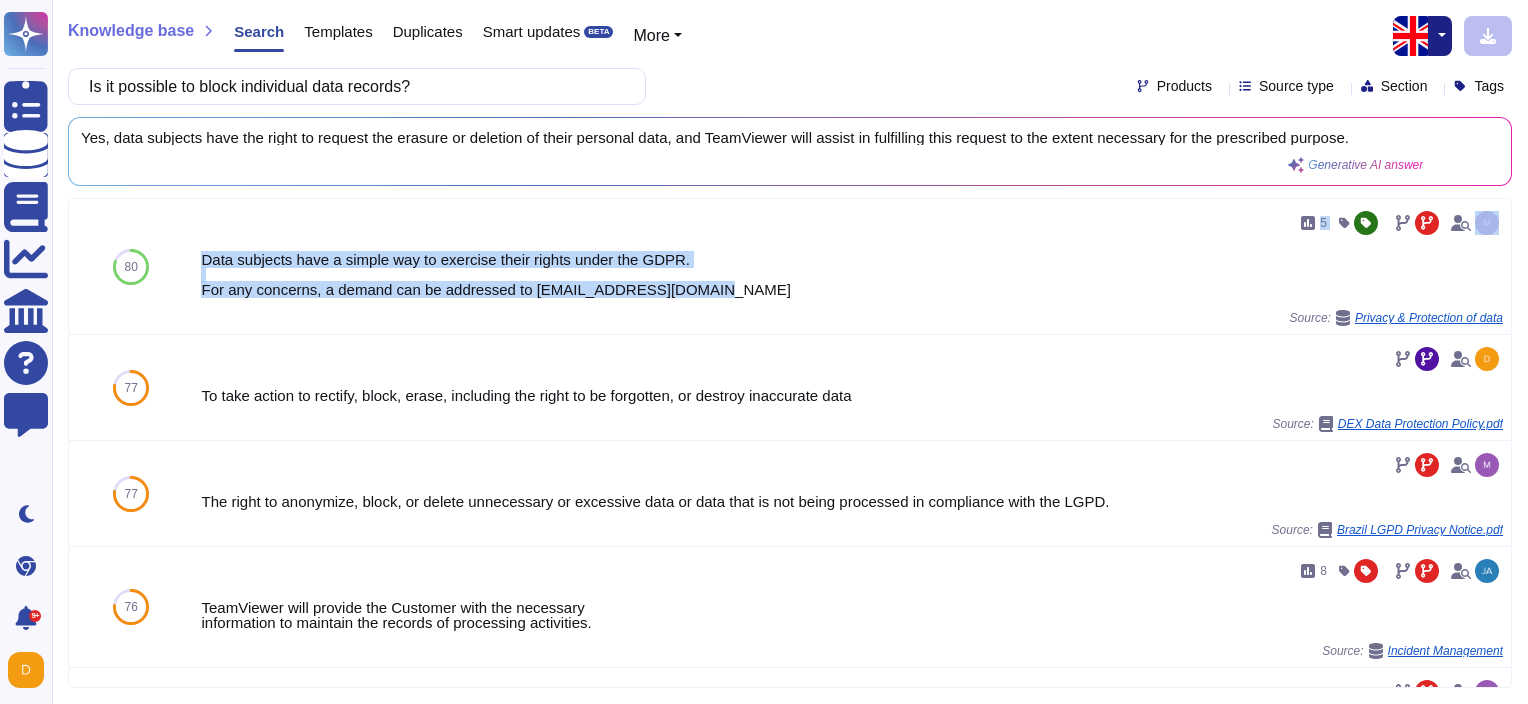 copy on "5 Data subjects have a simple way to exercise their rights under the GDPR.
For any concerns, a demand can be addressed to [EMAIL_ADDRESS][DOMAIN_NAME]" 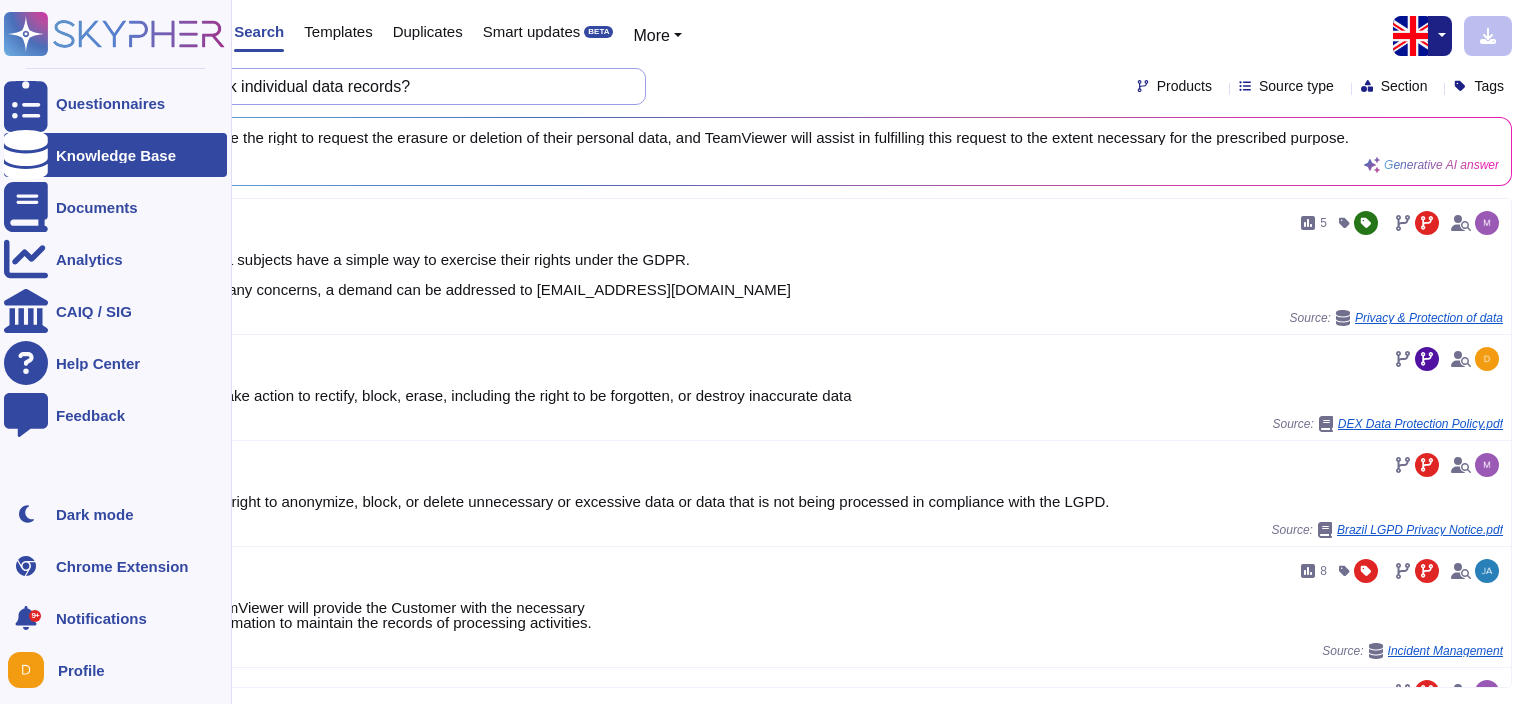 drag, startPoint x: 438, startPoint y: 94, endPoint x: 0, endPoint y: 50, distance: 440.2045 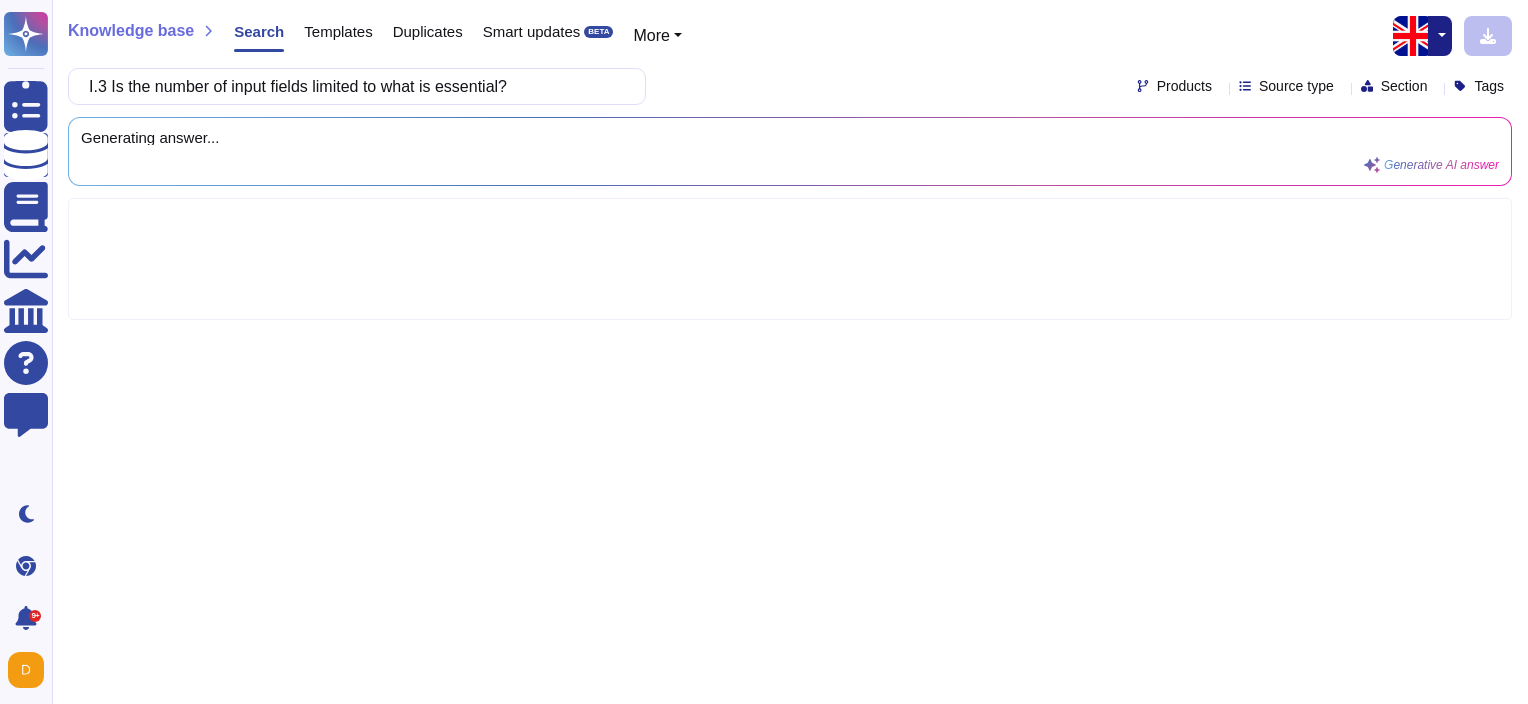 type on "I.3 Is the number of input fields limited to what is essential?" 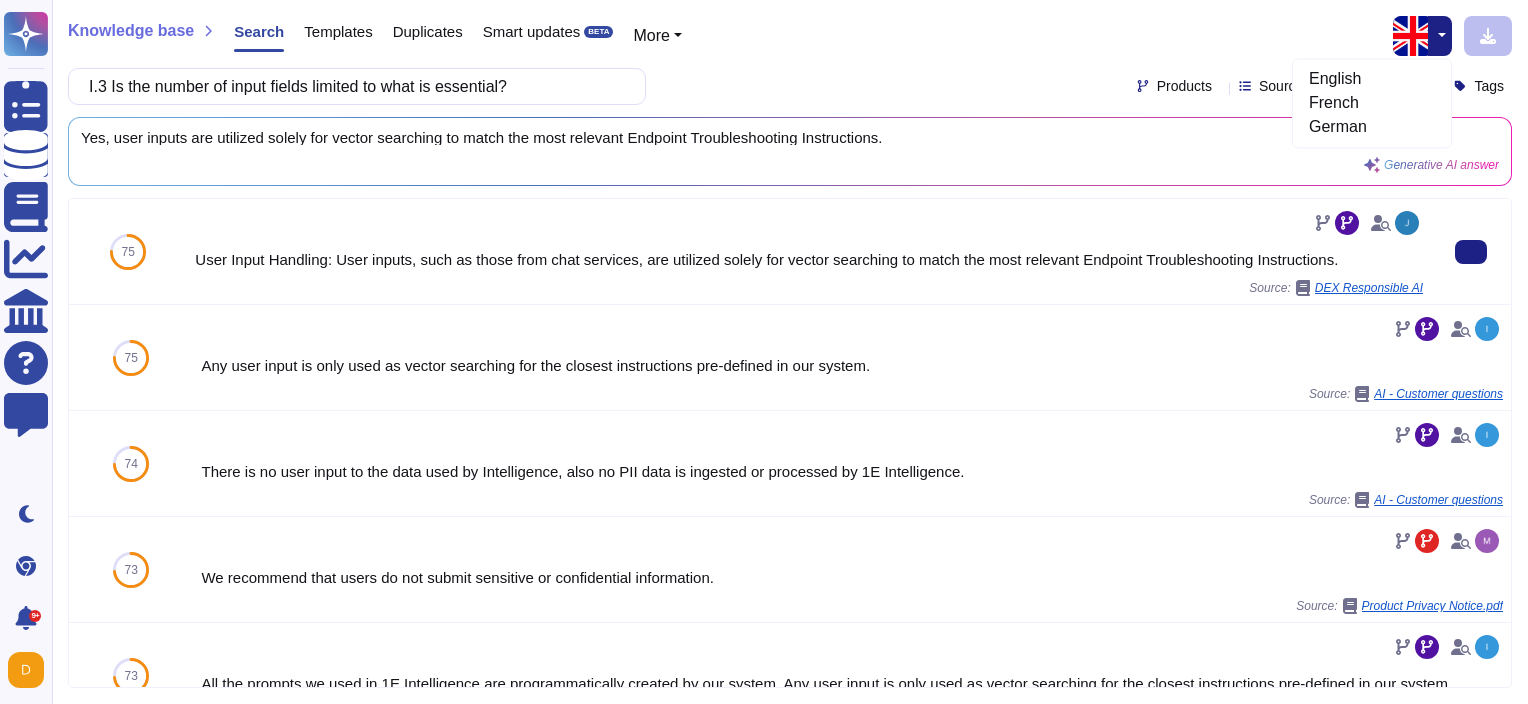 click on "User Input Handling: User inputs, such as those from chat services, are utilized solely for vector searching to match the most relevant Endpoint Troubleshooting Instructions. Source: DEX Responsible AI" at bounding box center [809, 251] 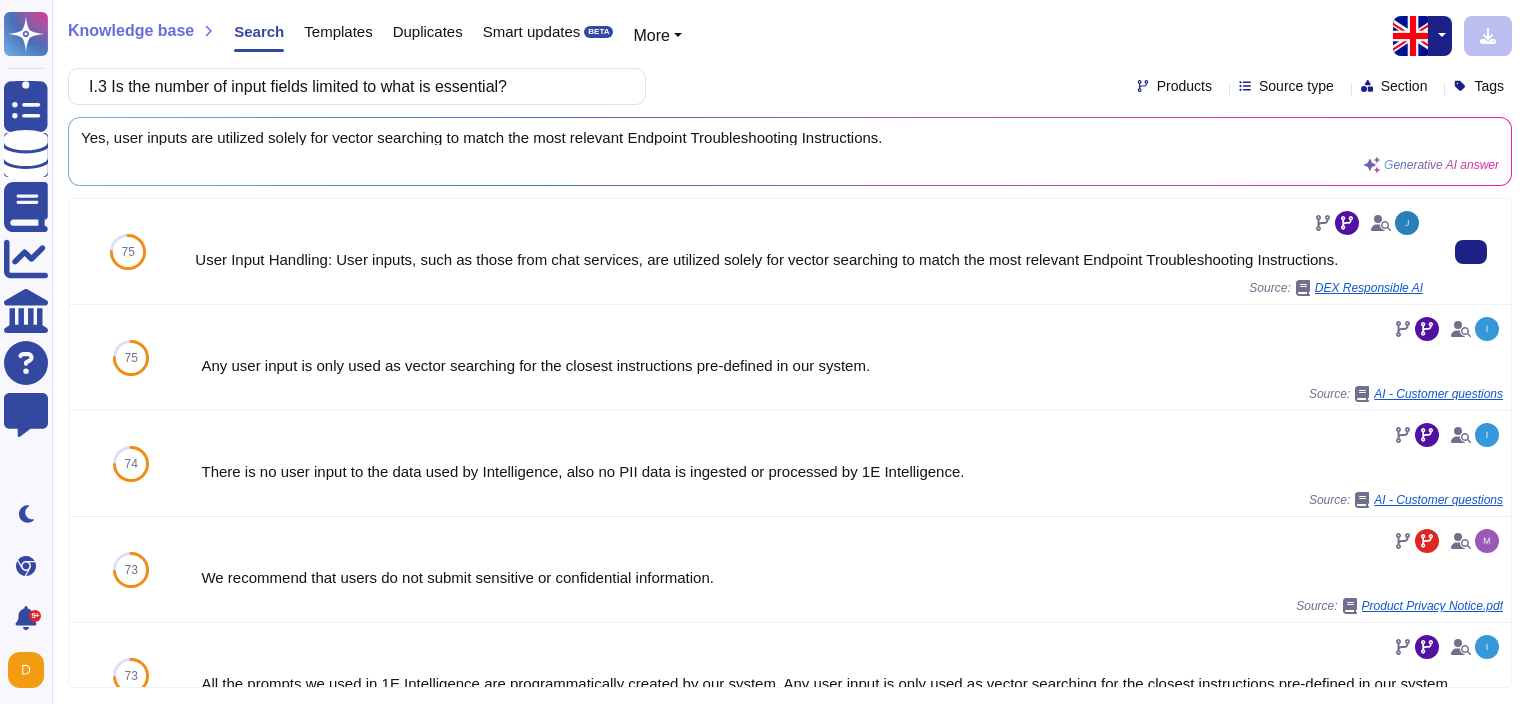 click on "User Input Handling: User inputs, such as those from chat services, are utilized solely for vector searching to match the most relevant Endpoint Troubleshooting Instructions." at bounding box center (809, 259) 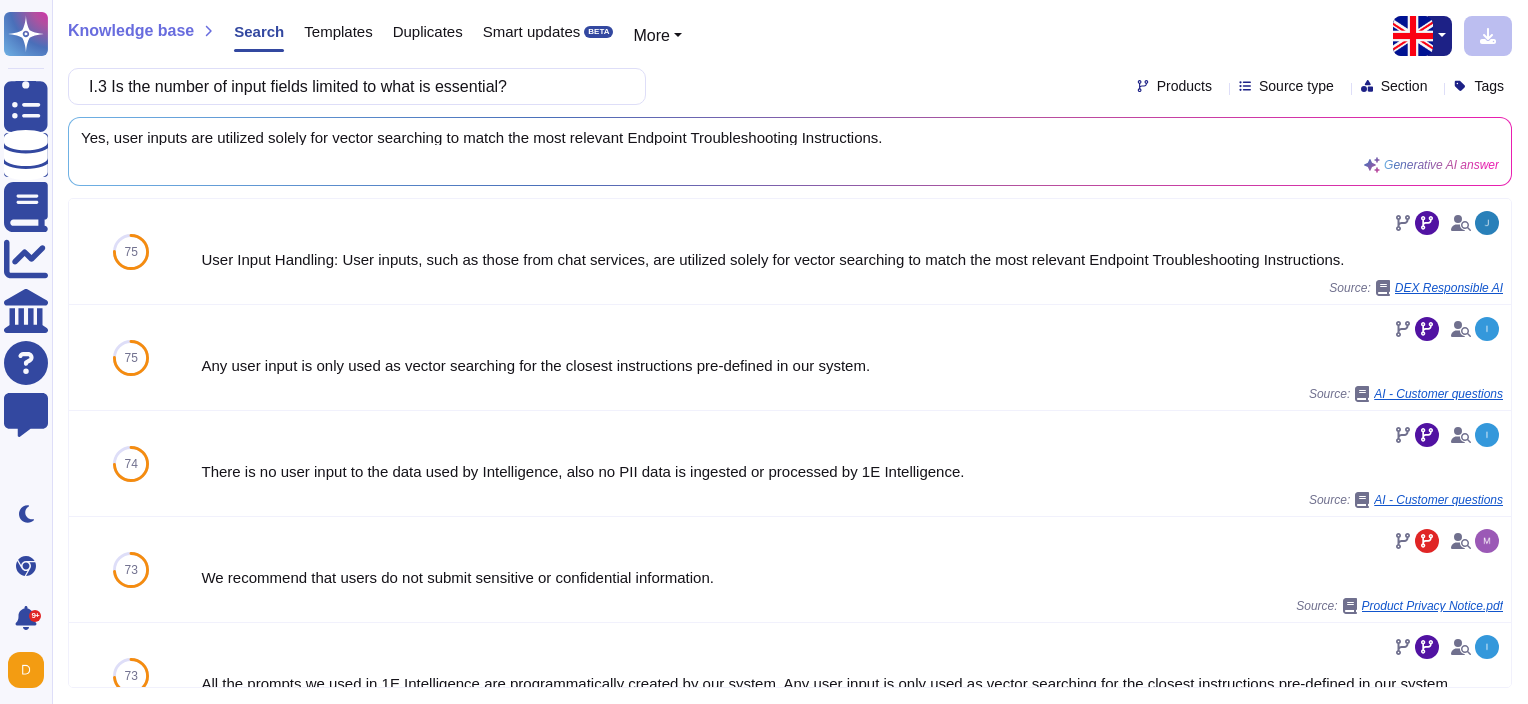 click at bounding box center [1413, 36] 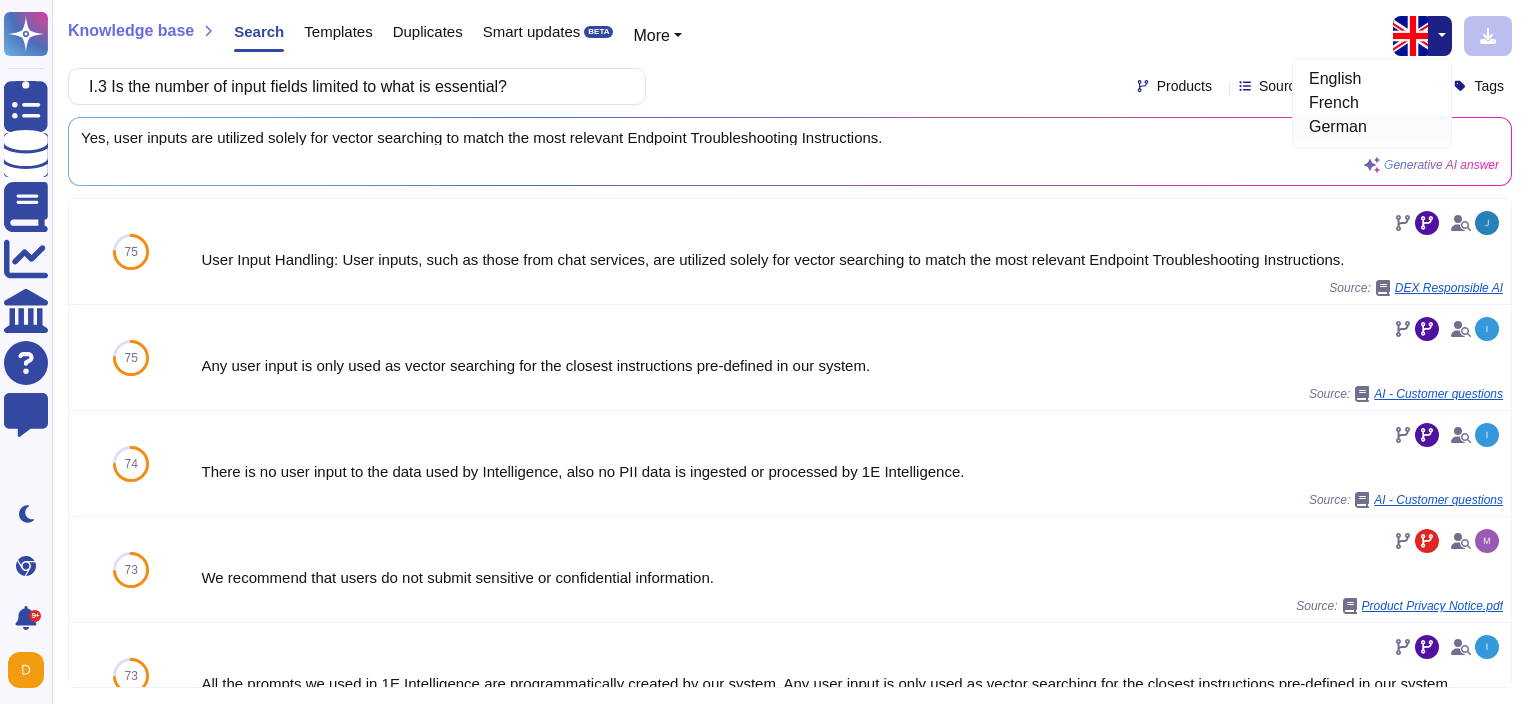 click on "German" at bounding box center [1372, 127] 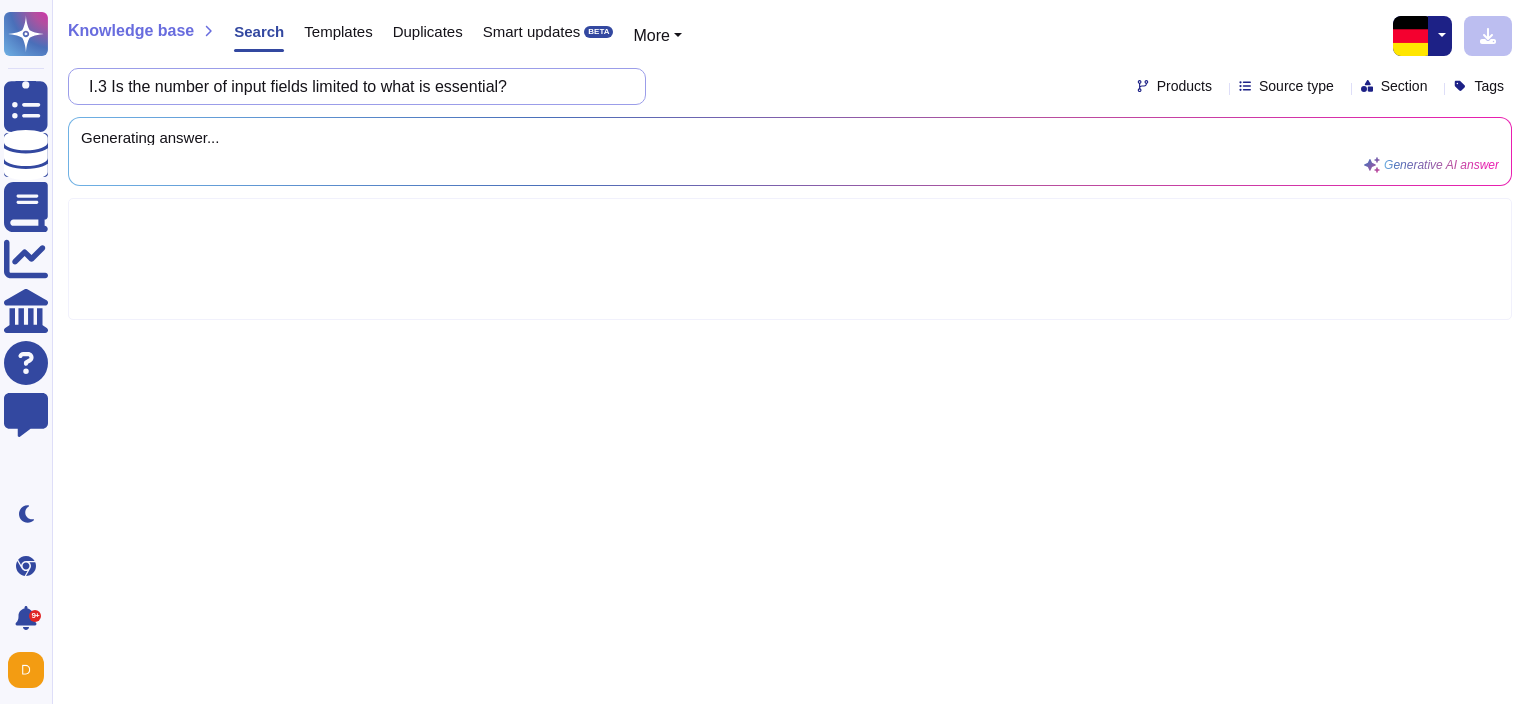 click on "I.3 Is the number of input fields limited to what is essential?" at bounding box center (352, 86) 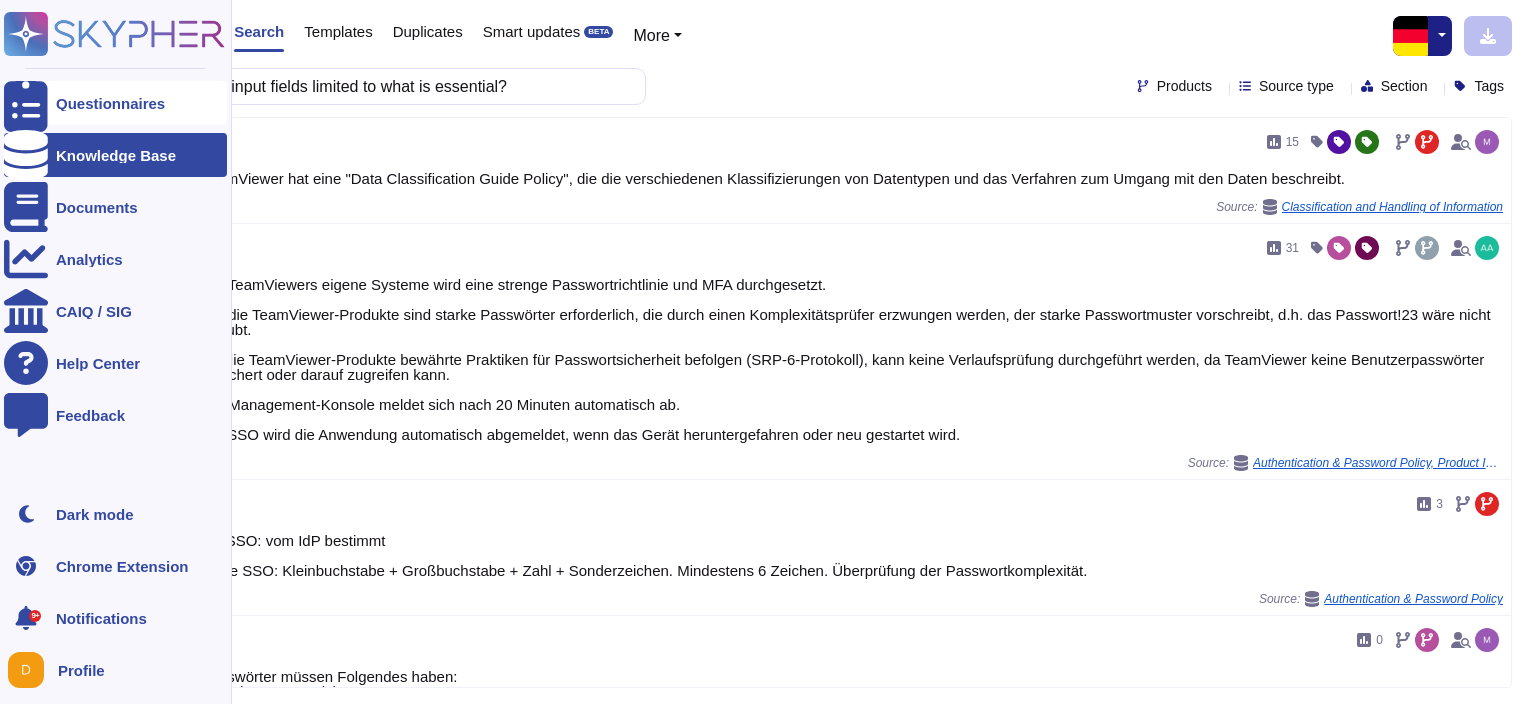 click at bounding box center (26, 103) 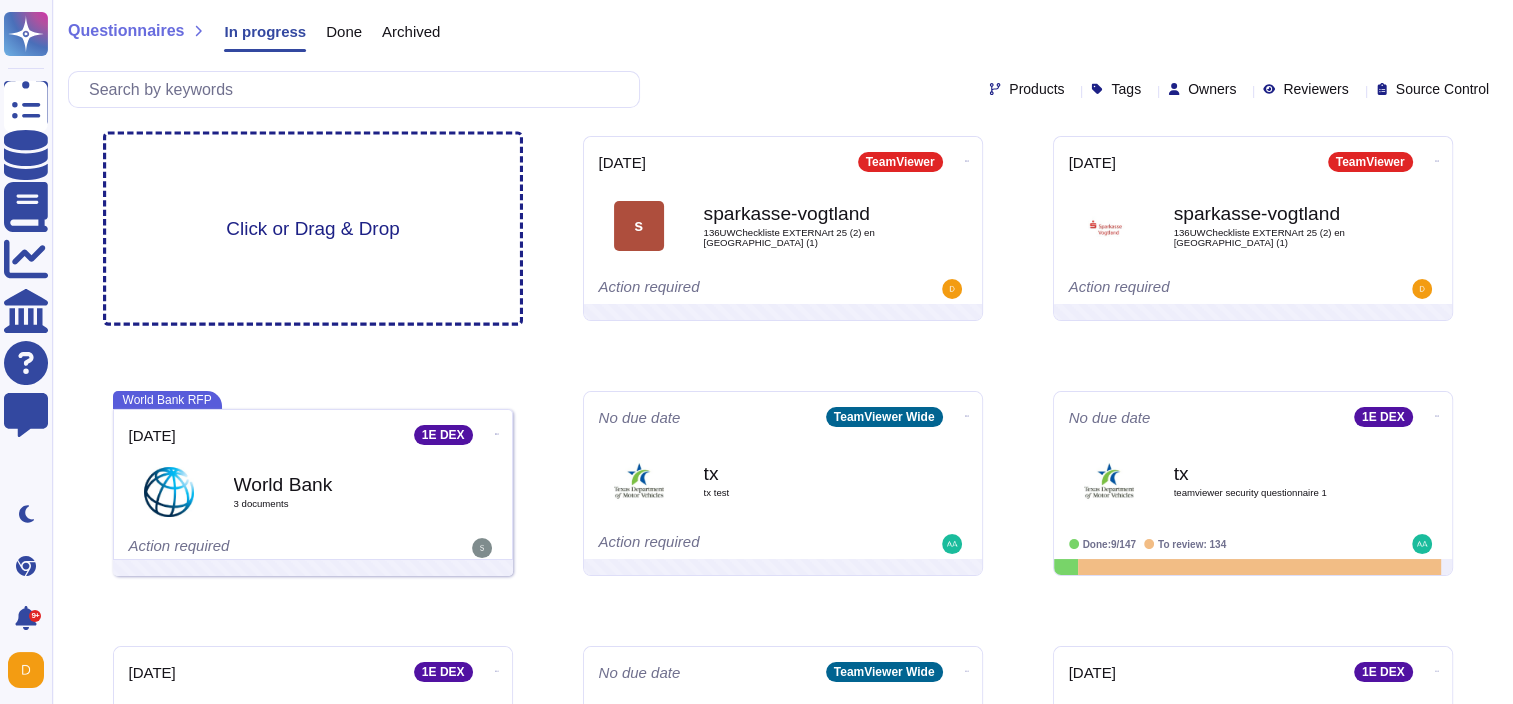 click on "Click or Drag & Drop" at bounding box center (313, 229) 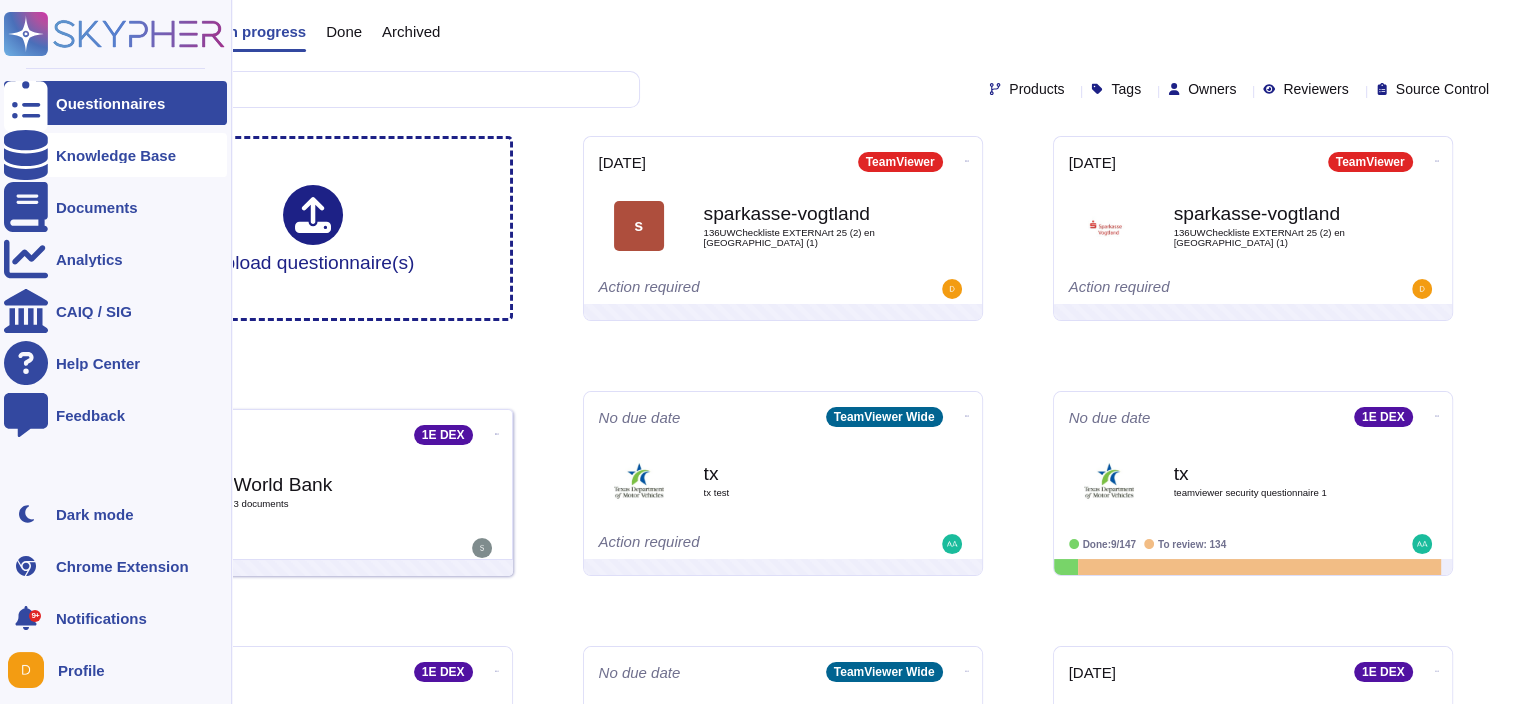 click on "Knowledge Base" at bounding box center [115, 155] 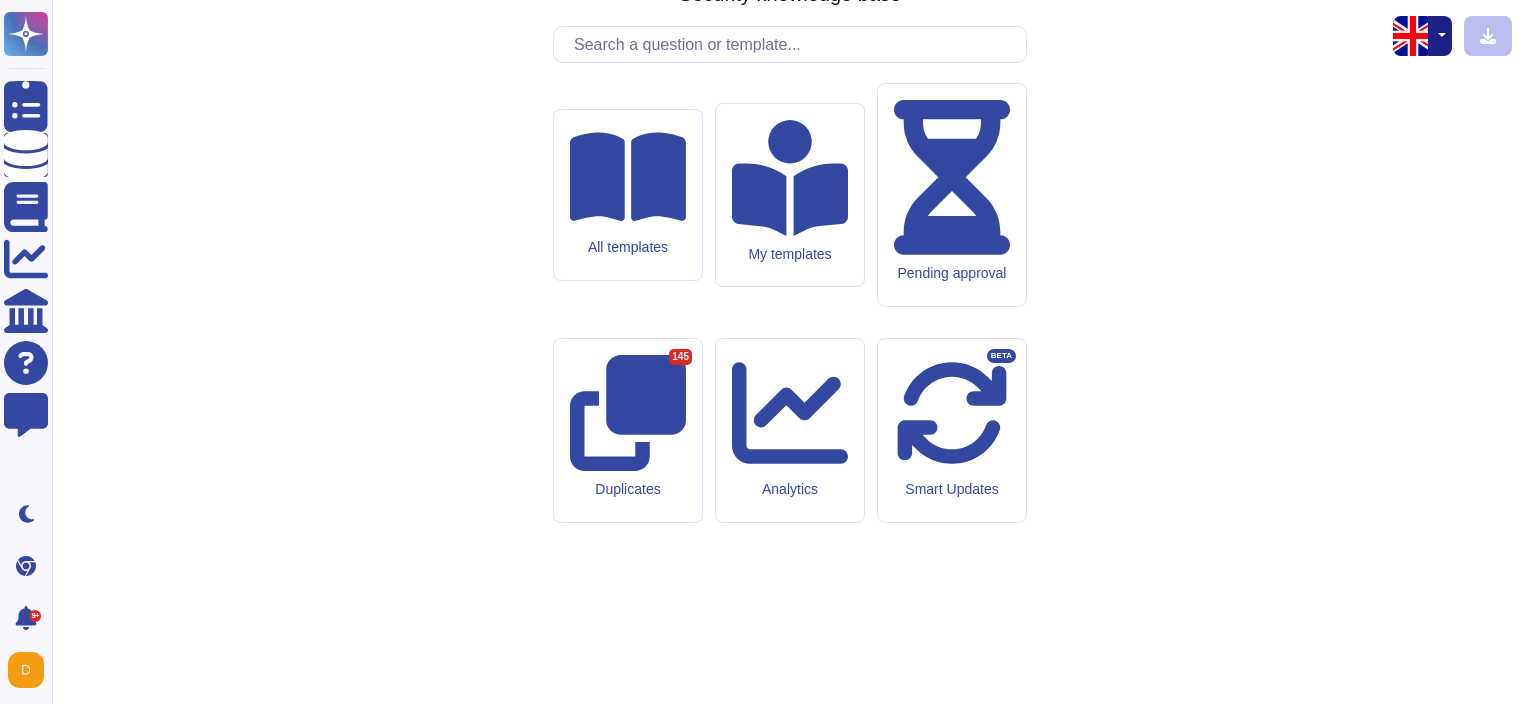 click at bounding box center [1440, 36] 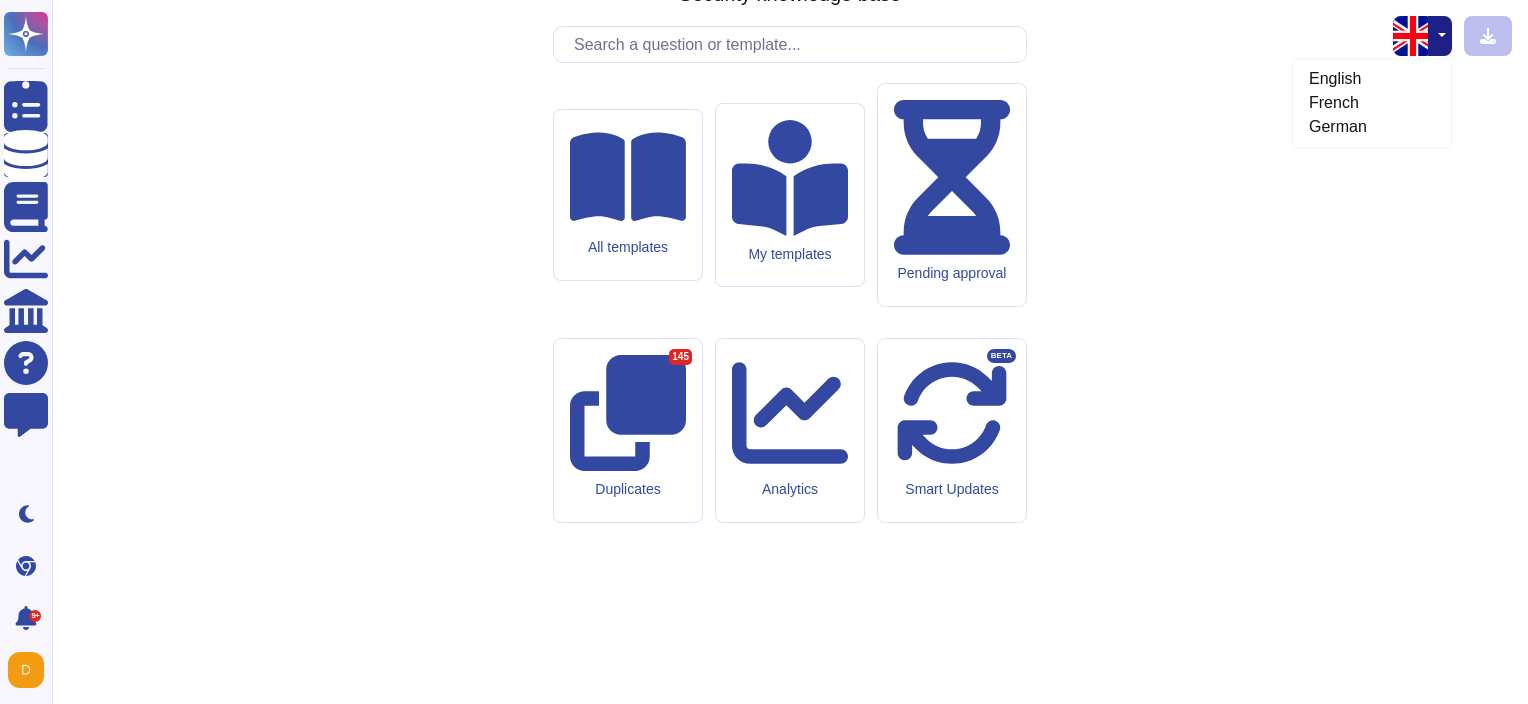 click on "English French German" at bounding box center (1372, 103) 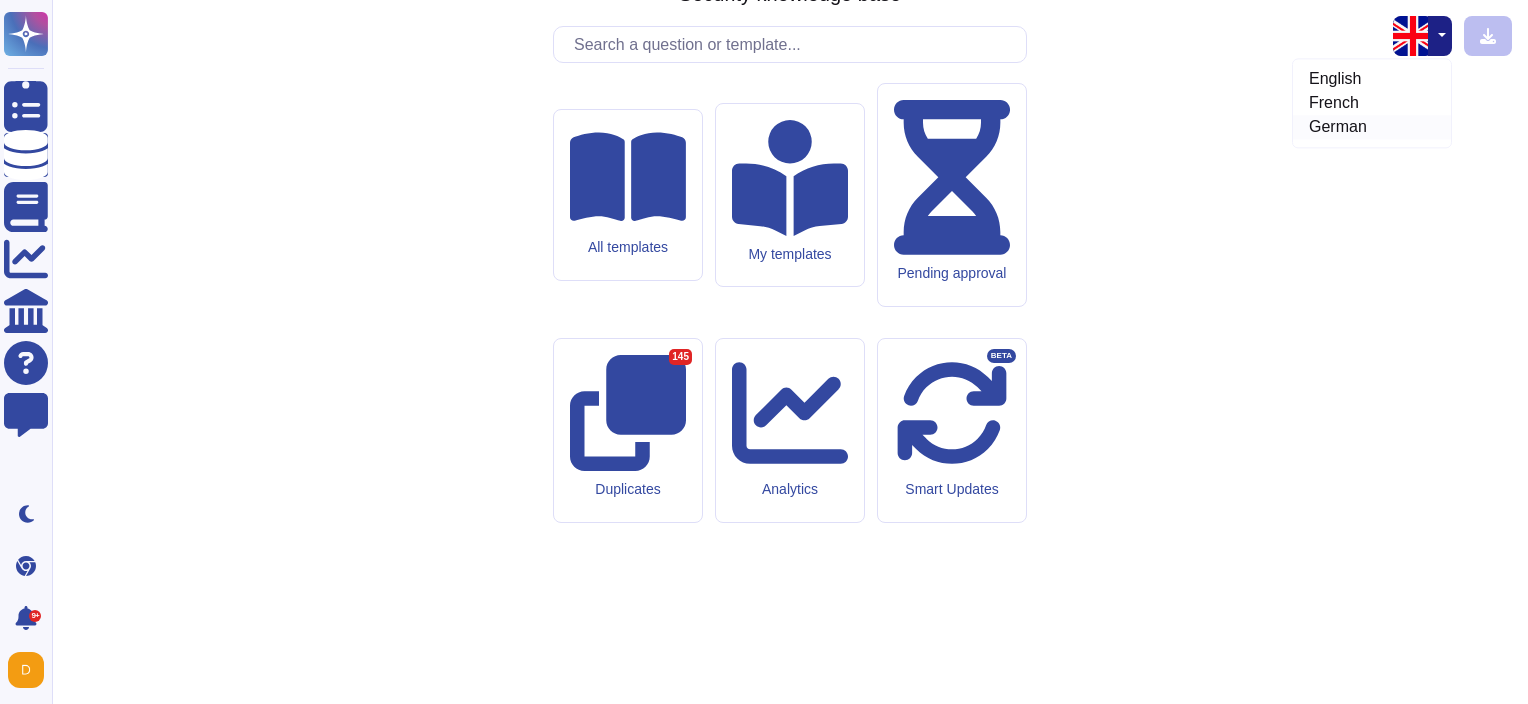 click on "German" at bounding box center (1372, 127) 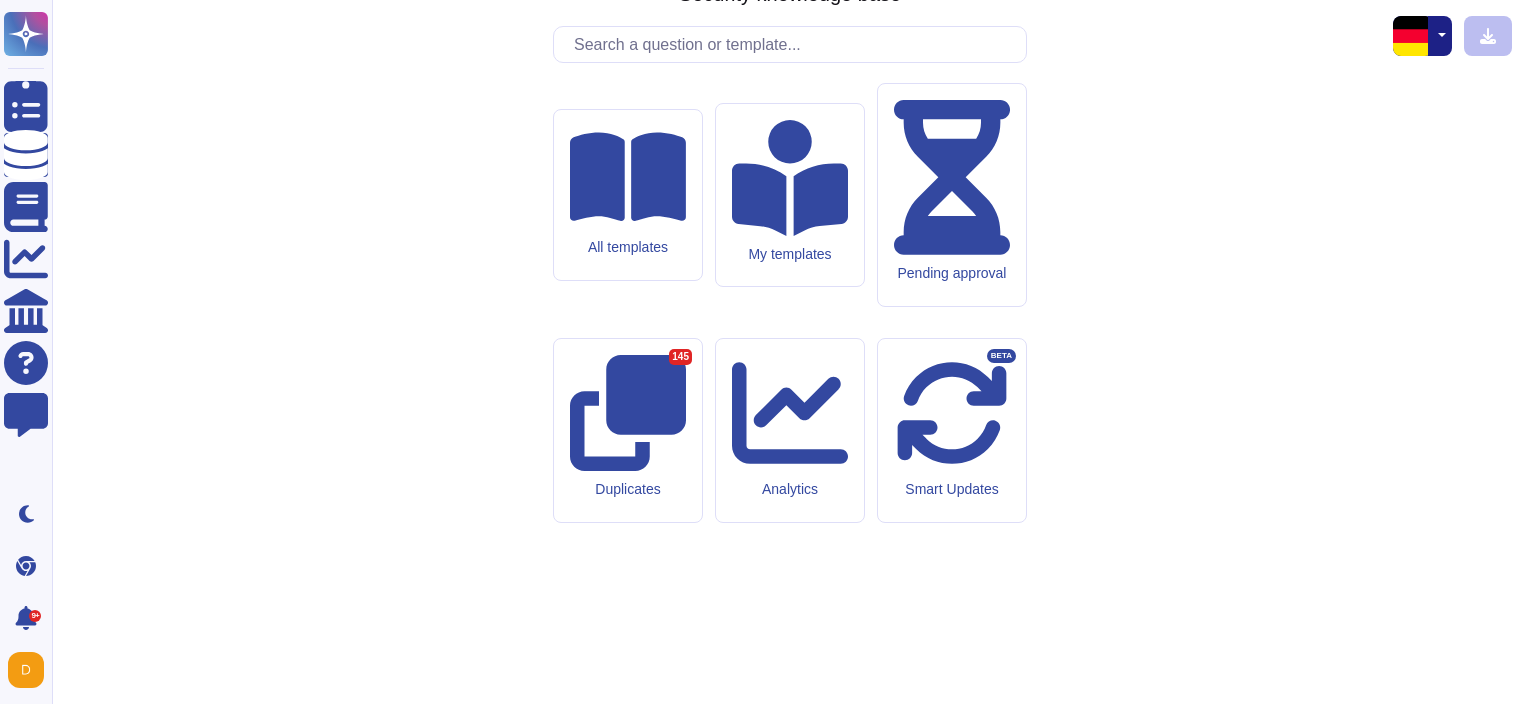 type 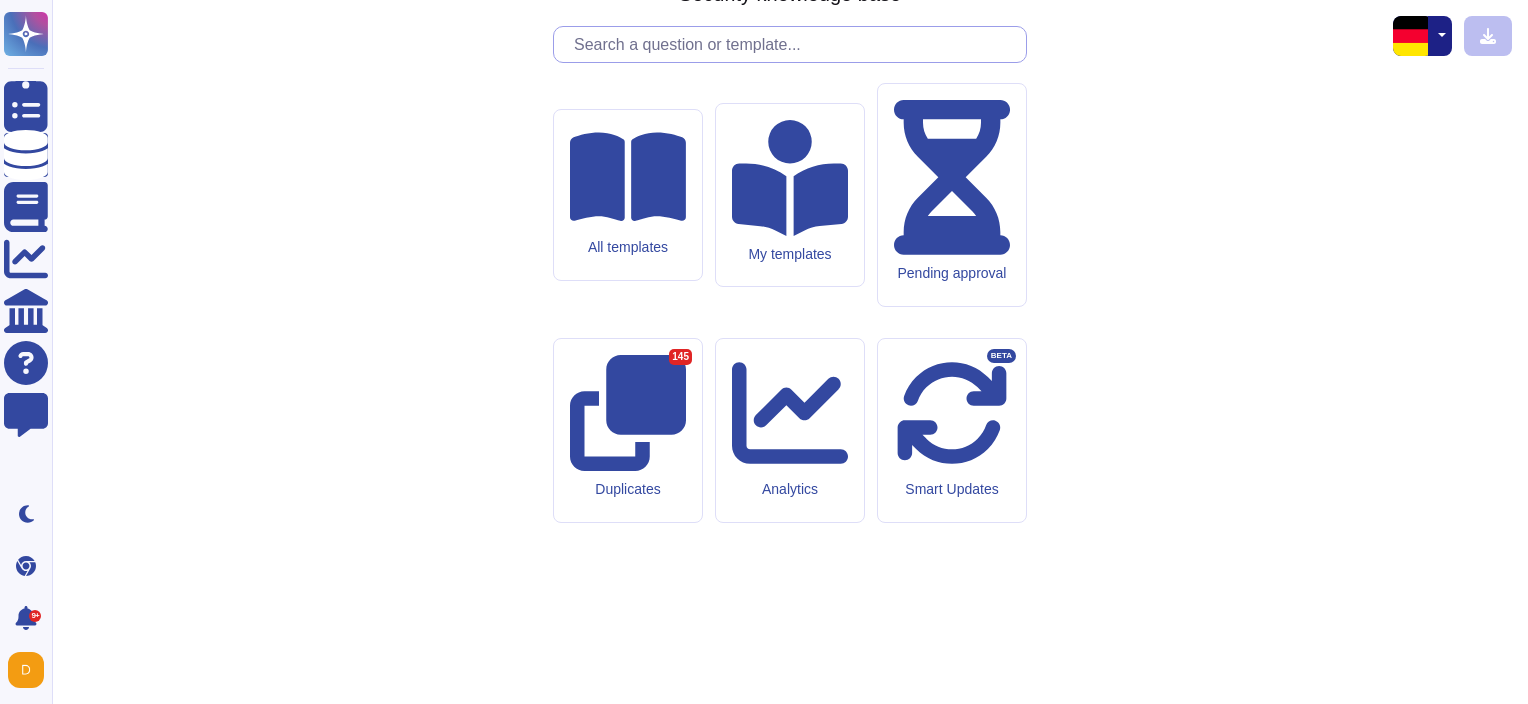 click at bounding box center (795, 44) 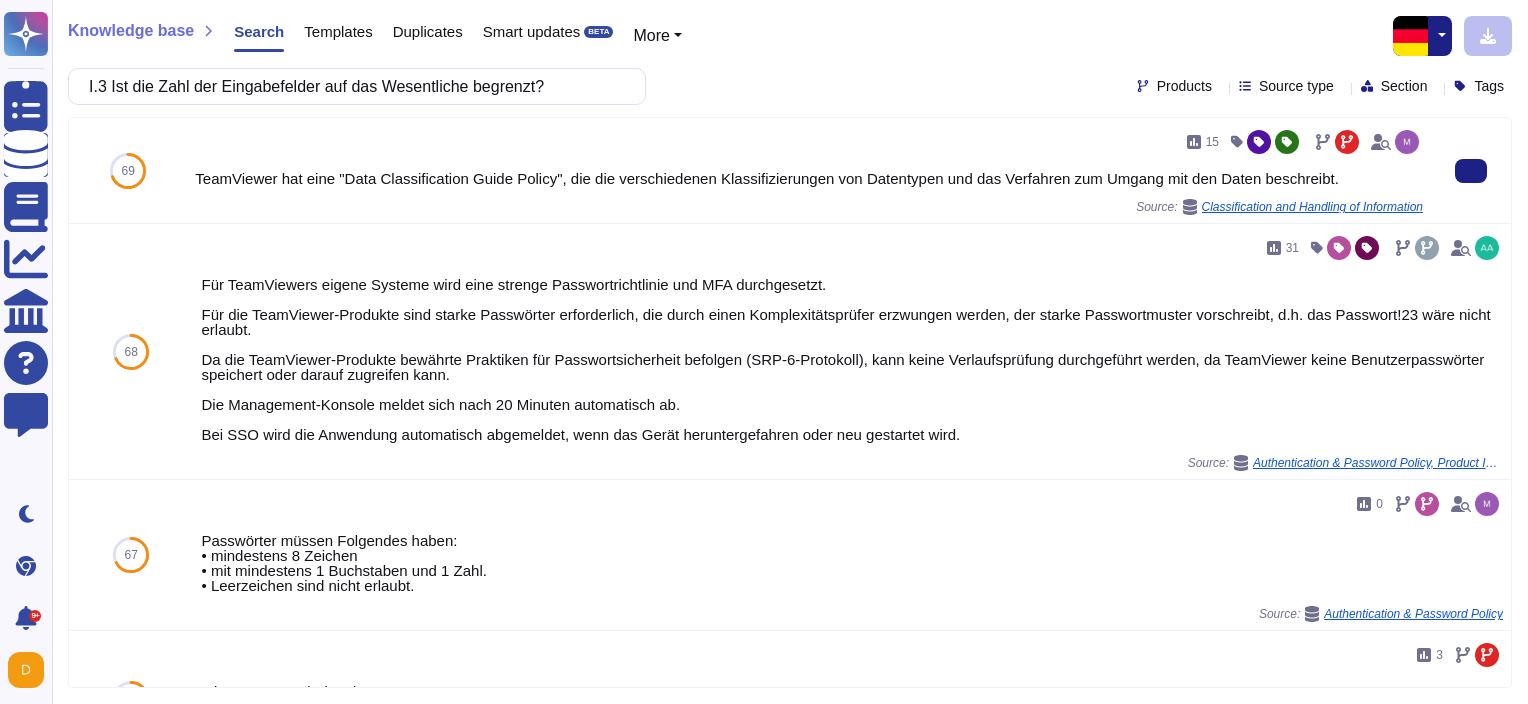 click on "TeamViewer hat eine "Data Classification Guide Policy", die die verschiedenen Klassifizierungen von Datentypen und das Verfahren zum Umgang mit den Daten beschreibt." at bounding box center (809, 178) 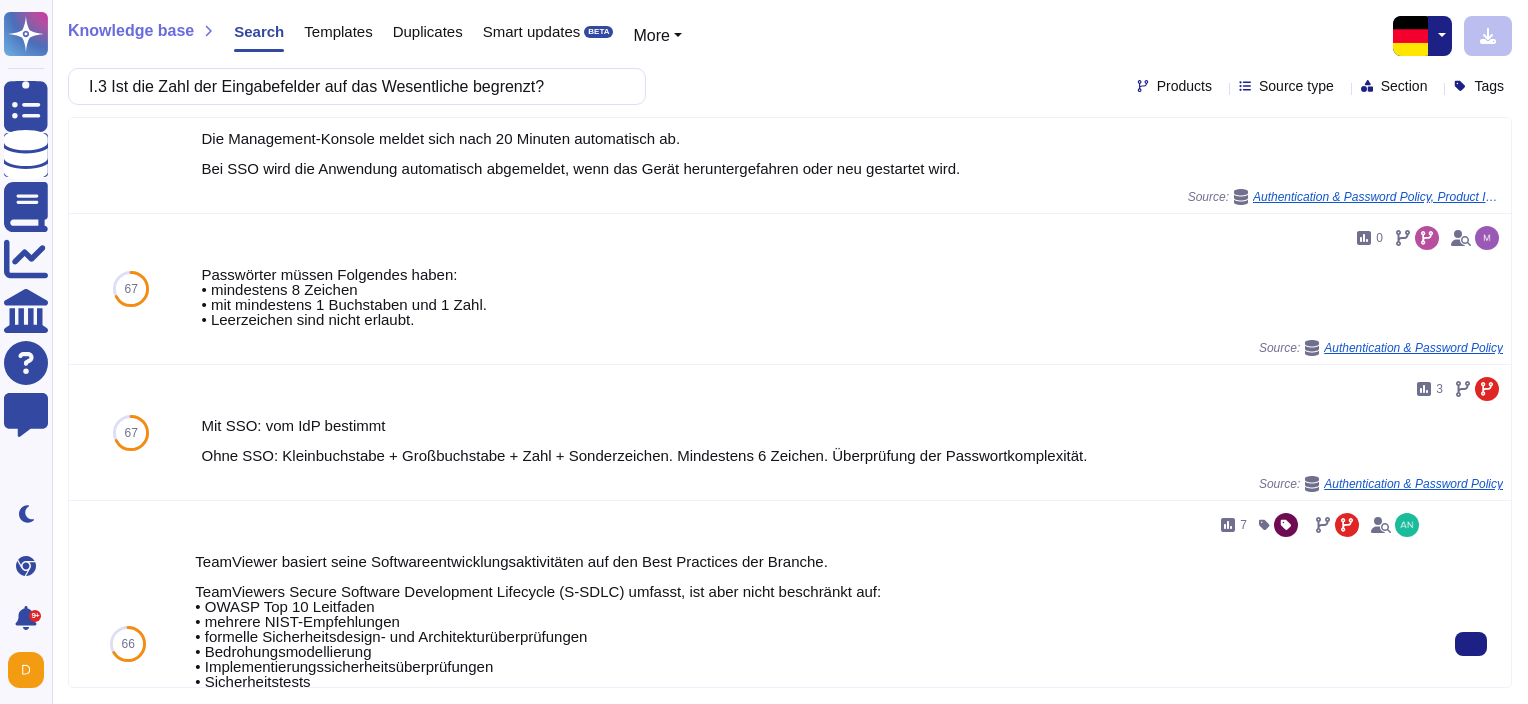 scroll, scrollTop: 0, scrollLeft: 0, axis: both 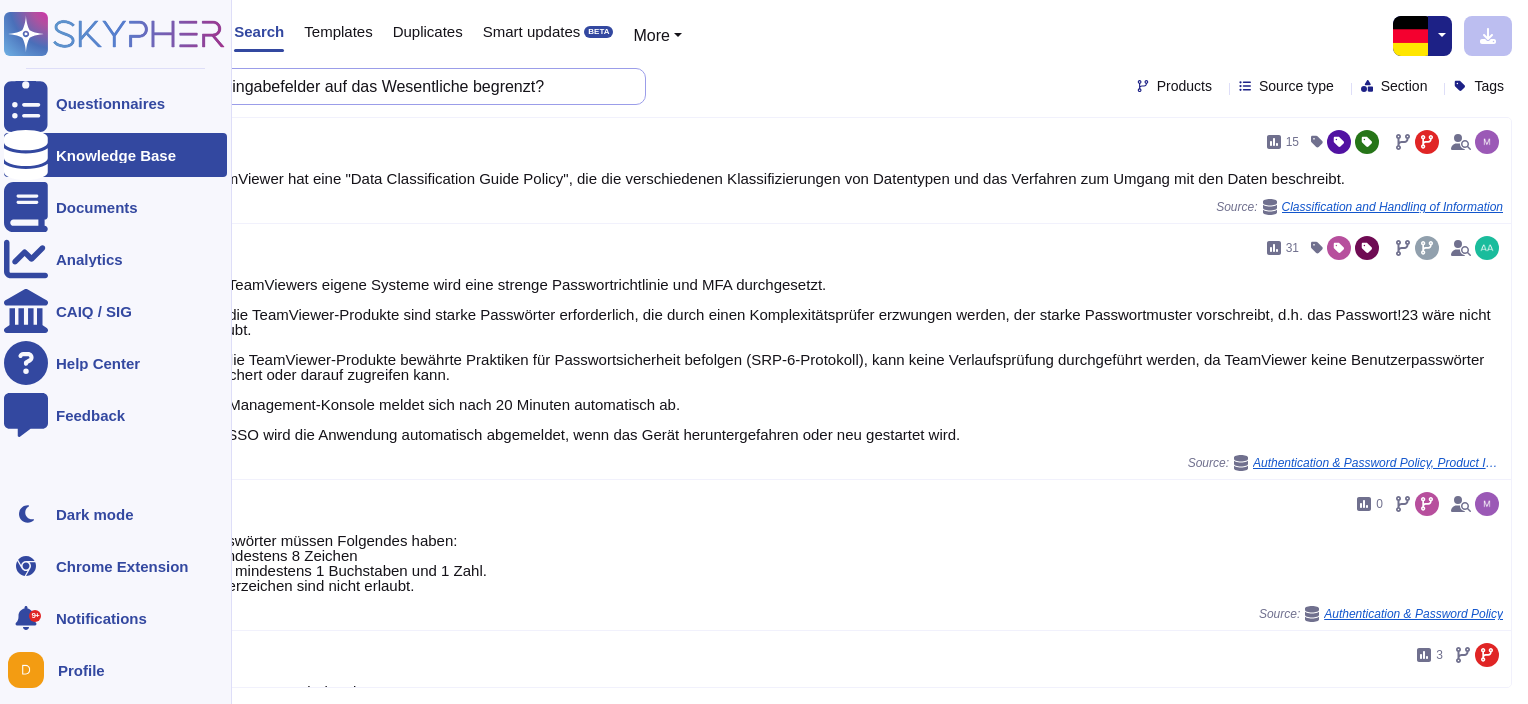 drag, startPoint x: 590, startPoint y: 85, endPoint x: 40, endPoint y: 66, distance: 550.32806 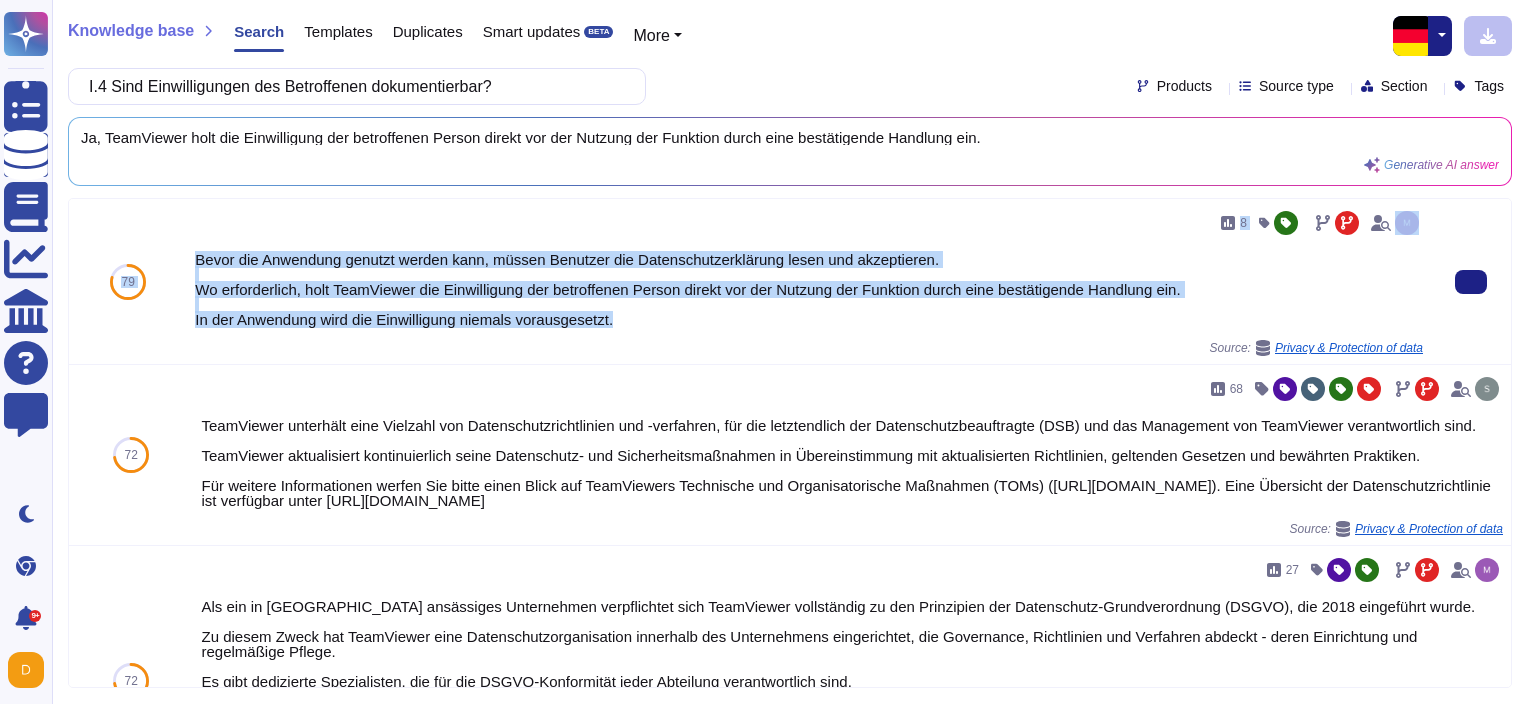 drag, startPoint x: 624, startPoint y: 320, endPoint x: 168, endPoint y: 253, distance: 460.89587 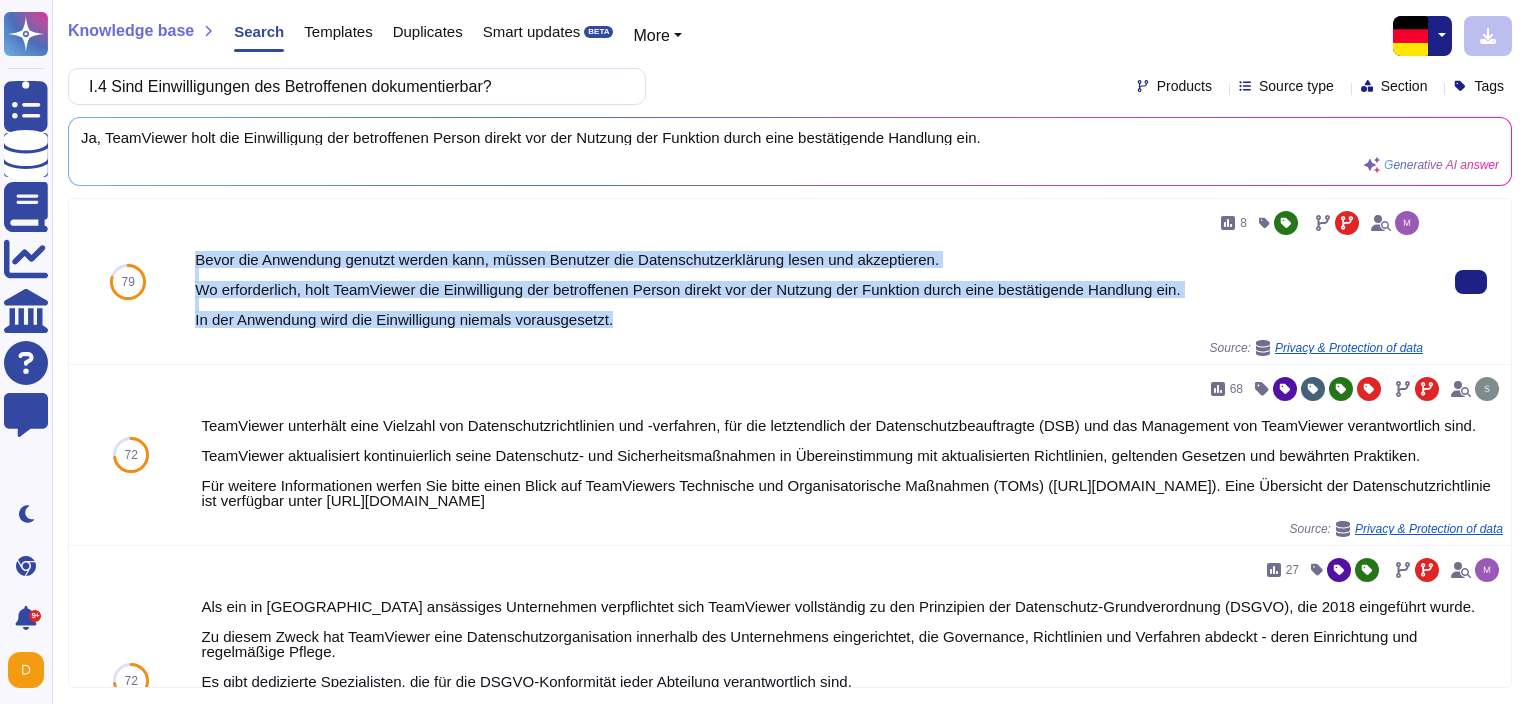 drag, startPoint x: 649, startPoint y: 322, endPoint x: 195, endPoint y: 254, distance: 459.06427 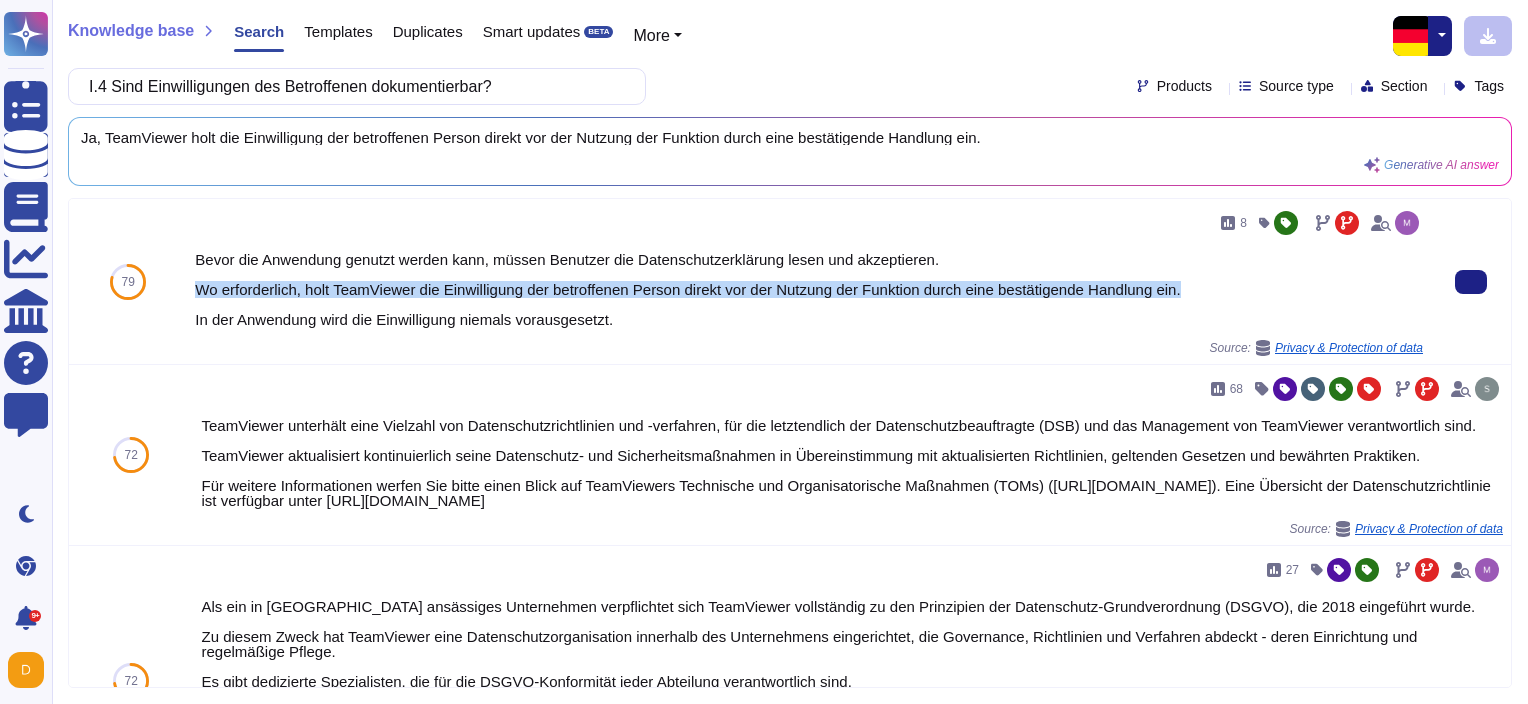 drag, startPoint x: 197, startPoint y: 284, endPoint x: 1223, endPoint y: 285, distance: 1026.0005 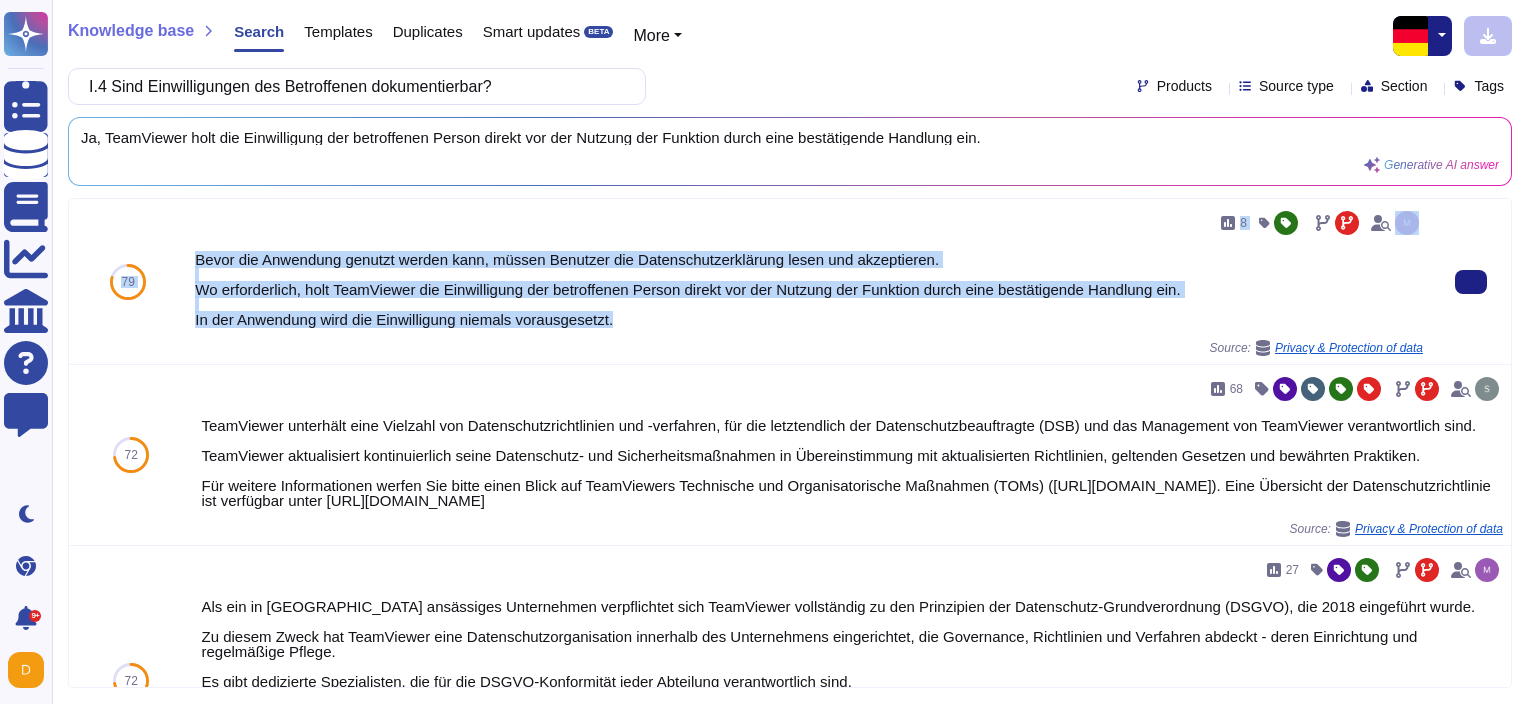 drag, startPoint x: 631, startPoint y: 320, endPoint x: 184, endPoint y: 317, distance: 447.01007 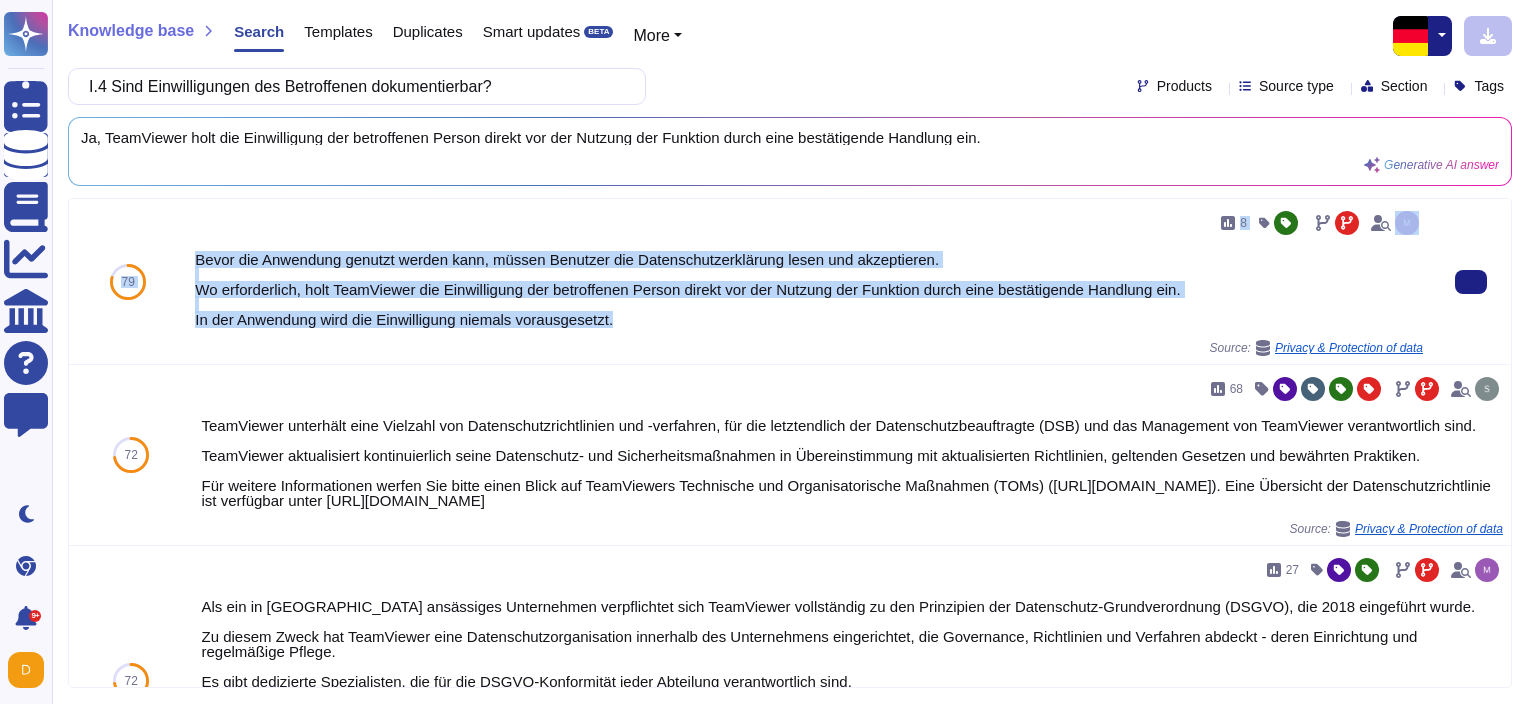 click on "8 Bevor die Anwendung genutzt werden kann, müssen Benutzer die Datenschutzerklärung lesen und akzeptieren.
Wo erforderlich, holt TeamViewer die Einwilligung der betroffenen Person direkt vor der Nutzung der Funktion durch eine bestätigende Handlung ein.
In der Anwendung wird die Einwilligung niemals vorausgesetzt. Source: Privacy & Protection of data" at bounding box center (809, 281) 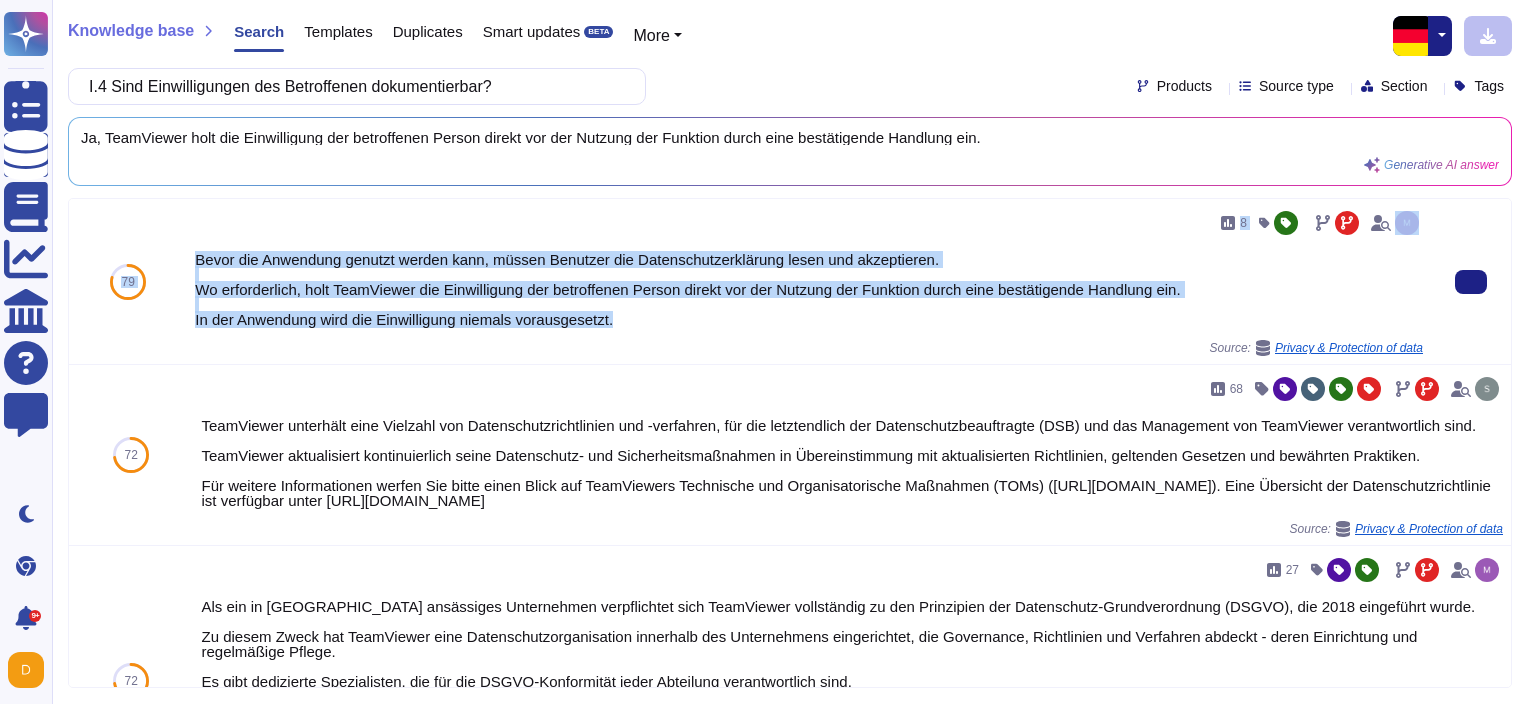 drag, startPoint x: 641, startPoint y: 317, endPoint x: 184, endPoint y: 311, distance: 457.0394 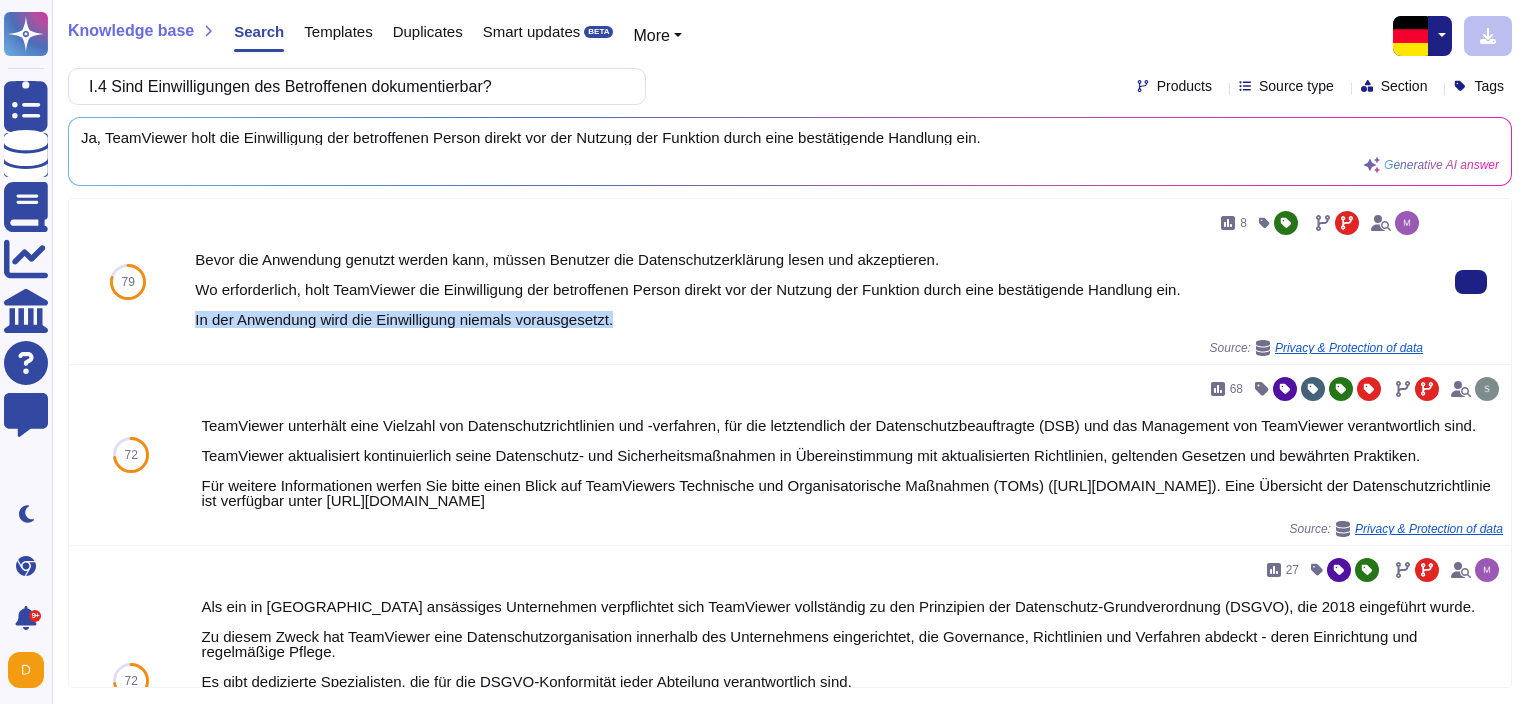drag, startPoint x: 628, startPoint y: 316, endPoint x: 188, endPoint y: 320, distance: 440.0182 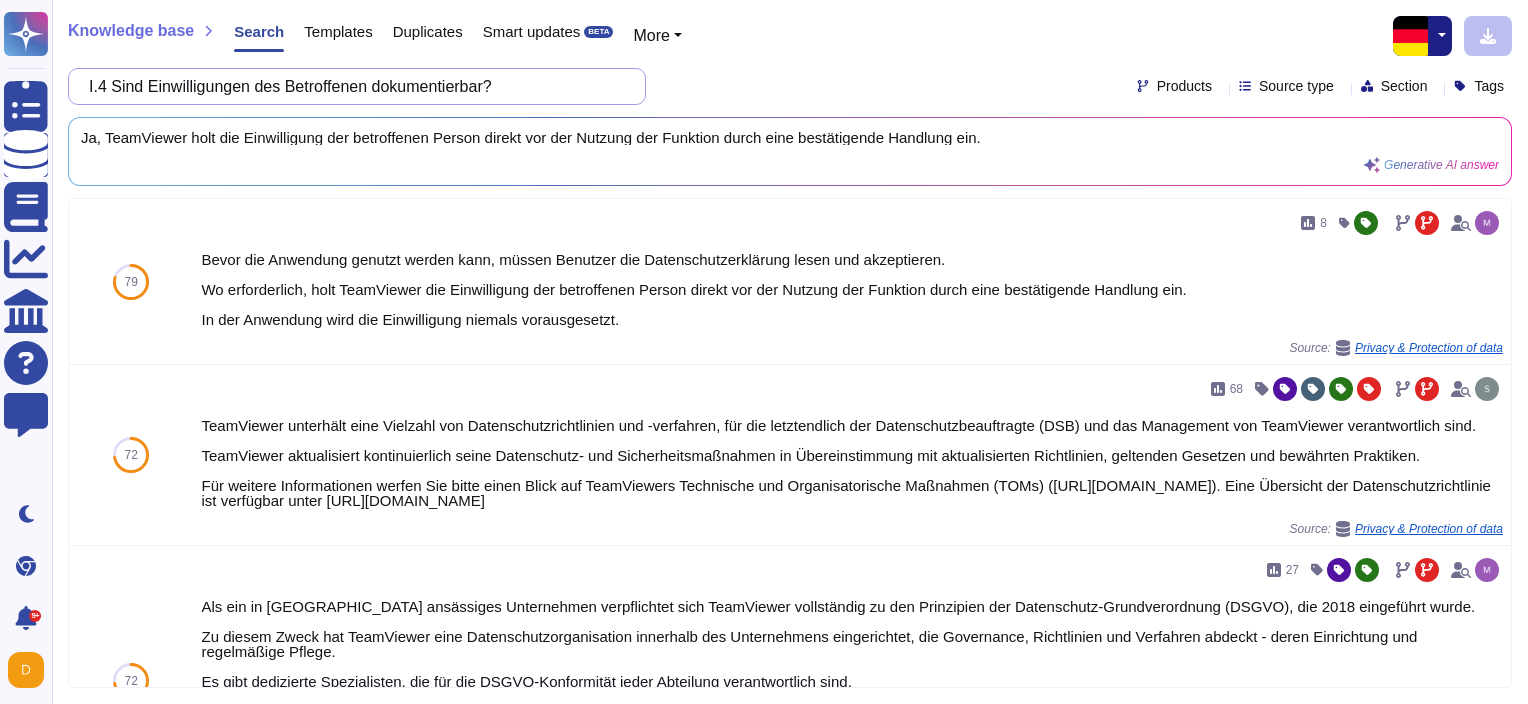 drag, startPoint x: 527, startPoint y: 89, endPoint x: -4, endPoint y: 72, distance: 531.27203 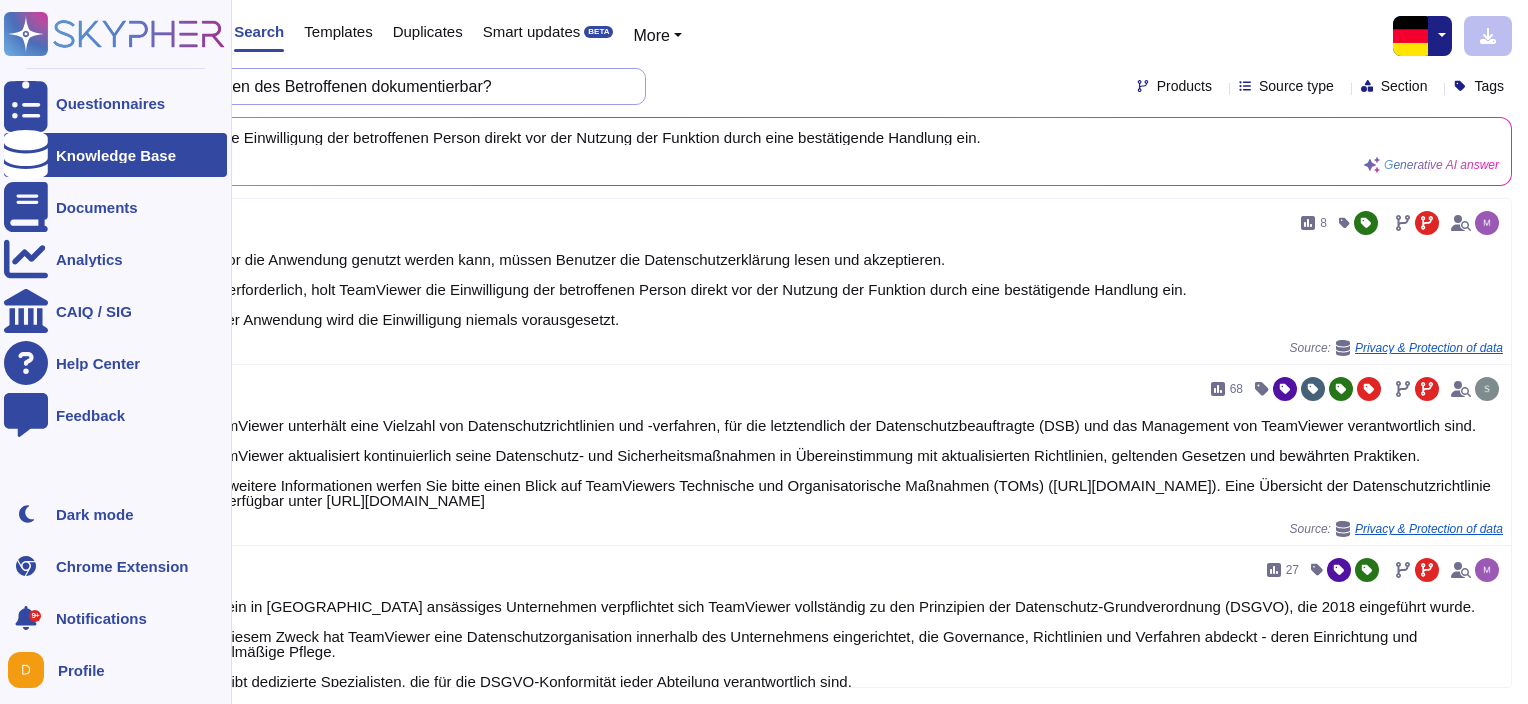 paste on "Ist sichergestellt, dass bei fehlender bzw. widerrufener Einwilligung eine über den ursprünglichen Zweck hinausgehende Datenverarbeitung bzw. Direktwerbung nicht länger möglich sind" 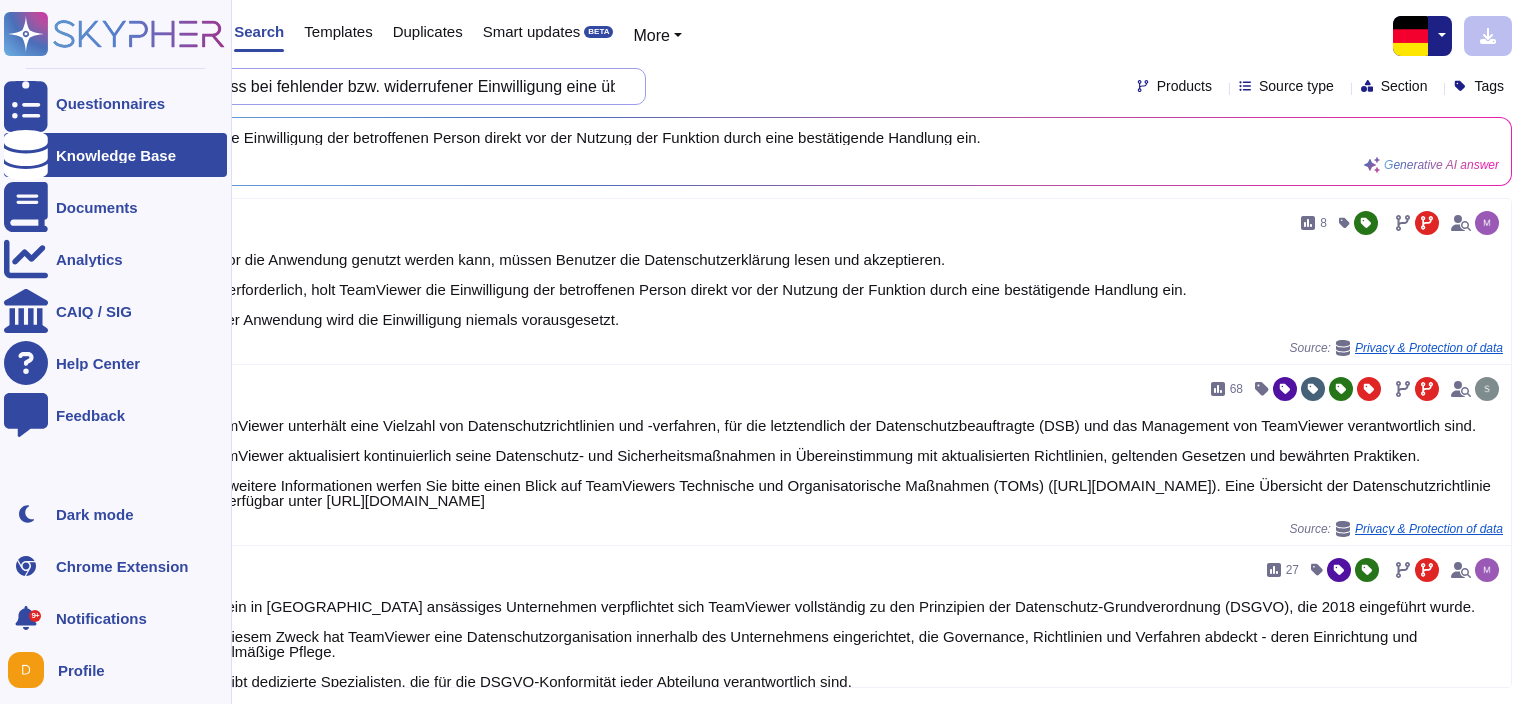 scroll, scrollTop: 0, scrollLeft: 807, axis: horizontal 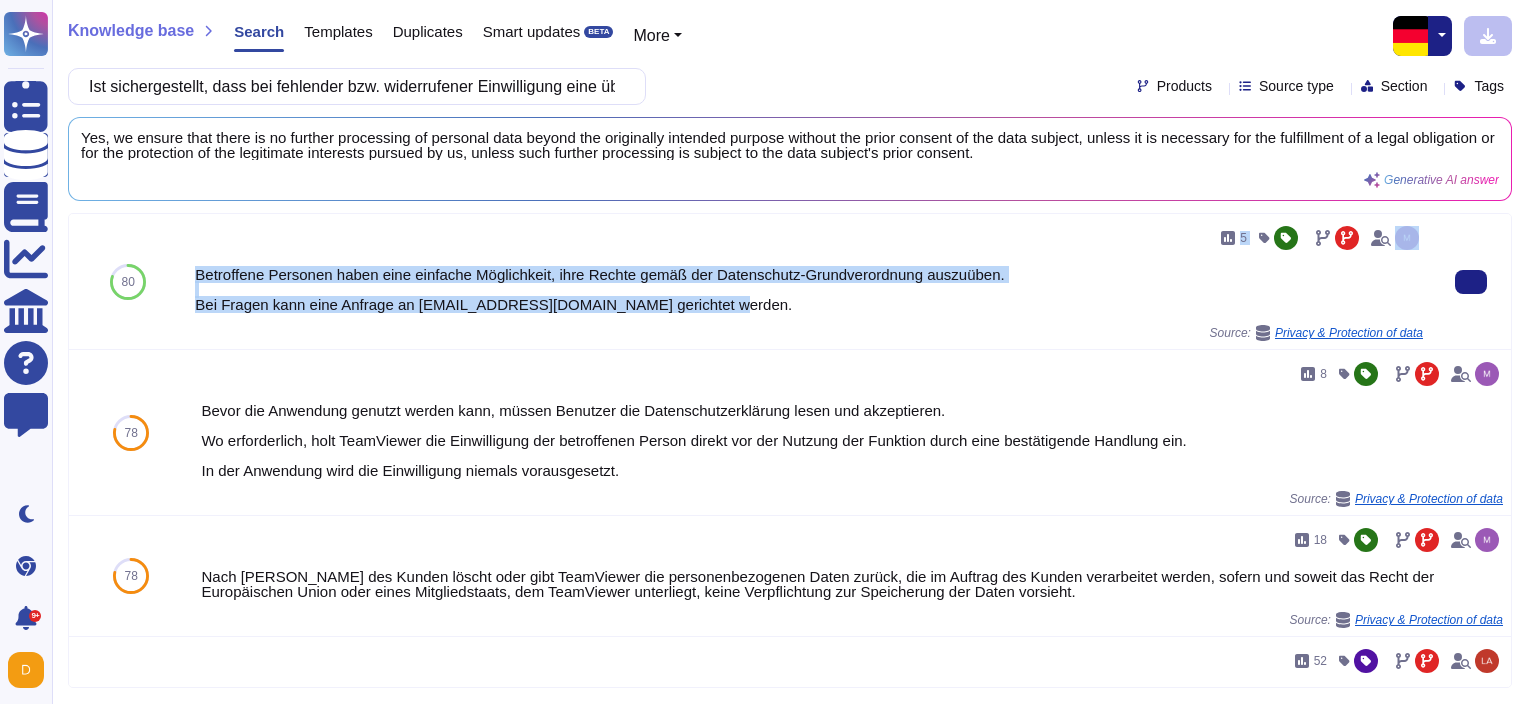 drag, startPoint x: 741, startPoint y: 312, endPoint x: 190, endPoint y: 256, distance: 553.83844 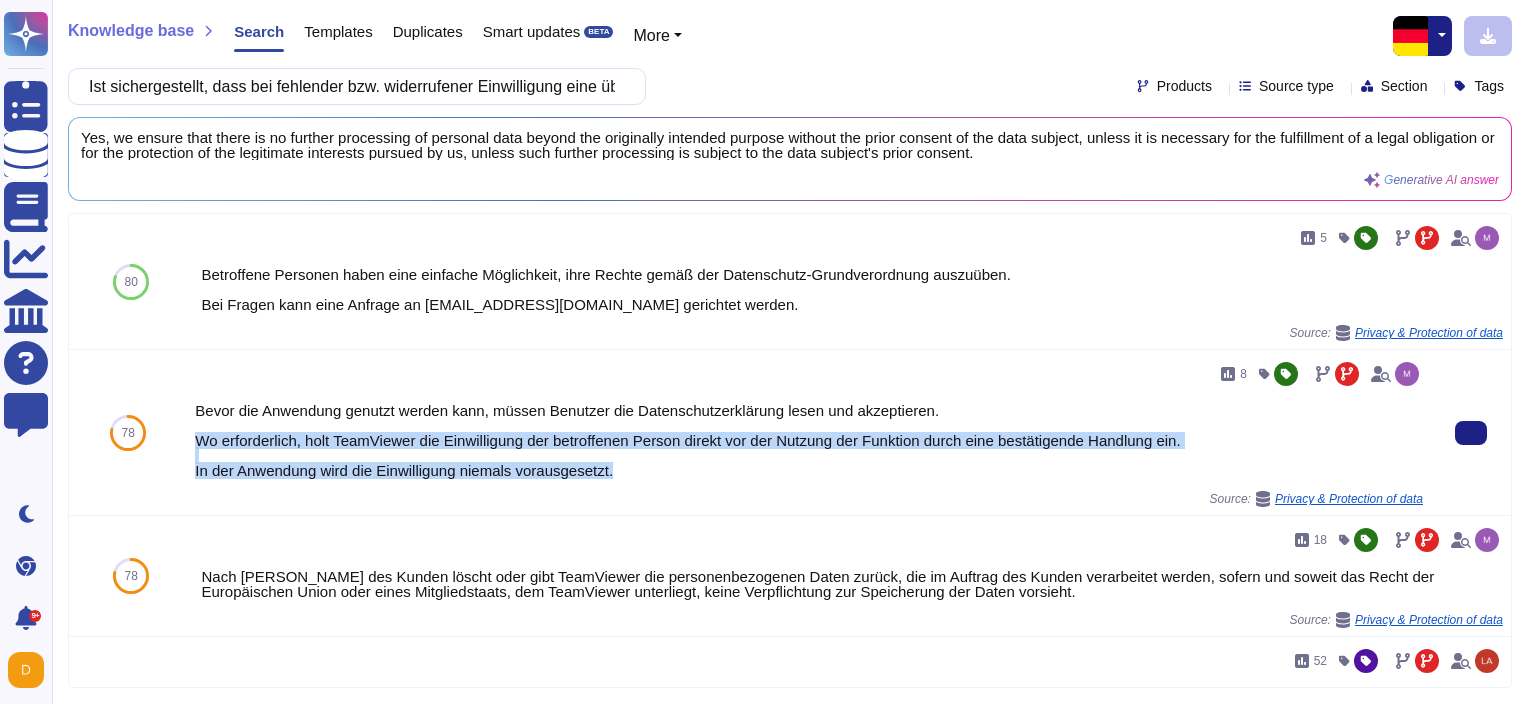 drag, startPoint x: 634, startPoint y: 471, endPoint x: 197, endPoint y: 436, distance: 438.39935 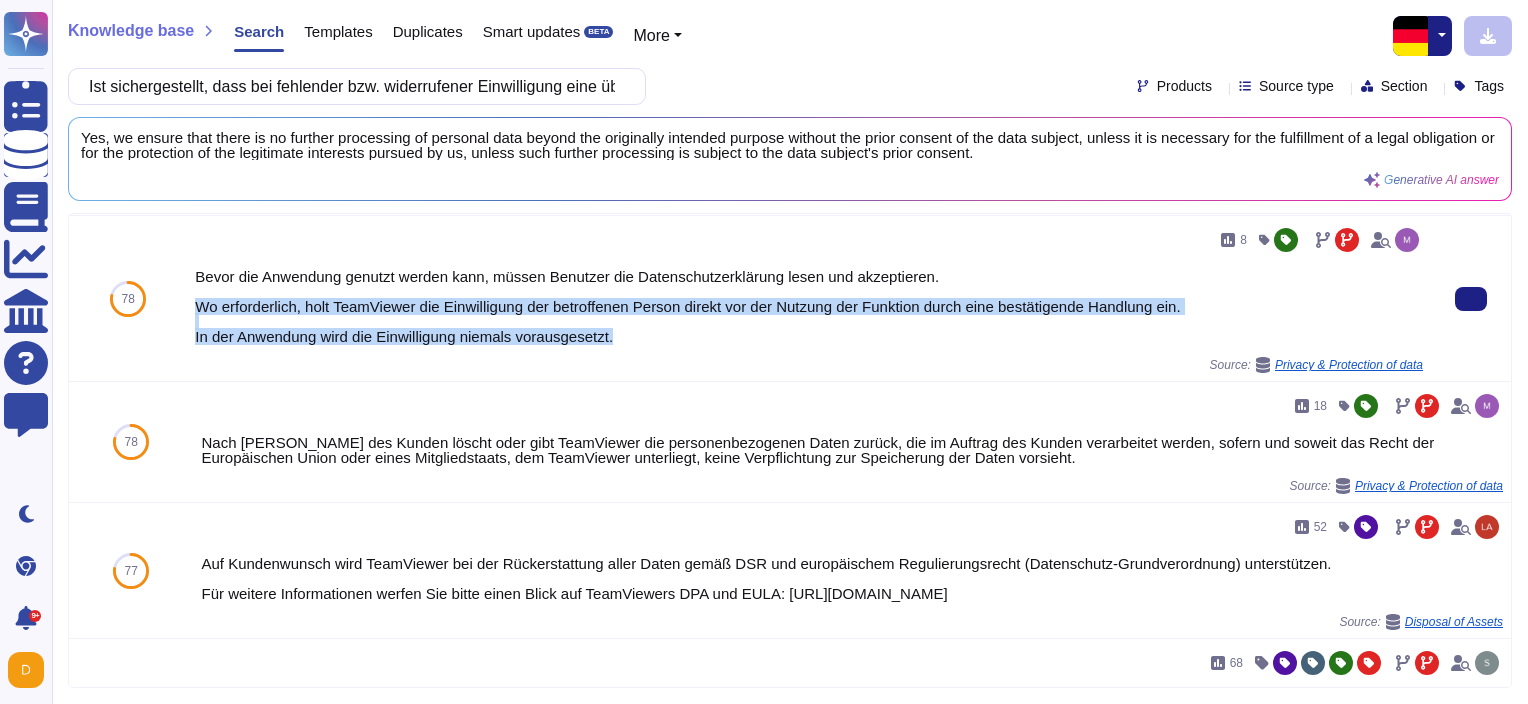 scroll, scrollTop: 0, scrollLeft: 0, axis: both 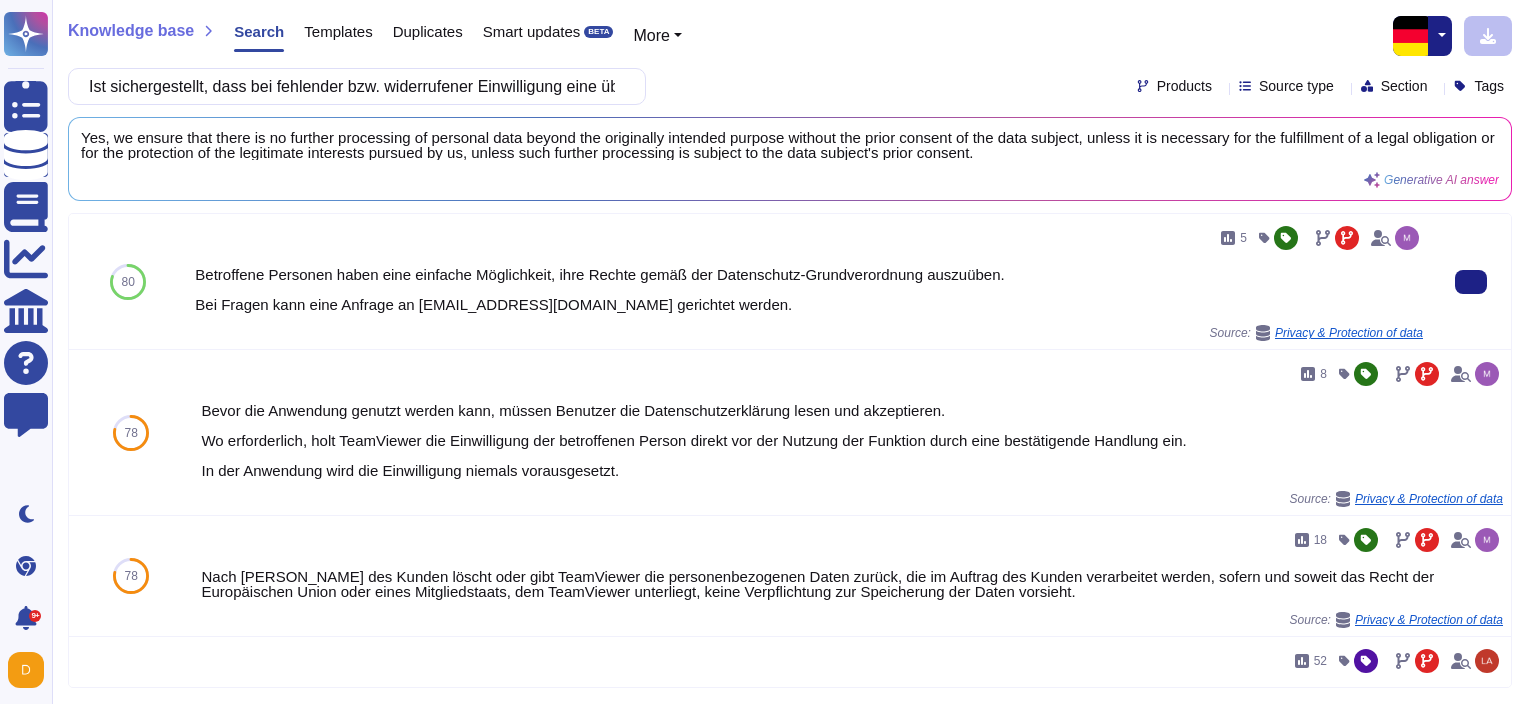click on "Betroffene Personen haben eine einfache Möglichkeit, ihre Rechte gemäß der Datenschutz-Grundverordnung auszuüben.
Bei Fragen kann eine Anfrage an [EMAIL_ADDRESS][DOMAIN_NAME] gerichtet werden." at bounding box center (809, 289) 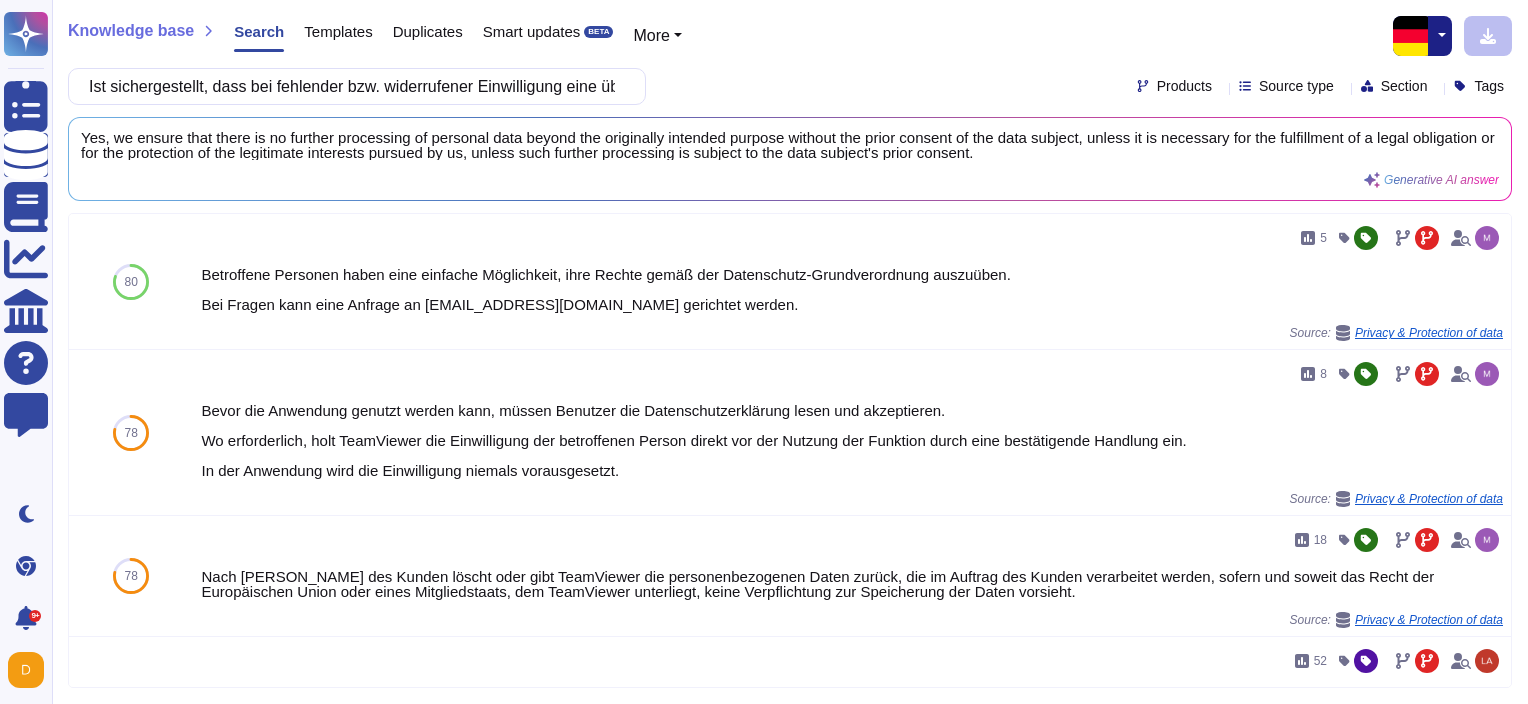 click on "Ist sichergestellt, dass bei fehlender bzw. widerrufener Einwilligung eine über den ursprünglichen Zweck hinausgehende Datenverarbeitung bzw. Direktwerbung nicht länger möglich sind?" at bounding box center (357, 86) 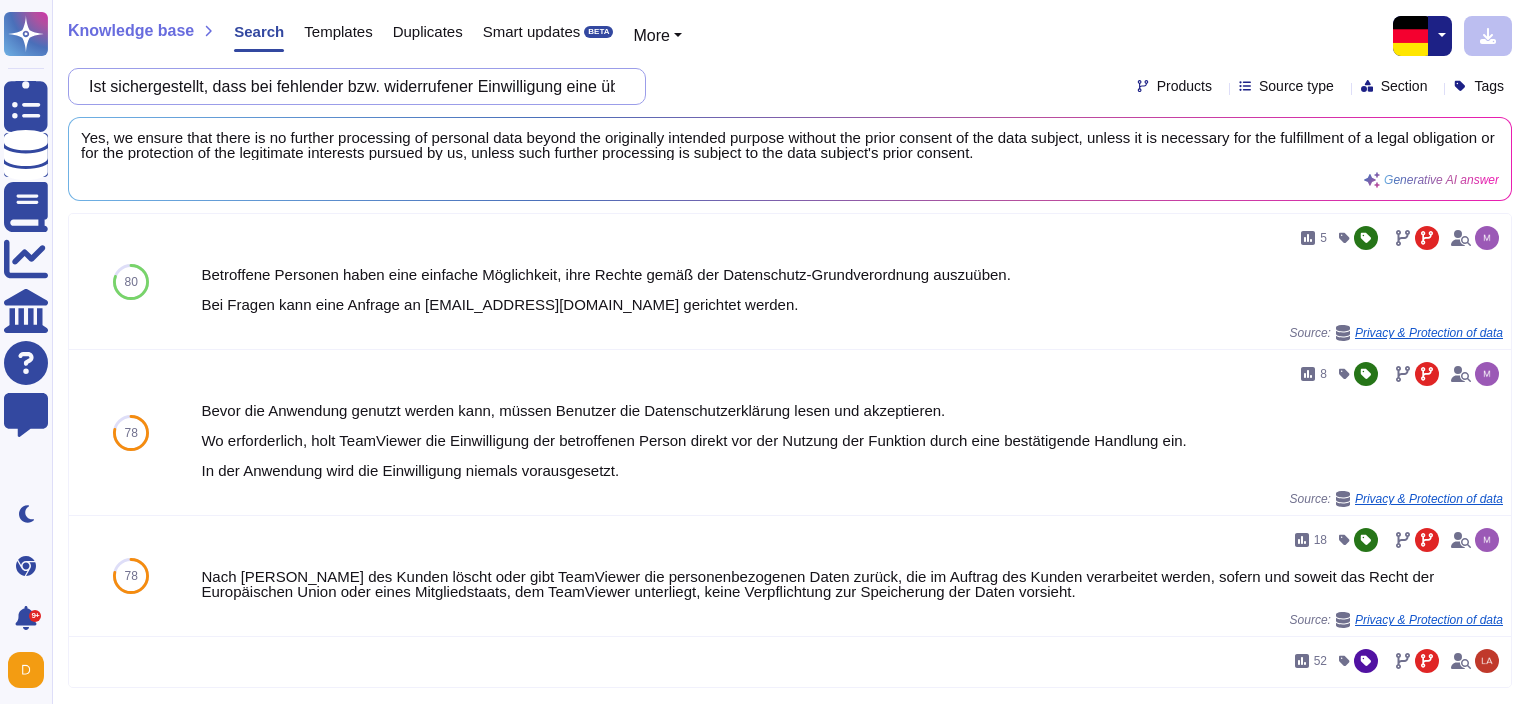 click on "Ist sichergestellt, dass bei fehlender bzw. widerrufener Einwilligung eine über den ursprünglichen Zweck hinausgehende Datenverarbeitung bzw. Direktwerbung nicht länger möglich sind?" at bounding box center (352, 86) 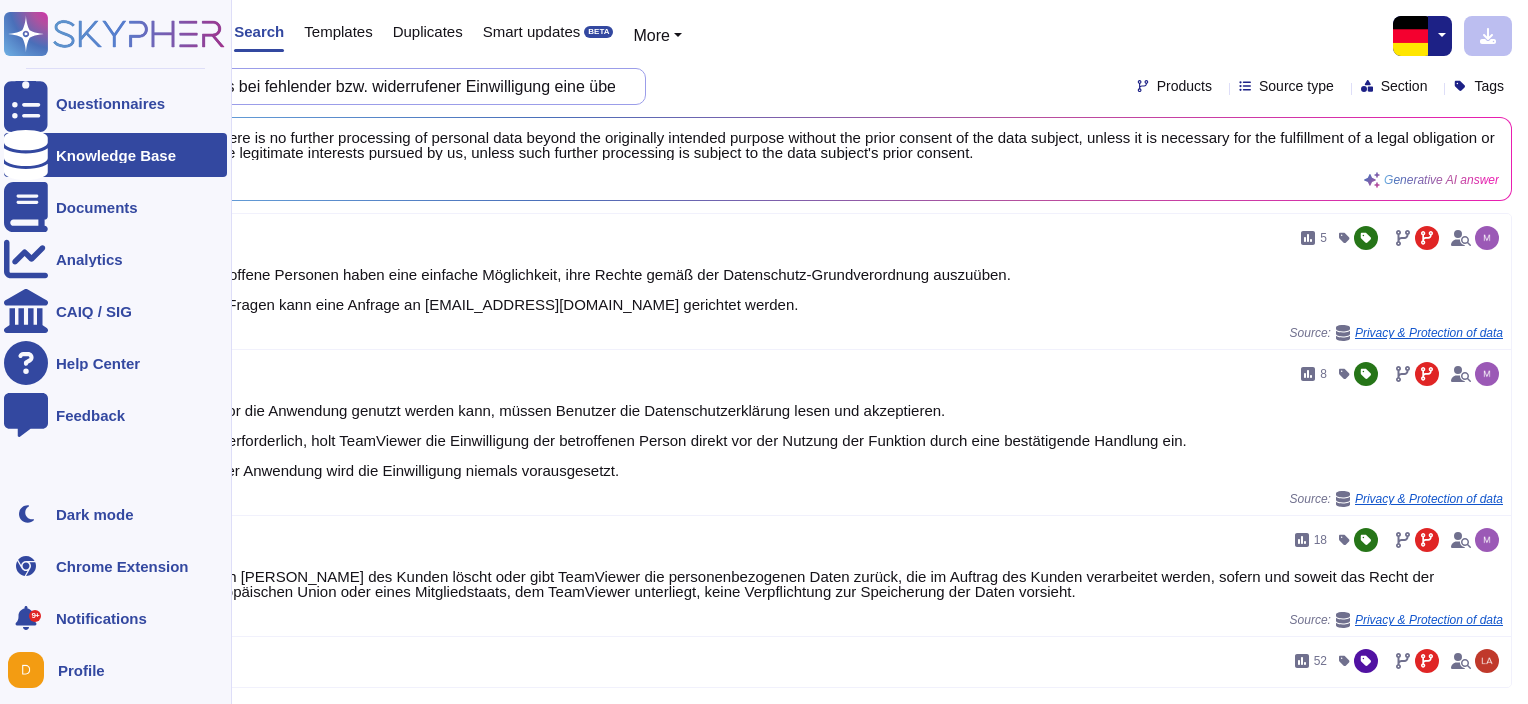 drag, startPoint x: 610, startPoint y: 84, endPoint x: 24, endPoint y: 56, distance: 586.6686 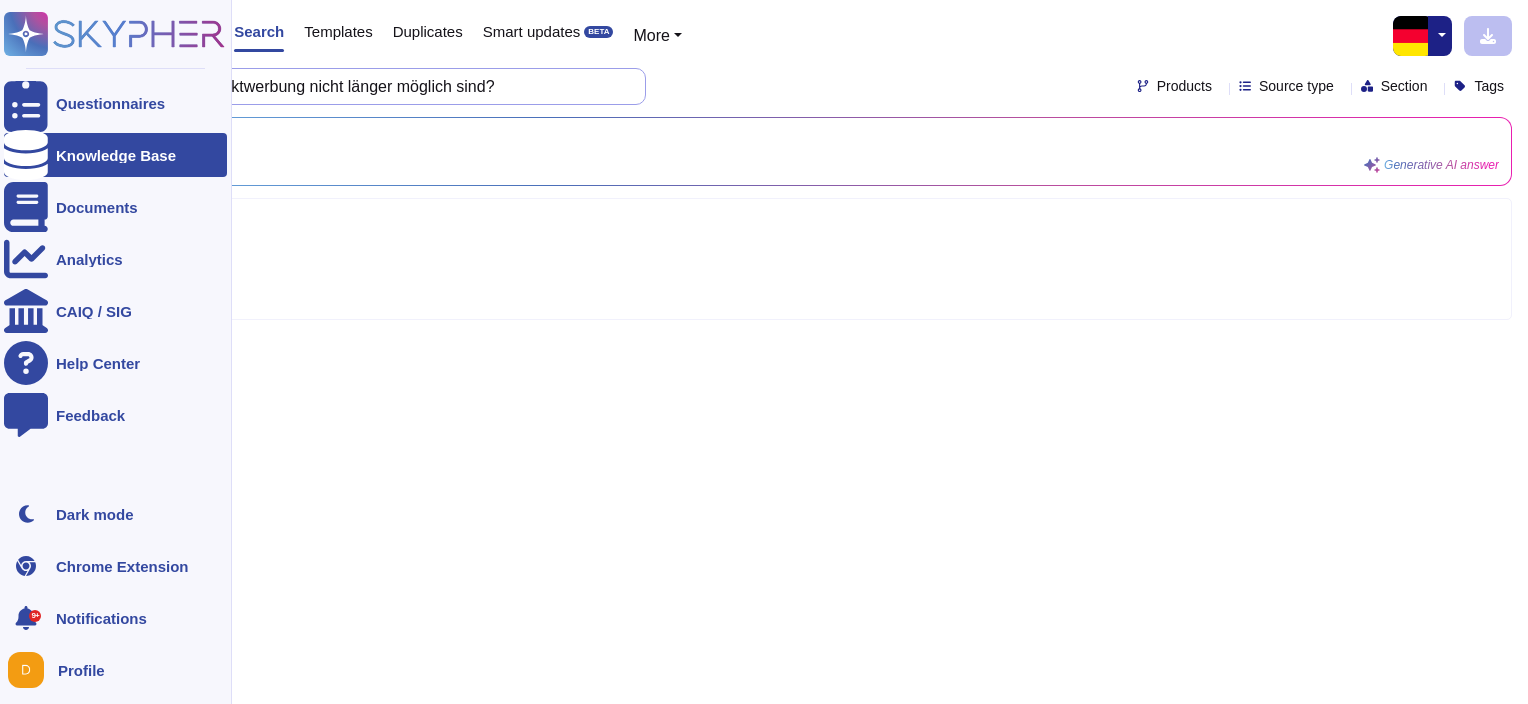 type on "rbeitung bzw. Direktwerbung nicht länger möglich sind?" 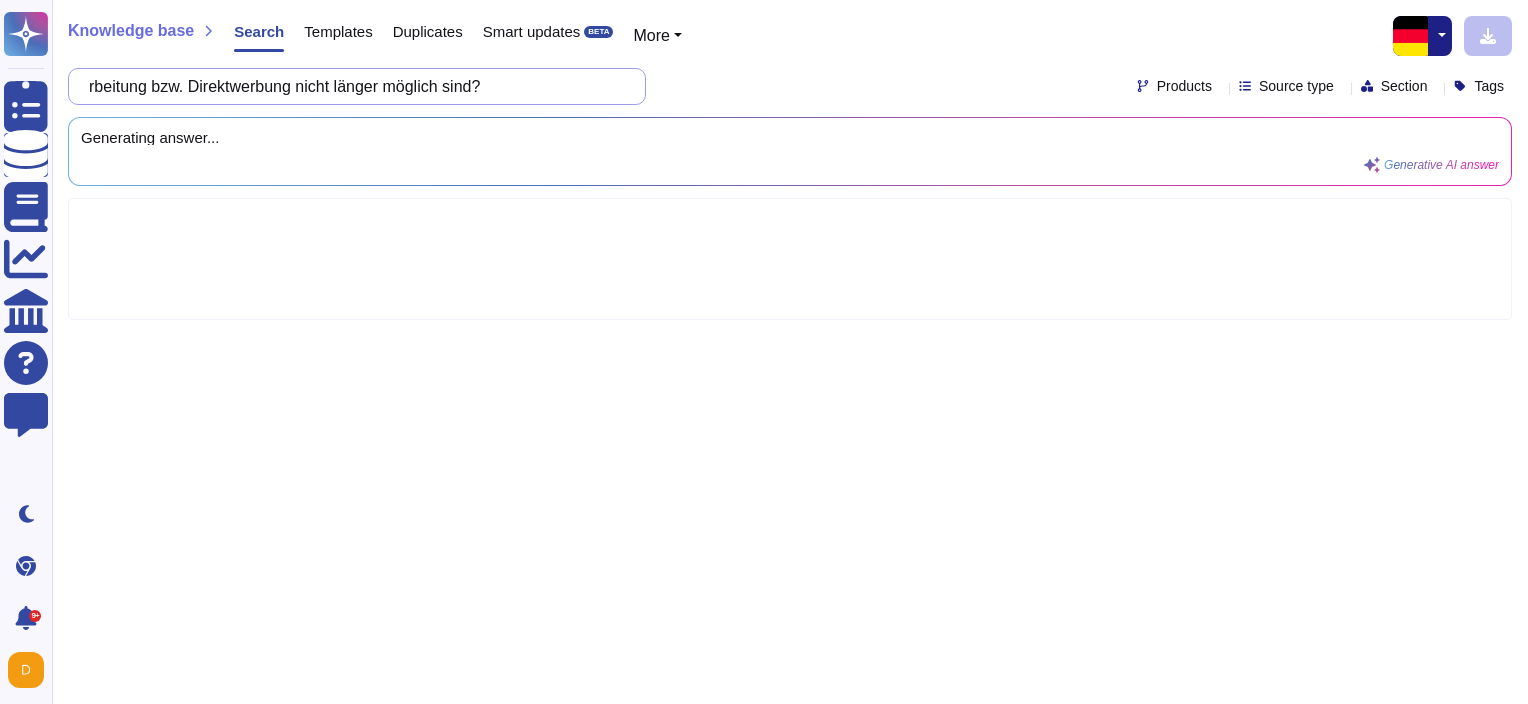 click on "rbeitung bzw. Direktwerbung nicht länger möglich sind?" at bounding box center (352, 86) 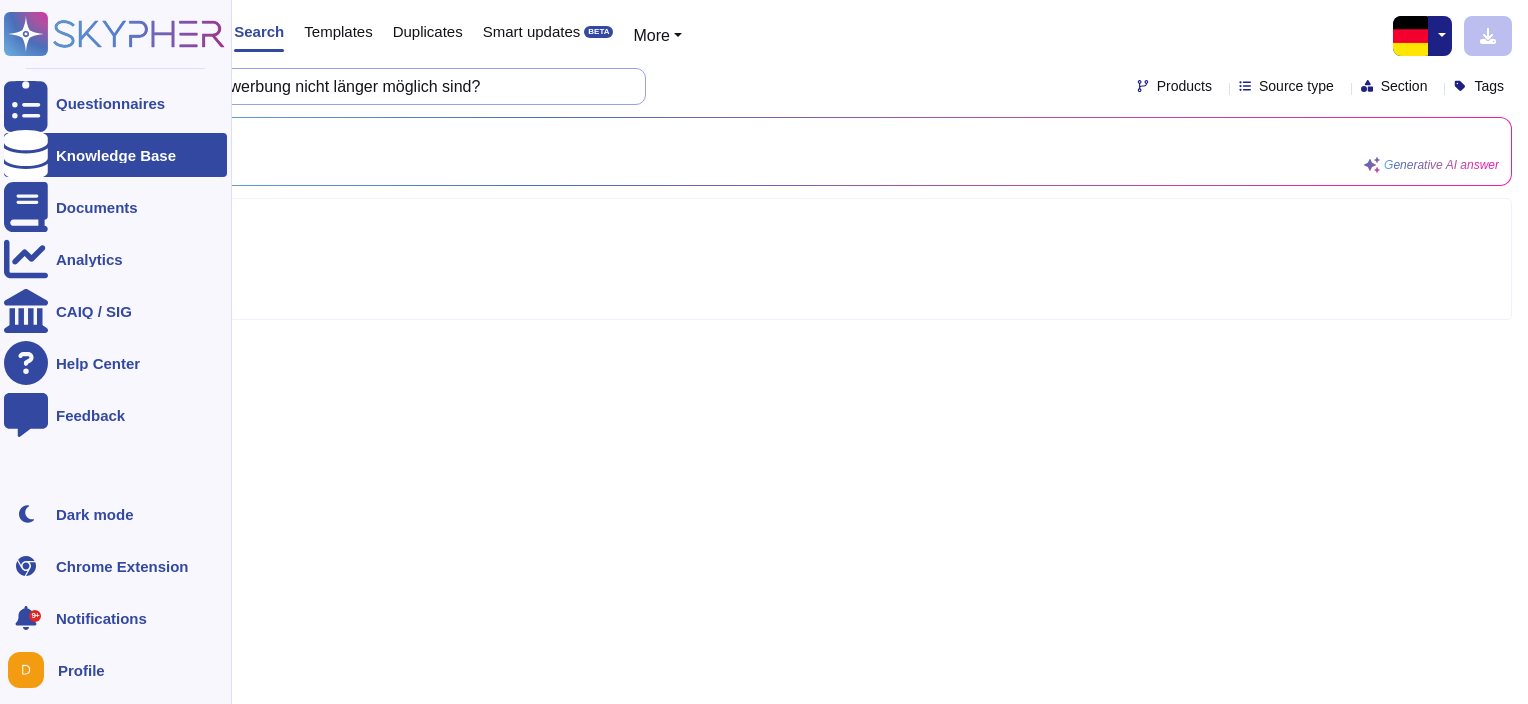 drag, startPoint x: 554, startPoint y: 86, endPoint x: 27, endPoint y: 68, distance: 527.3073 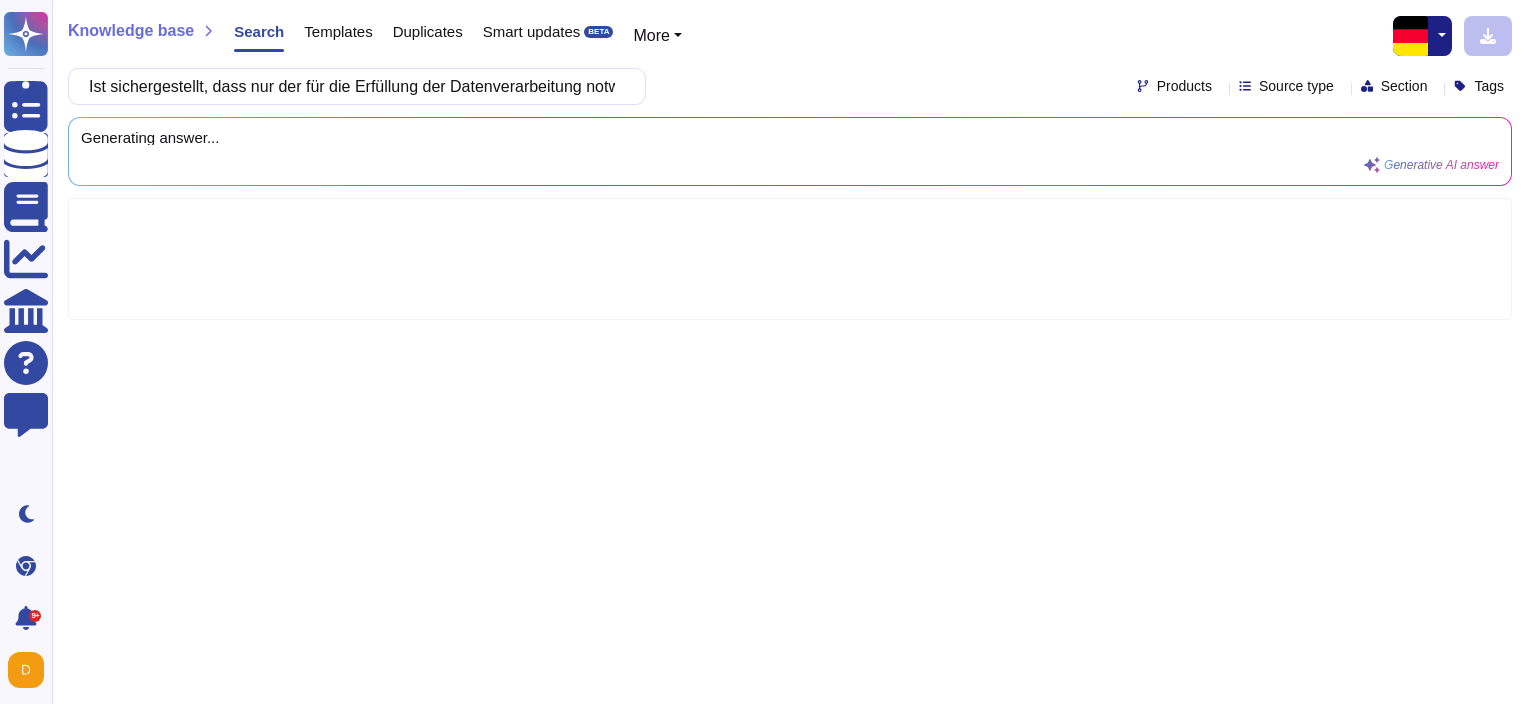 scroll, scrollTop: 0, scrollLeft: 520, axis: horizontal 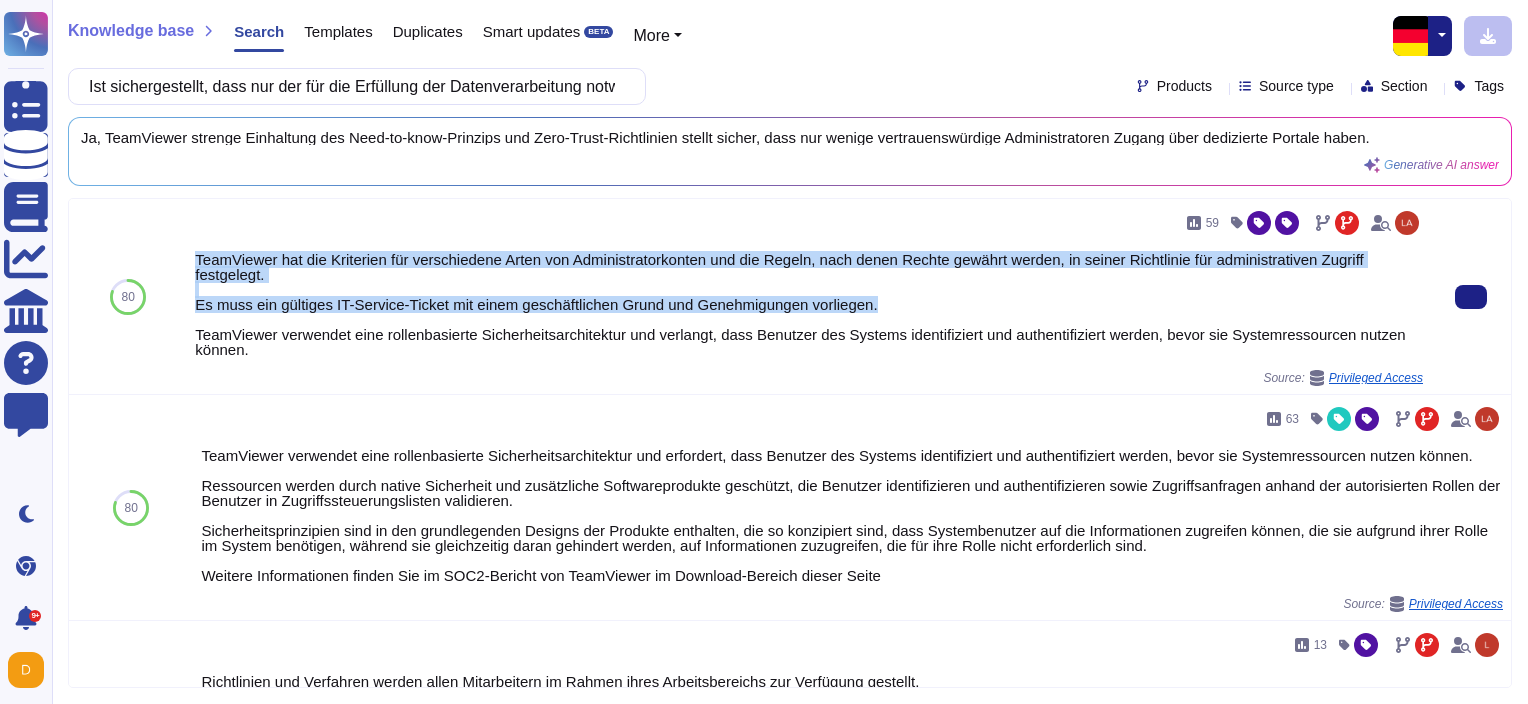 drag, startPoint x: 189, startPoint y: 257, endPoint x: 892, endPoint y: 298, distance: 704.1946 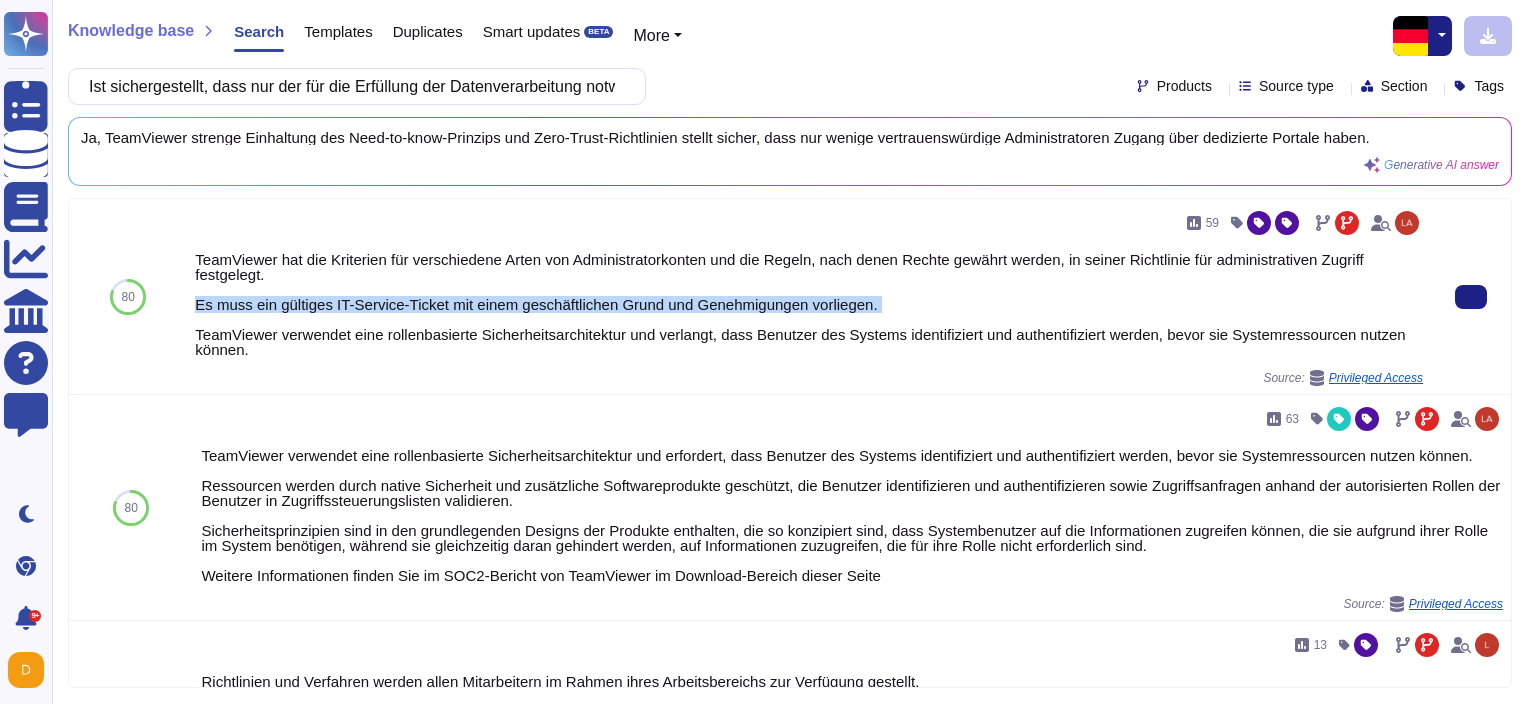 drag, startPoint x: 191, startPoint y: 304, endPoint x: 884, endPoint y: 313, distance: 693.0584 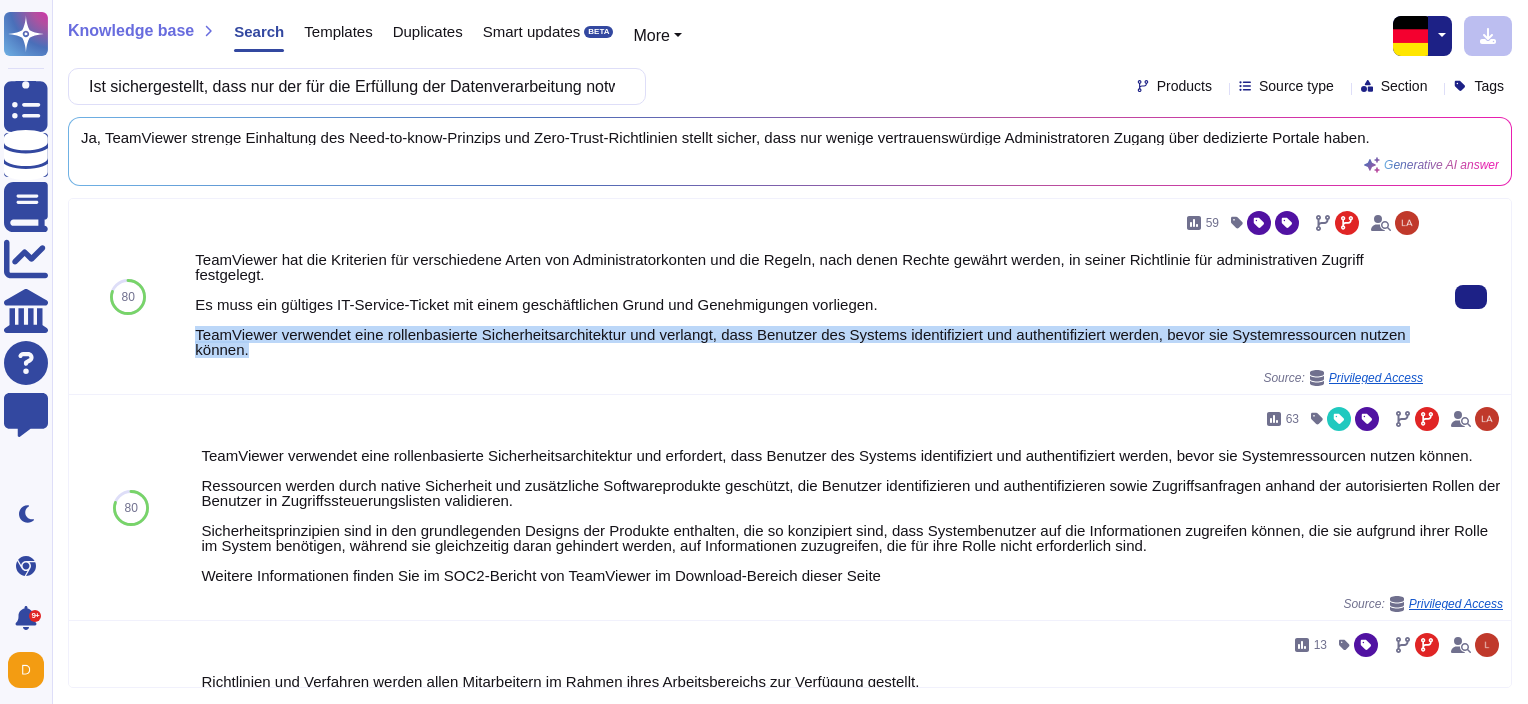 drag, startPoint x: 271, startPoint y: 355, endPoint x: 188, endPoint y: 333, distance: 85.86617 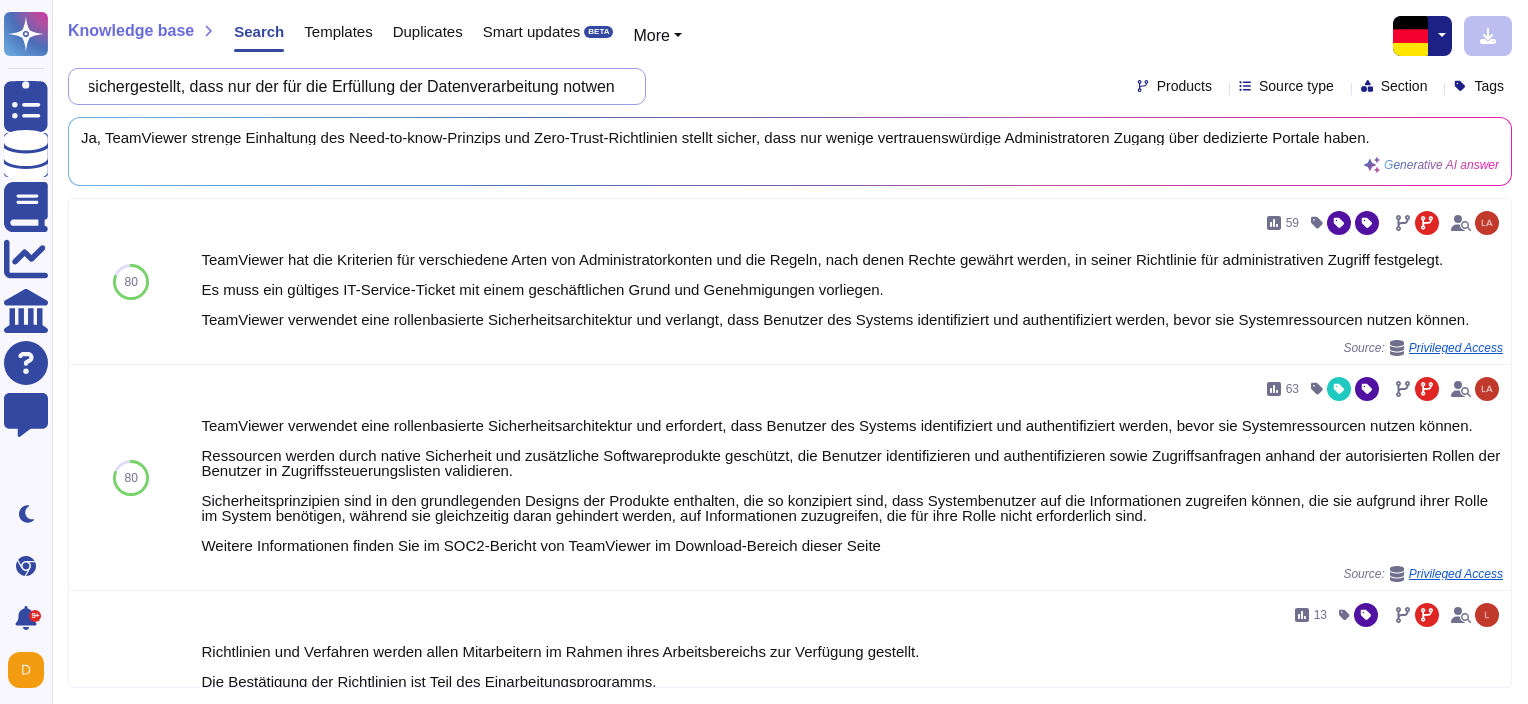 scroll, scrollTop: 0, scrollLeft: 0, axis: both 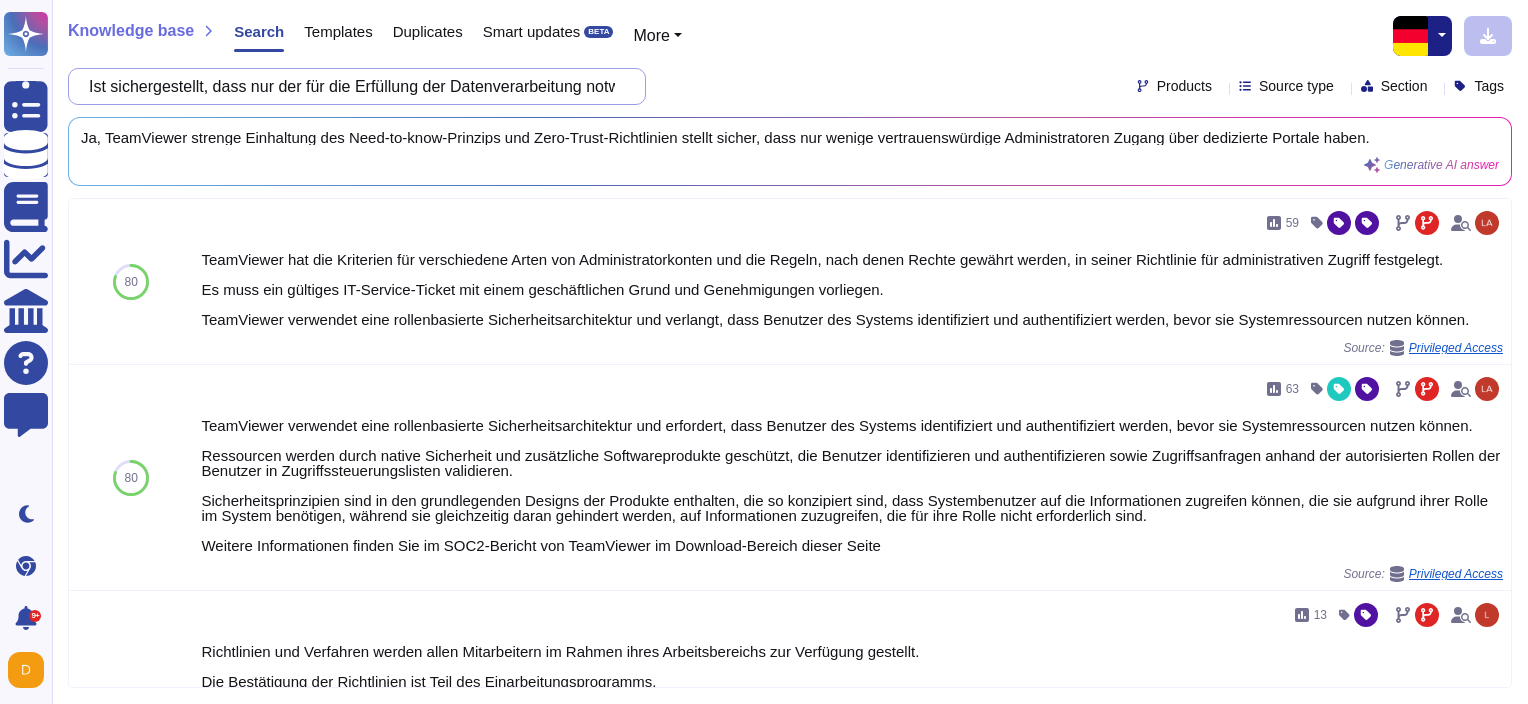 drag, startPoint x: 621, startPoint y: 84, endPoint x: -4, endPoint y: 83, distance: 625.0008 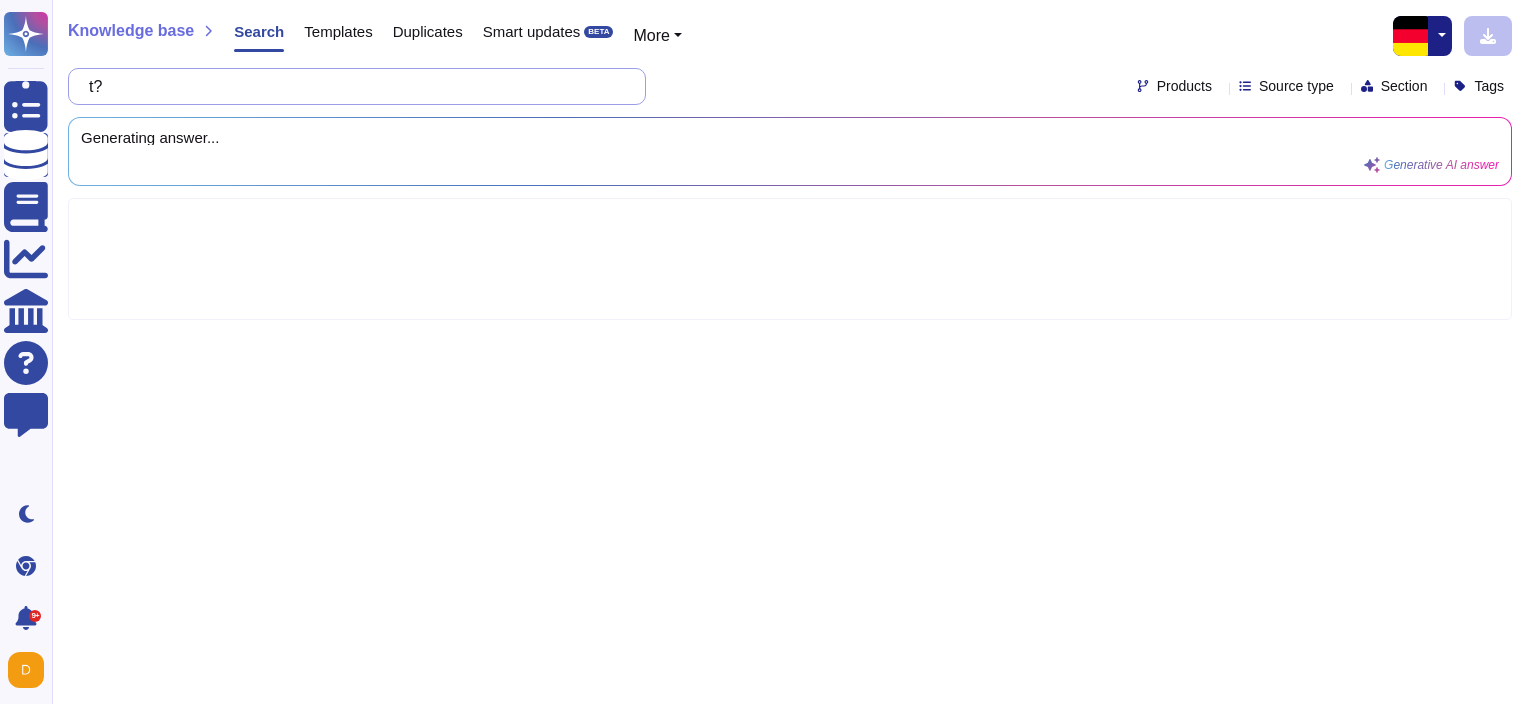 type on "?" 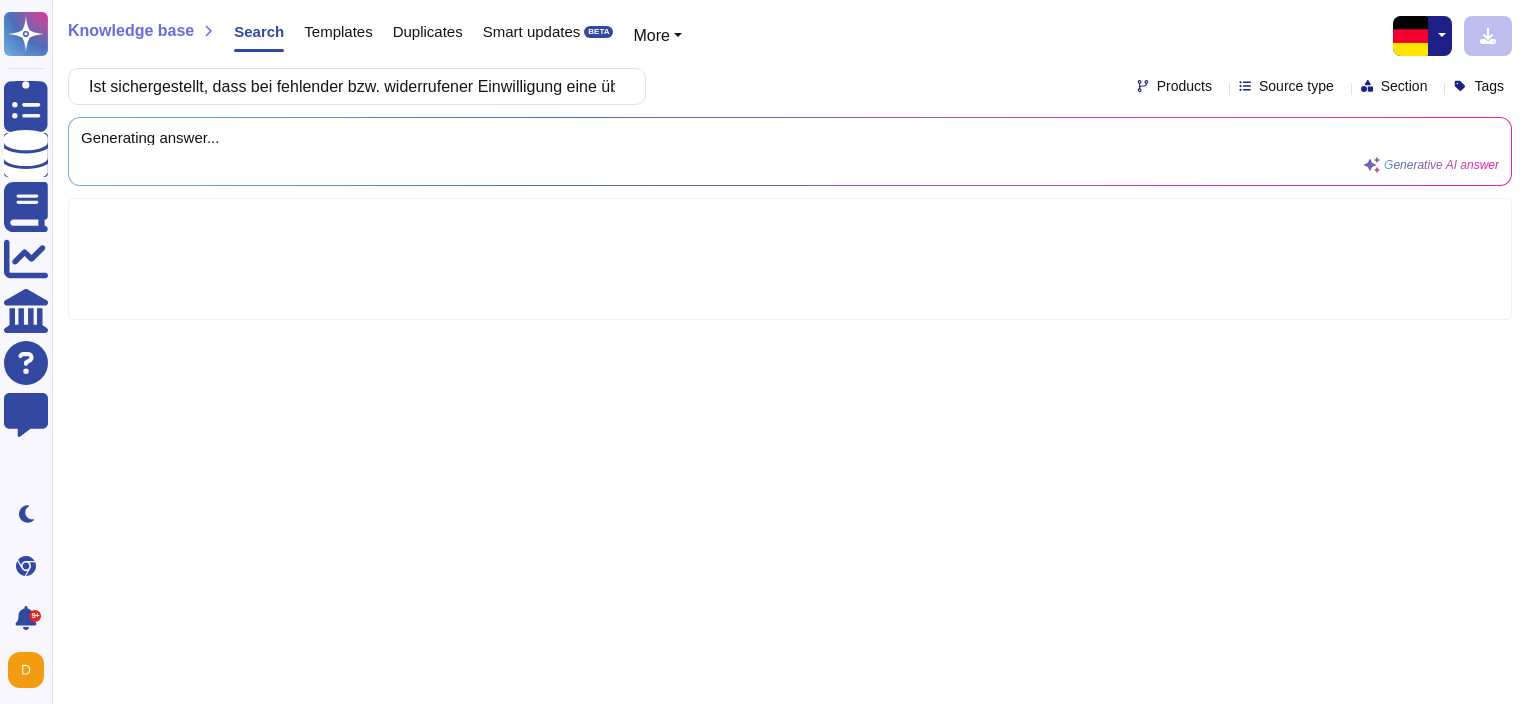 scroll, scrollTop: 0, scrollLeft: 803, axis: horizontal 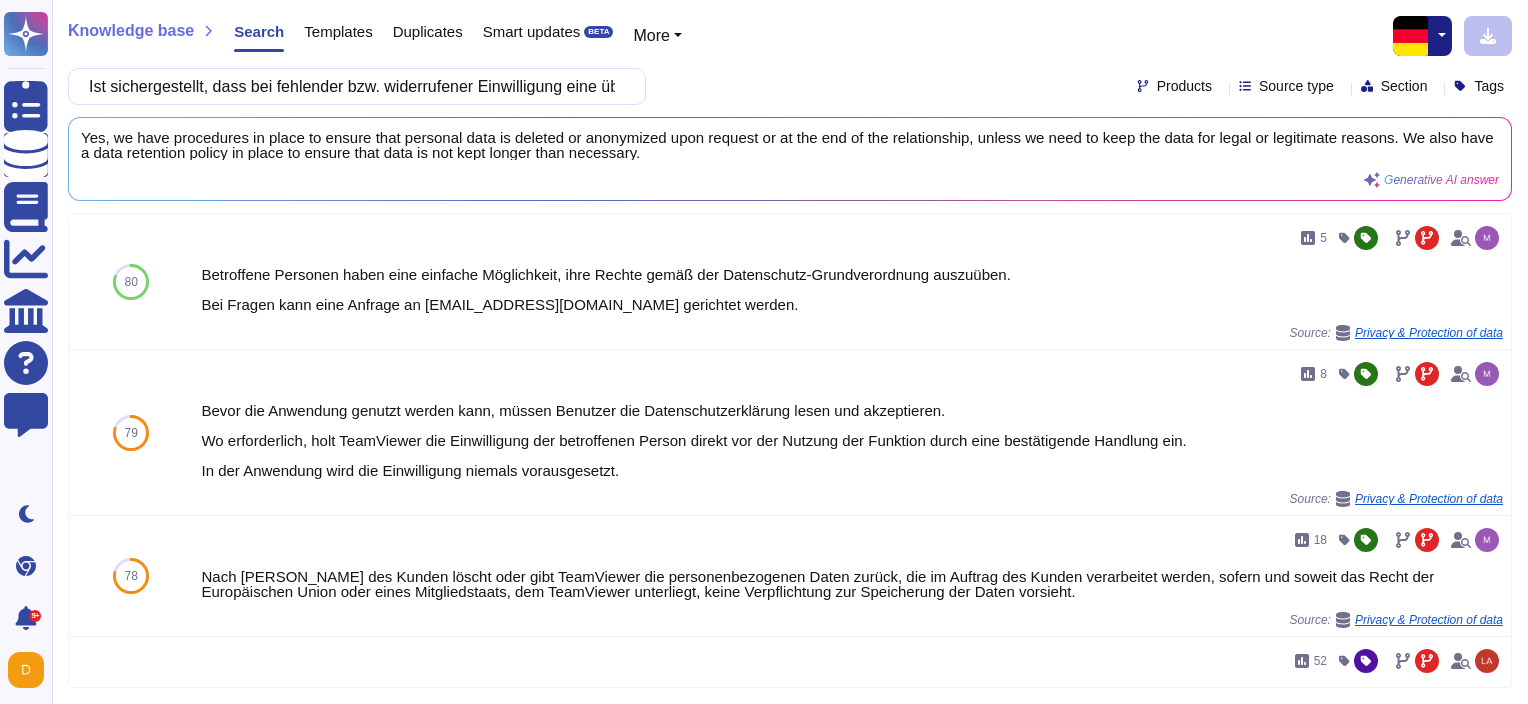 drag, startPoint x: 624, startPoint y: 89, endPoint x: -4, endPoint y: 74, distance: 628.17914 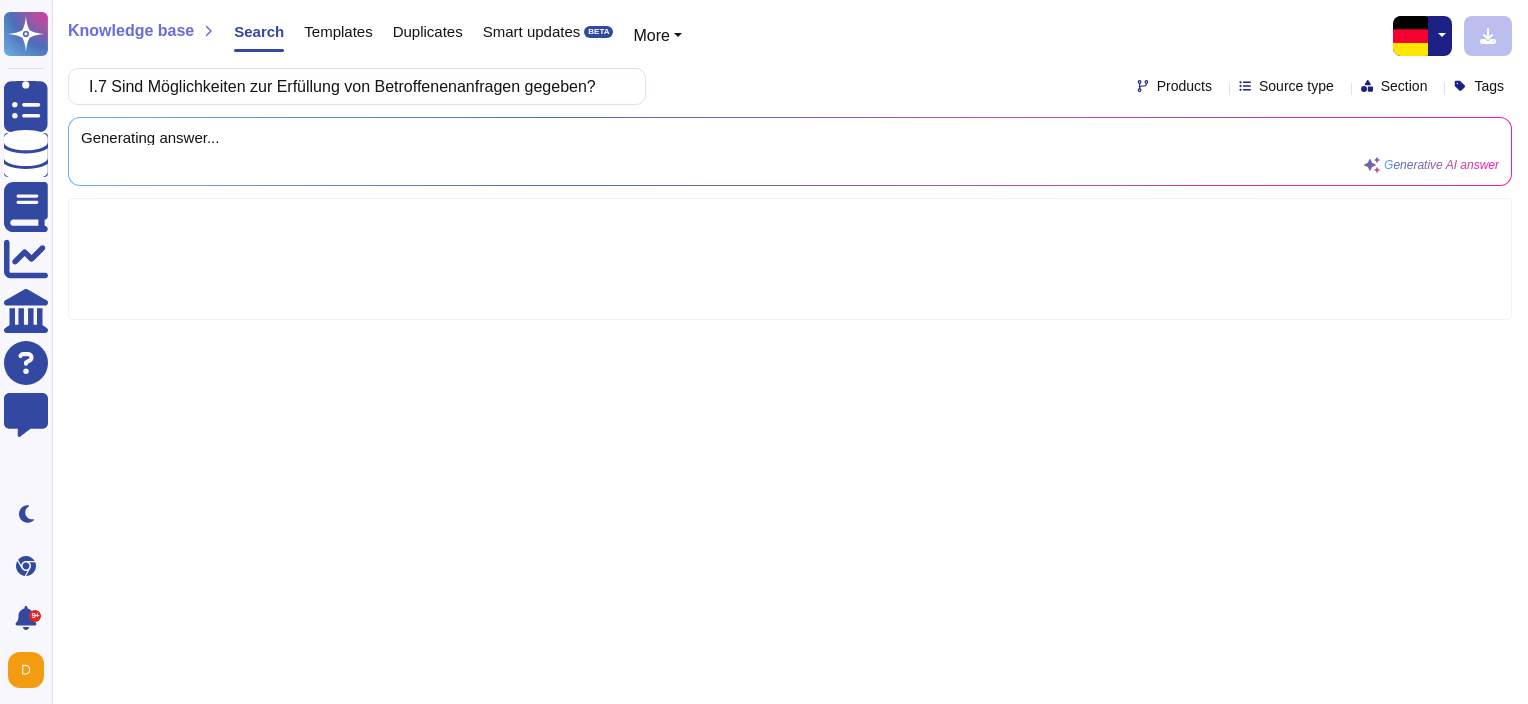 scroll, scrollTop: 0, scrollLeft: 5800, axis: horizontal 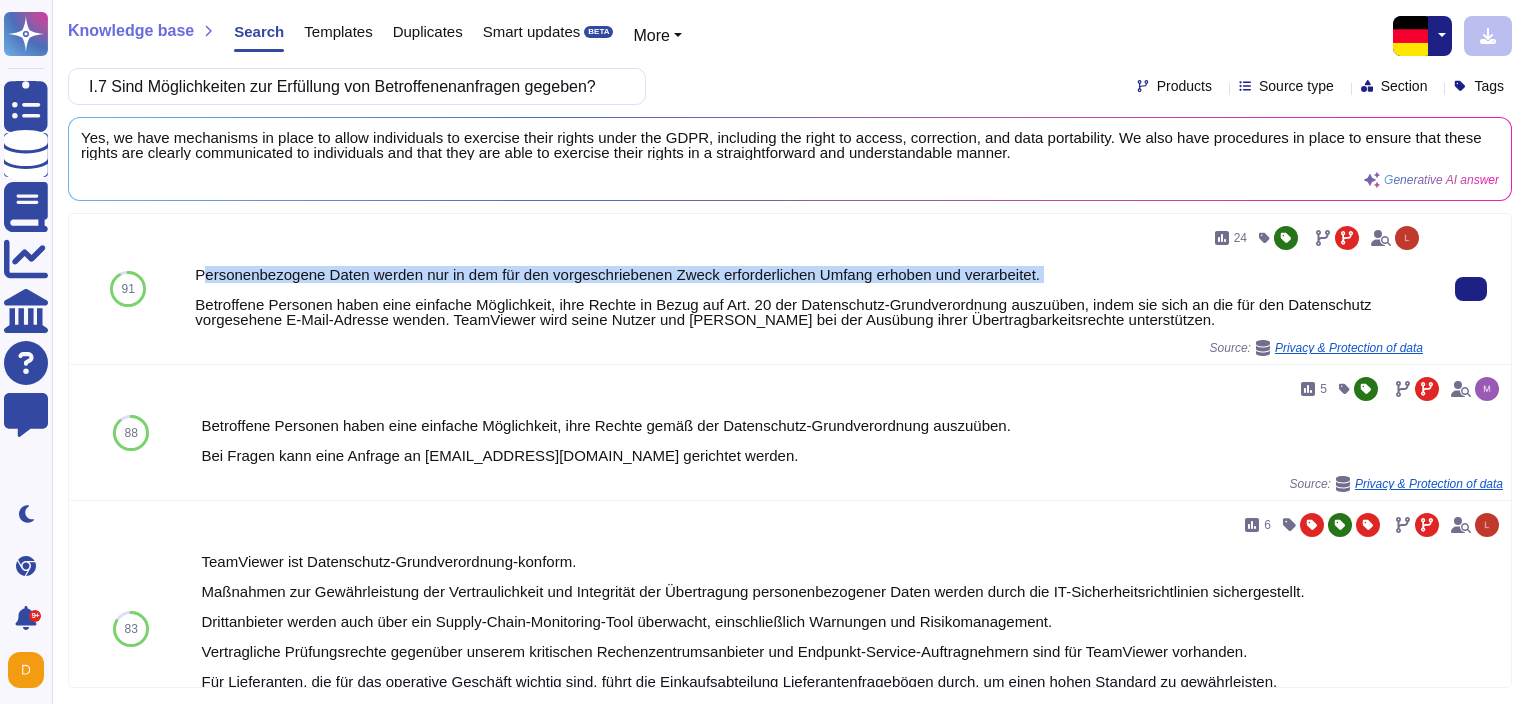 drag, startPoint x: 198, startPoint y: 266, endPoint x: 1144, endPoint y: 282, distance: 946.1353 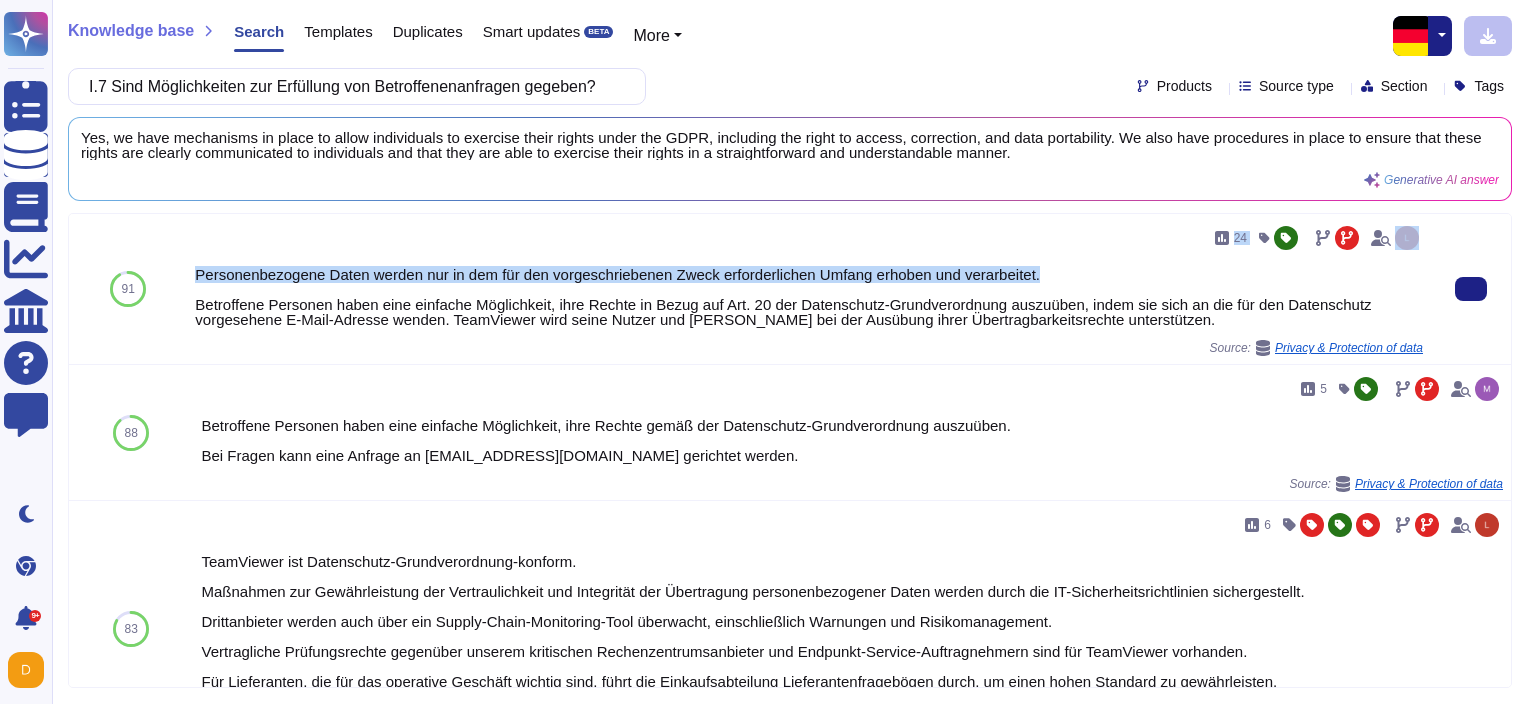 drag, startPoint x: 1066, startPoint y: 275, endPoint x: 597, endPoint y: 254, distance: 469.4699 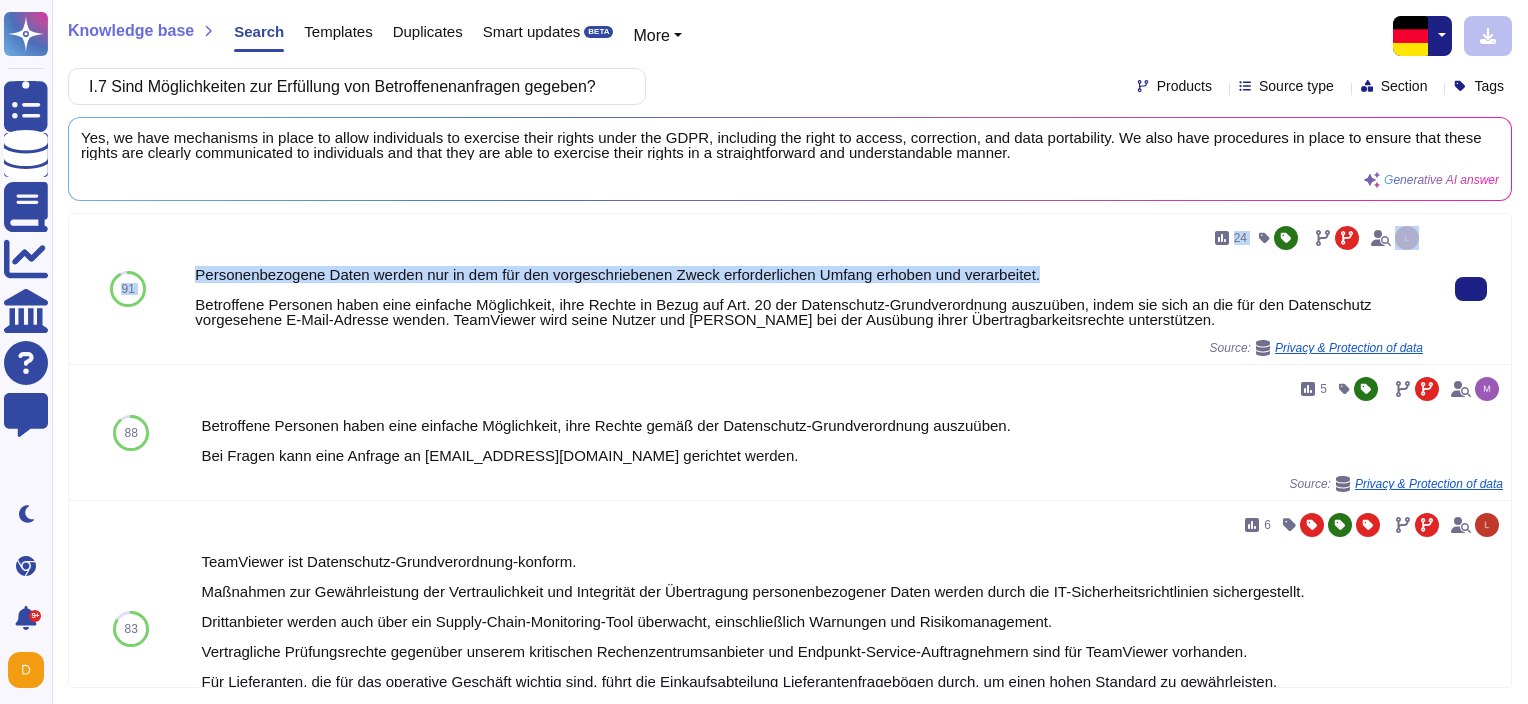 drag, startPoint x: 1041, startPoint y: 272, endPoint x: 184, endPoint y: 264, distance: 857.03735 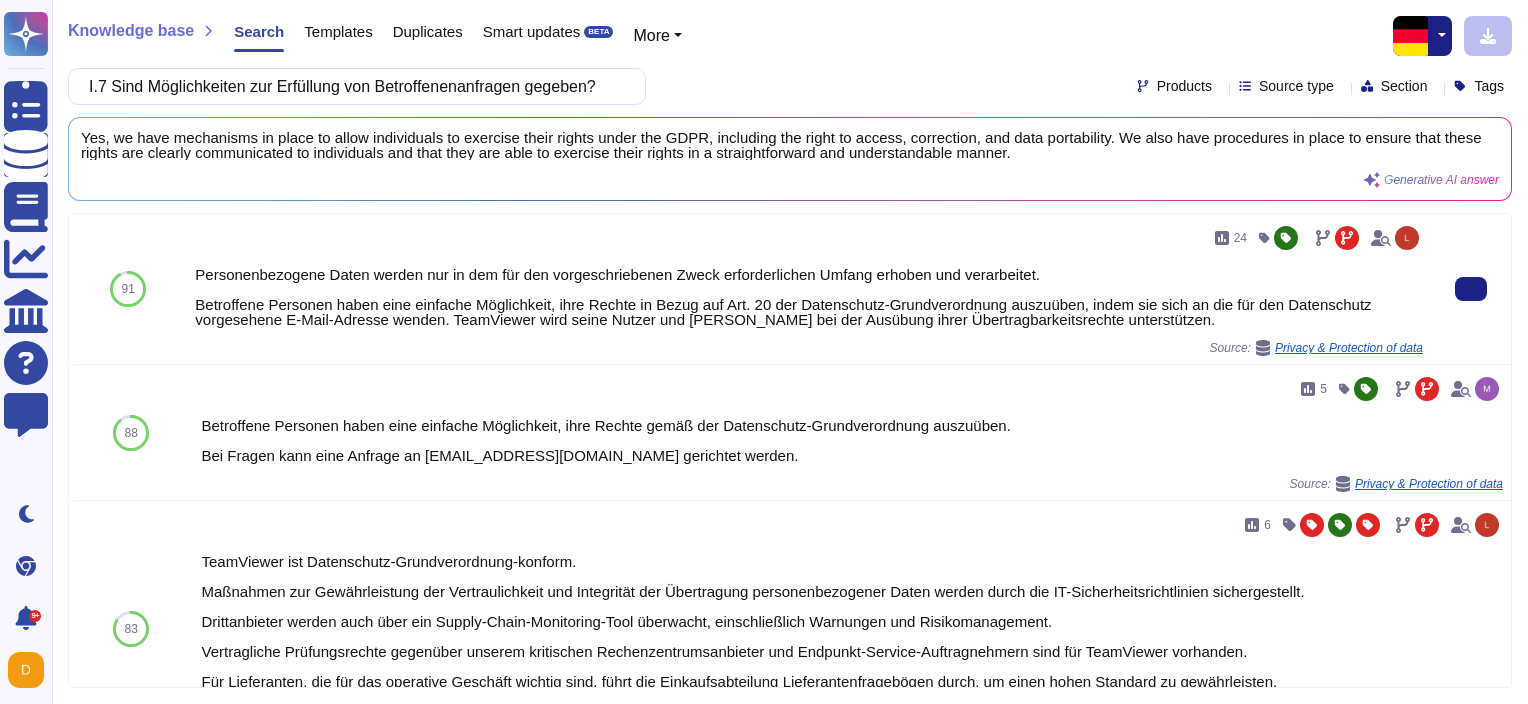 click on "Personenbezogene Daten werden nur in dem für den vorgeschriebenen Zweck erforderlichen Umfang erhoben und verarbeitet.
Betroffene Personen haben eine einfache Möglichkeit, ihre Rechte in Bezug auf Art. 20 der Datenschutz-Grundverordnung auszuüben, indem sie sich an die für den Datenschutz vorgesehene E-Mail-Adresse wenden. TeamViewer wird seine Nutzer und [PERSON_NAME] bei der Ausübung ihrer Übertragbarkeitsrechte unterstützen." at bounding box center [809, 297] 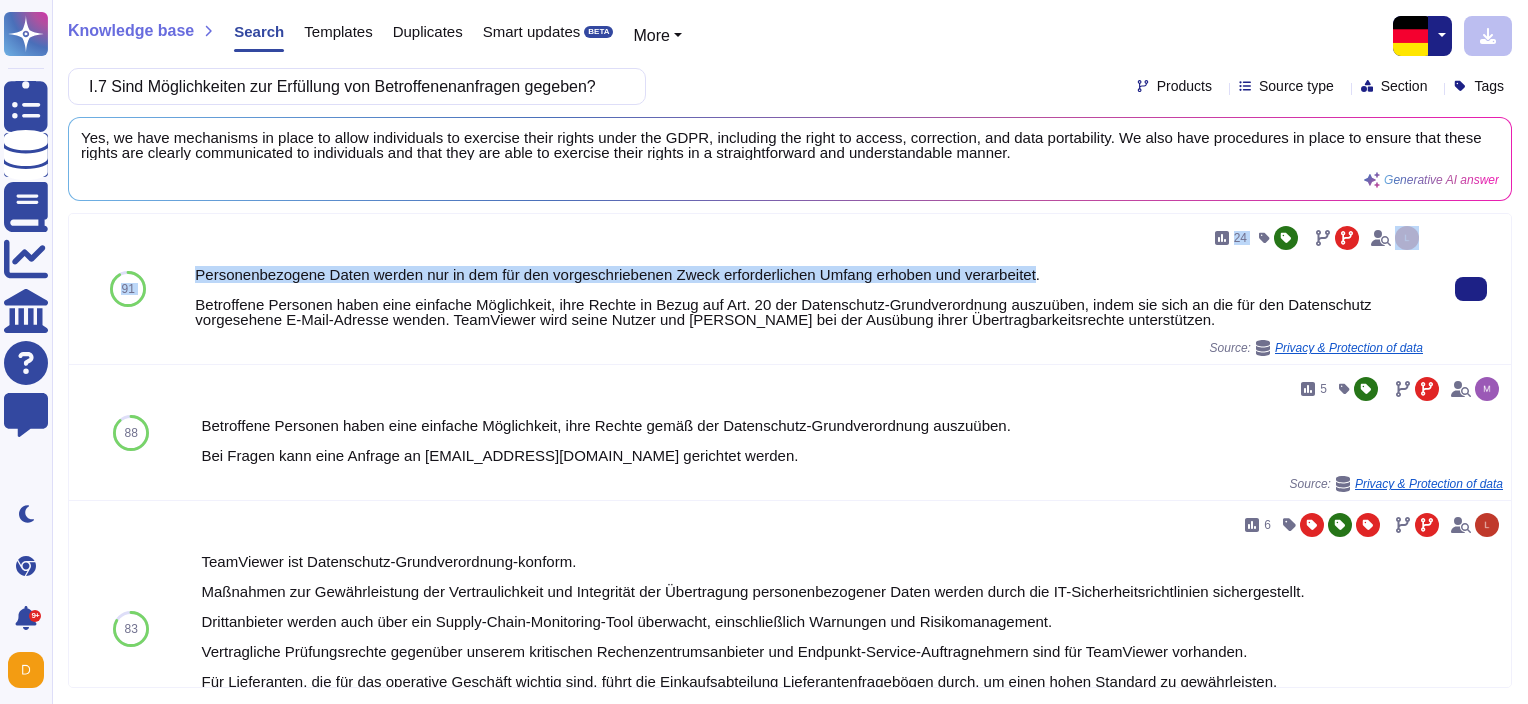 drag, startPoint x: 1030, startPoint y: 281, endPoint x: 168, endPoint y: 283, distance: 862.0023 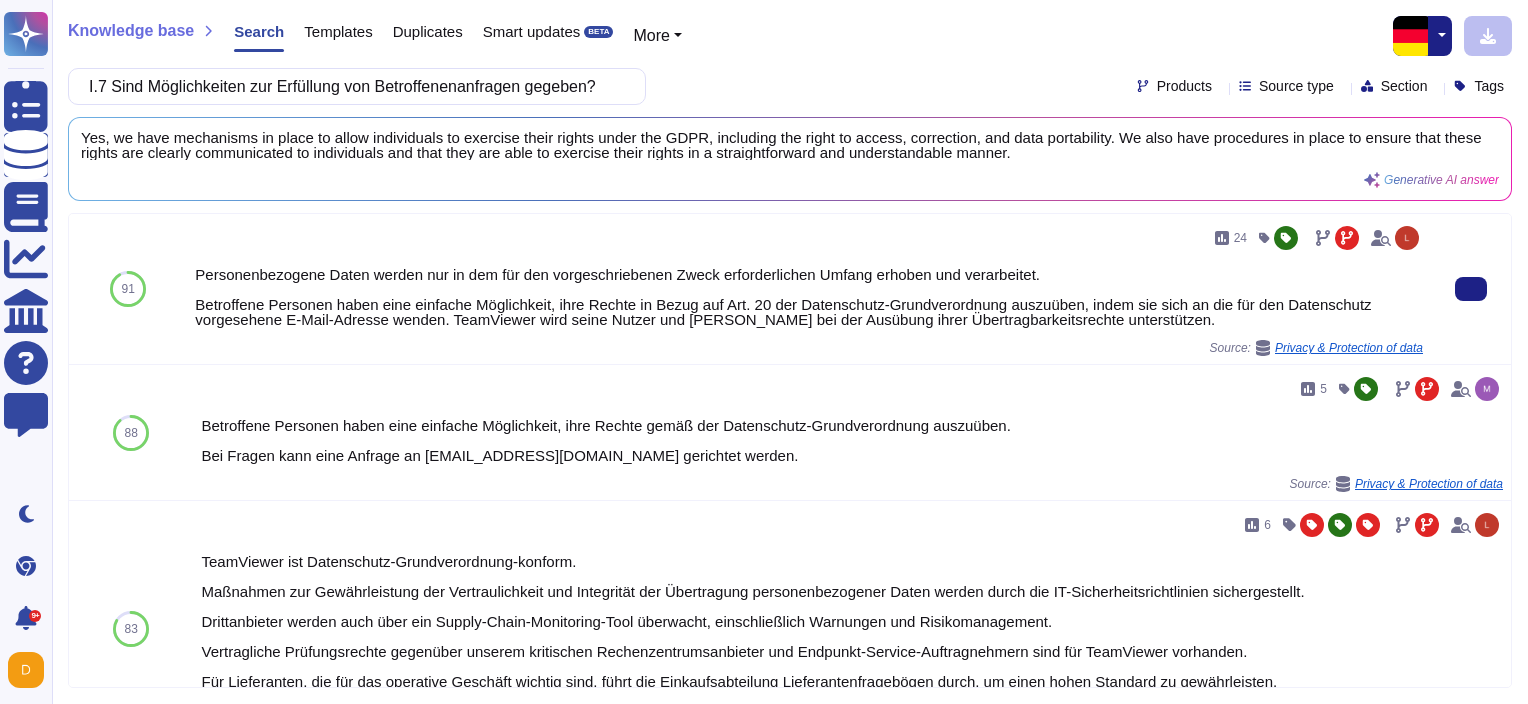 click on "Personenbezogene Daten werden nur in dem für den vorgeschriebenen Zweck erforderlichen Umfang erhoben und verarbeitet.
Betroffene Personen haben eine einfache Möglichkeit, ihre Rechte in Bezug auf Art. 20 der Datenschutz-Grundverordnung auszuüben, indem sie sich an die für den Datenschutz vorgesehene E-Mail-Adresse wenden. TeamViewer wird seine Nutzer und [PERSON_NAME] bei der Ausübung ihrer Übertragbarkeitsrechte unterstützen." at bounding box center [809, 297] 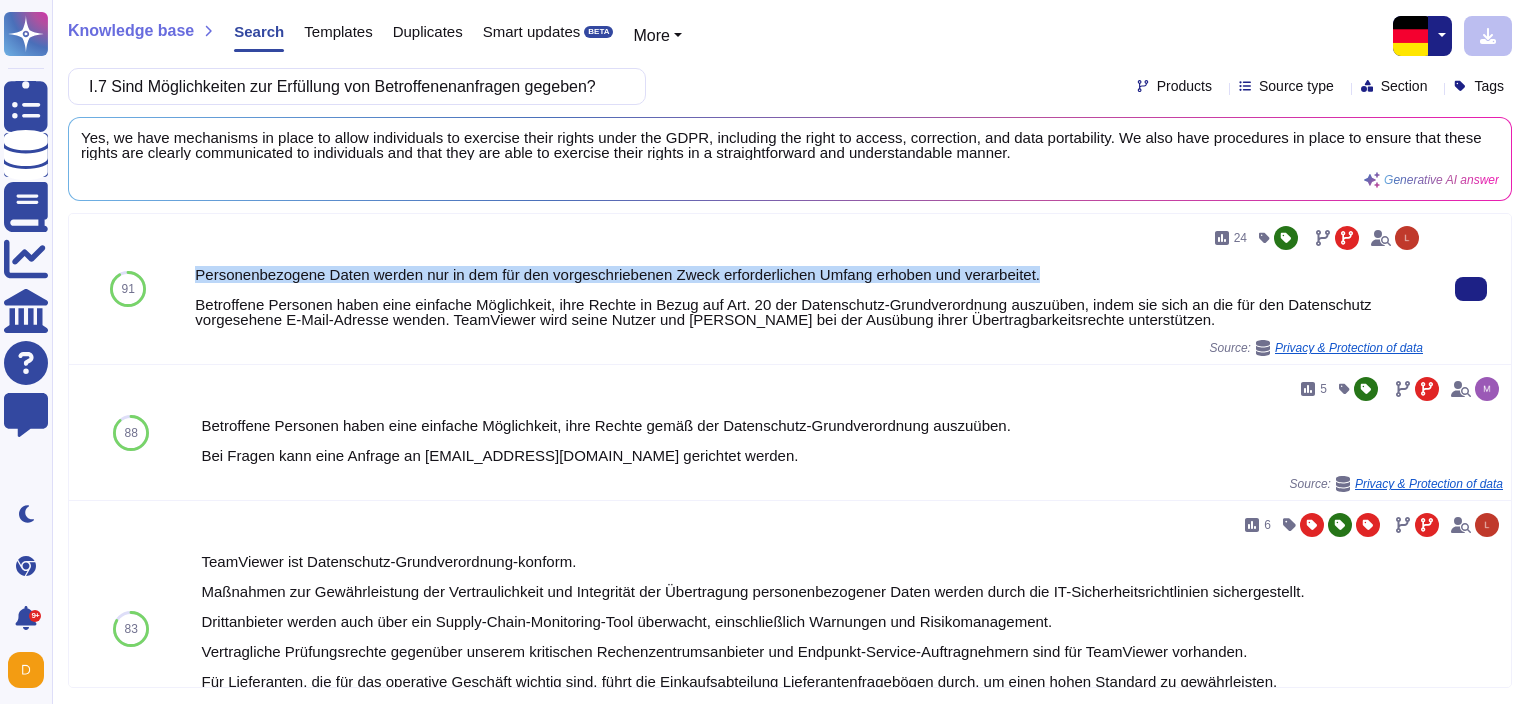 drag, startPoint x: 1040, startPoint y: 275, endPoint x: 192, endPoint y: 276, distance: 848.0006 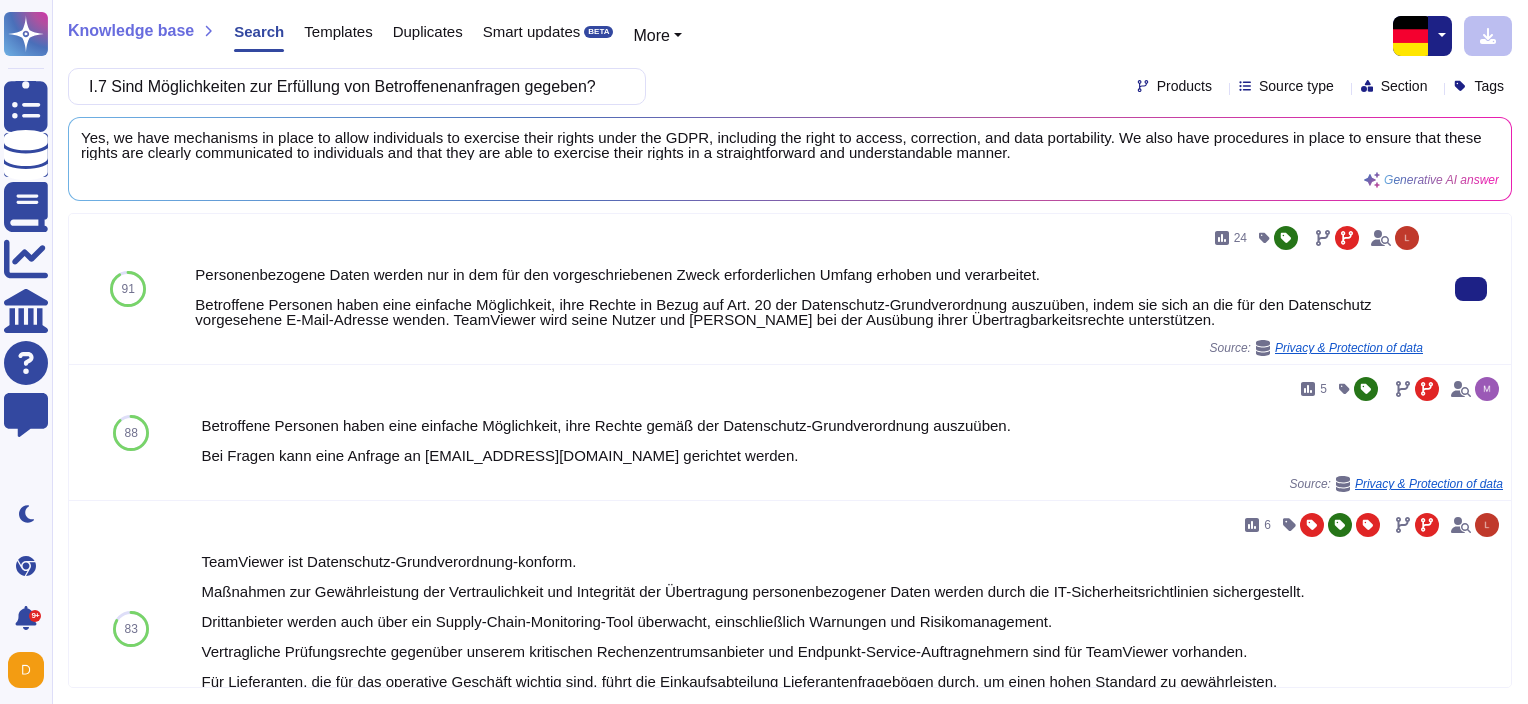 click on "24 Personenbezogene Daten werden nur in dem für den vorgeschriebenen Zweck erforderlichen Umfang erhoben und verarbeitet.
Betroffene Personen haben eine einfache Möglichkeit, ihre Rechte in Bezug auf Art. 20 der Datenschutz-Grundverordnung auszuüben, indem sie sich an die für den Datenschutz vorgesehene E-Mail-Adresse wenden. TeamViewer wird seine Nutzer und [PERSON_NAME] bei der Ausübung ihrer Übertragbarkeitsrechte unterstützen. Source: Privacy & Protection of data" at bounding box center [809, 289] 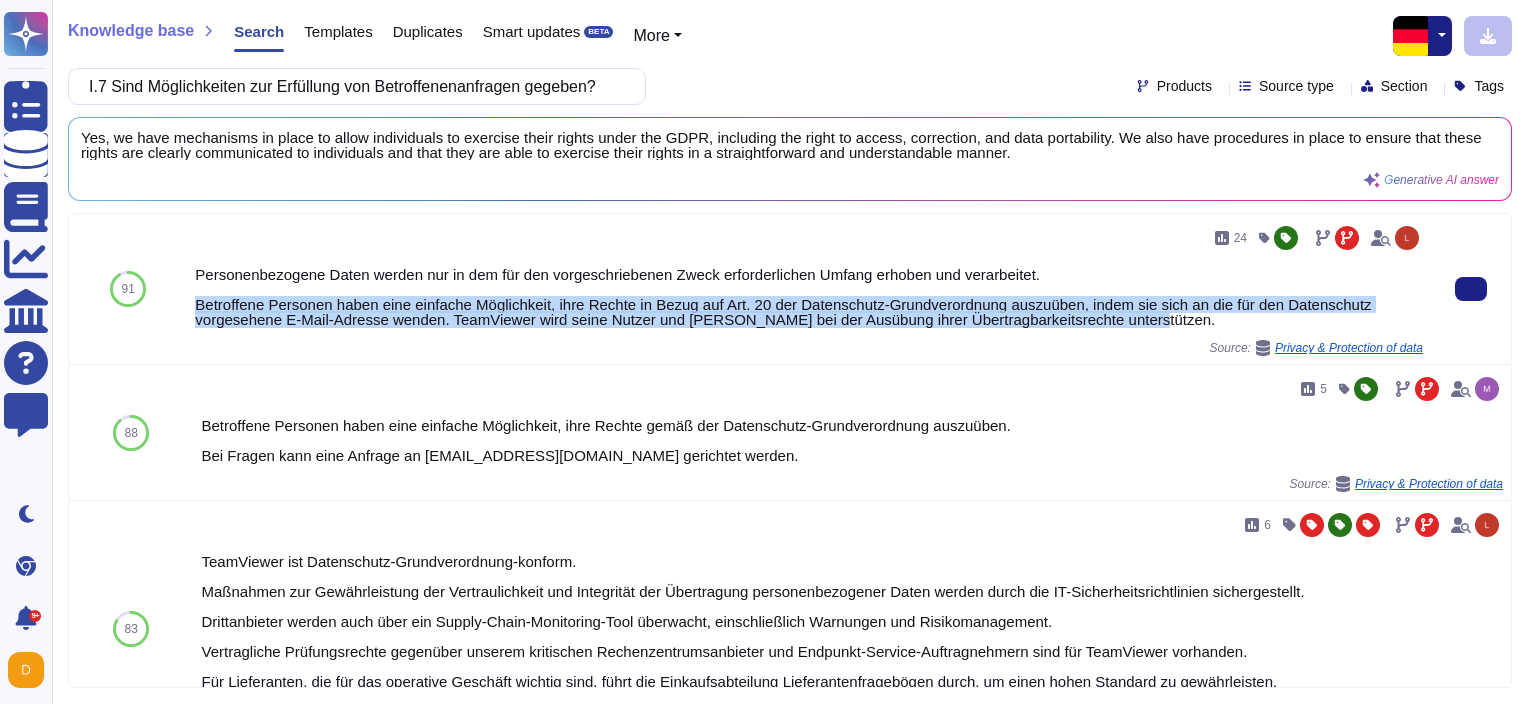 drag, startPoint x: 1146, startPoint y: 322, endPoint x: 194, endPoint y: 303, distance: 952.1896 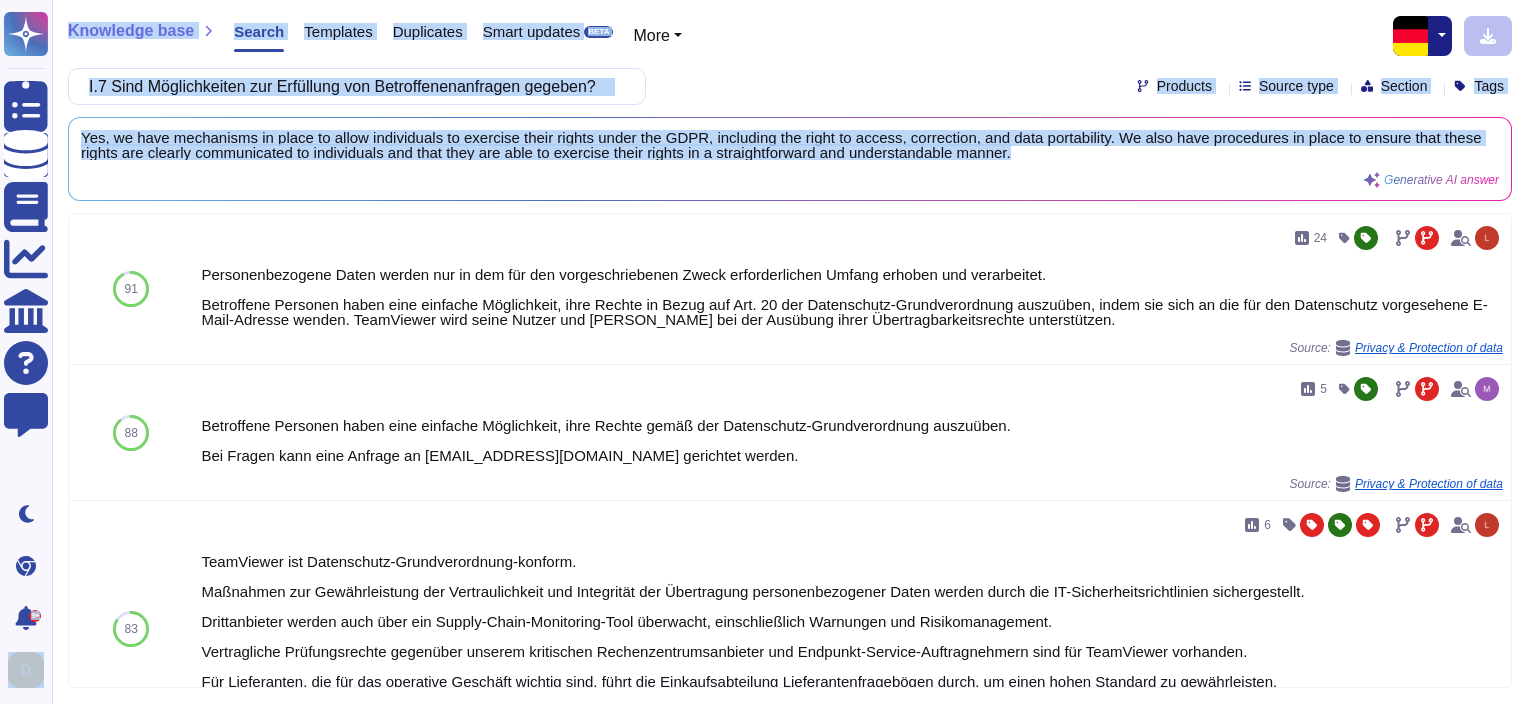 drag, startPoint x: 1124, startPoint y: 165, endPoint x: -4, endPoint y: 50, distance: 1133.847 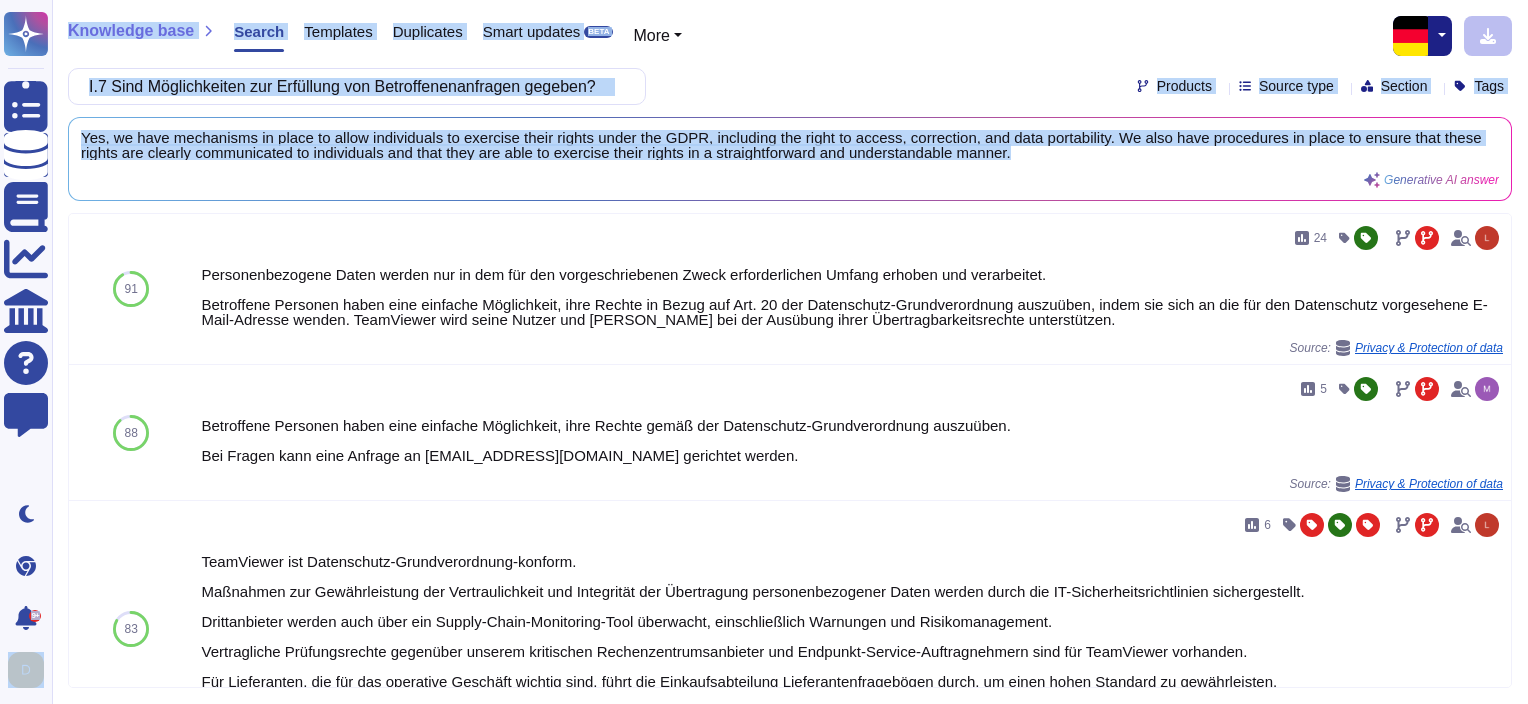 click on "Questionnaires Knowledge Base Documents Analytics CAIQ / SIG Help Center Feedback Dark mode Chrome Extension 9+ Notifications Profile Knowledge base Search Templates Duplicates Smart updates BETA More Products Source type Section Tags Yes, we have mechanisms in place to allow individuals to exercise their rights under the GDPR, including the right to access, correction, and data portability. We also have procedures in place to ensure that these rights are clearly communicated to individuals and that they are able to exercise their rights in a straightforward and understandable manner. Generative AI answer 91 24 Source: Privacy & Protection of data 88 5 Betroffene Personen haben eine einfache Möglichkeit, ihre Rechte gemäß der Datenschutz-Grundverordnung auszuüben.
Bei Fragen kann eine Anfrage an [EMAIL_ADDRESS][DOMAIN_NAME] gerichtet werden. Source: Privacy & Protection of data 83 6 Source: Privacy & Protection of data 82 57 Source: Backups 81 68 Source: Privacy & Protection of data 81 52 Source: 79" at bounding box center [764, 352] 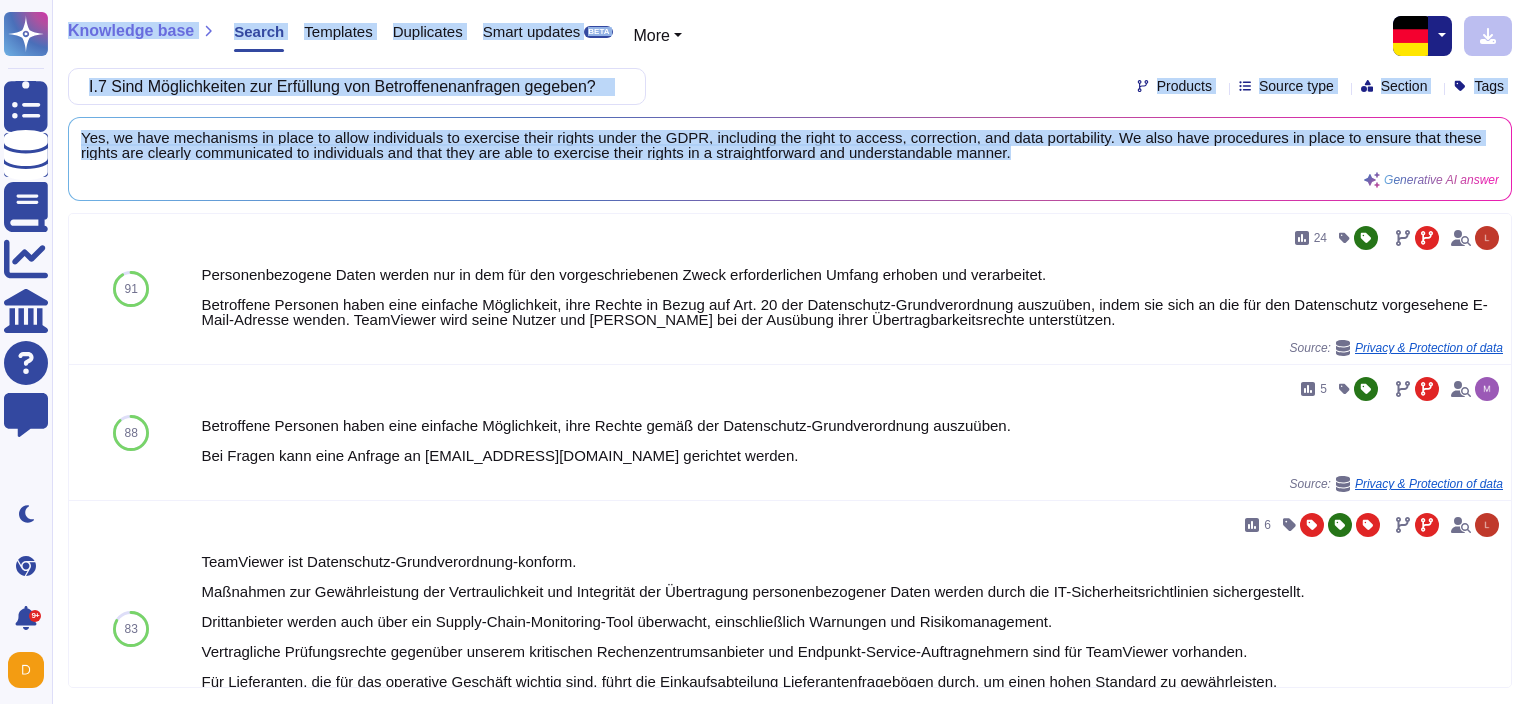 click on "Smart updates BETA" at bounding box center (538, 36) 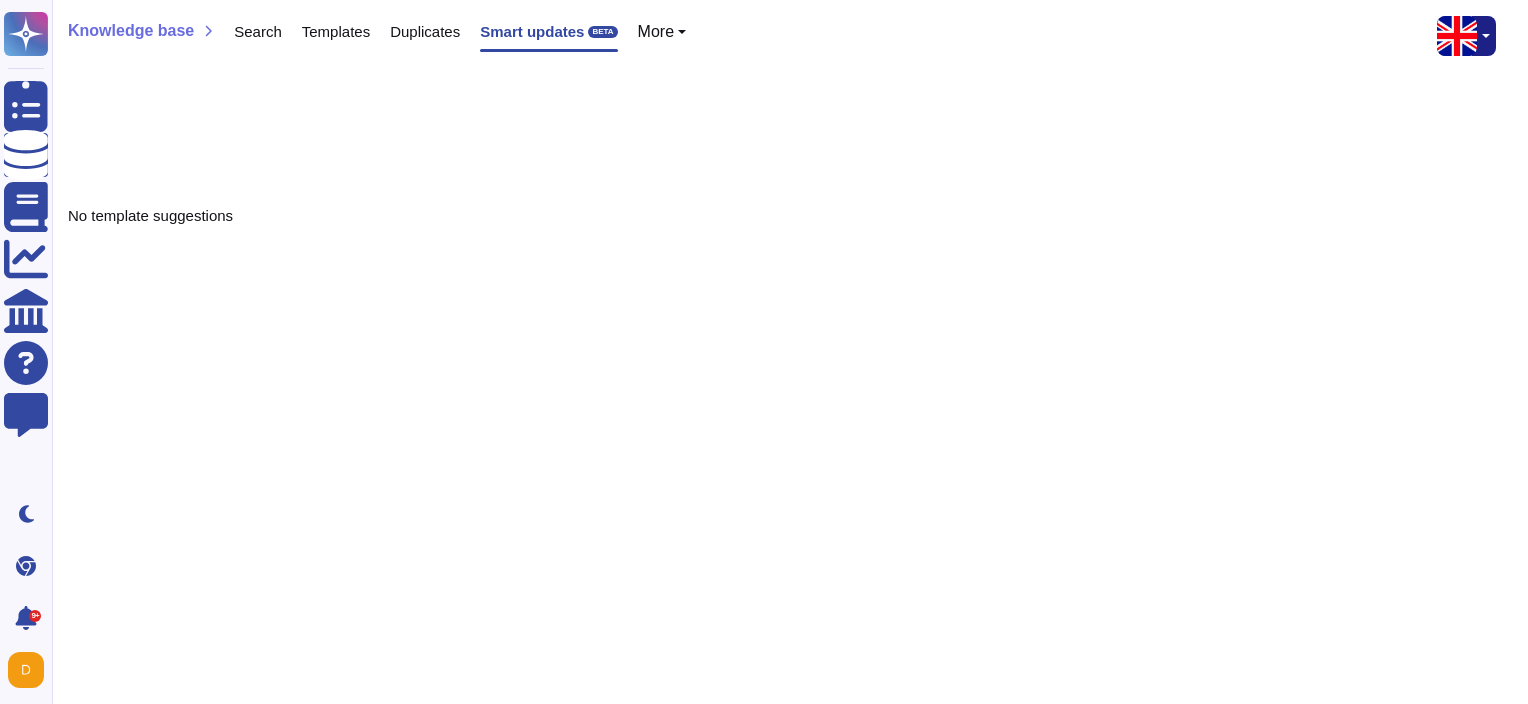 click on "Knowledge base" at bounding box center (131, 31) 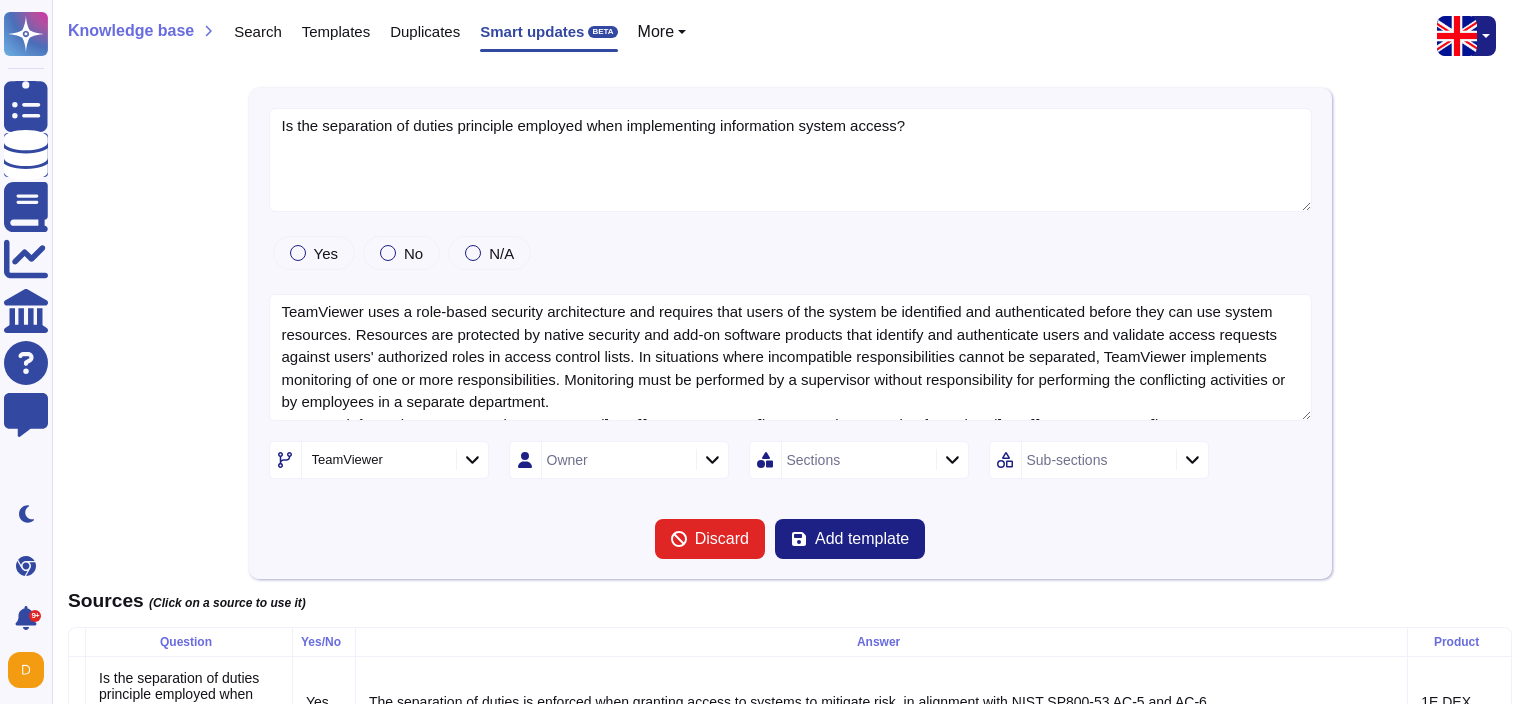 type on "Is the separation of duties principle employed when implementing information system access?" 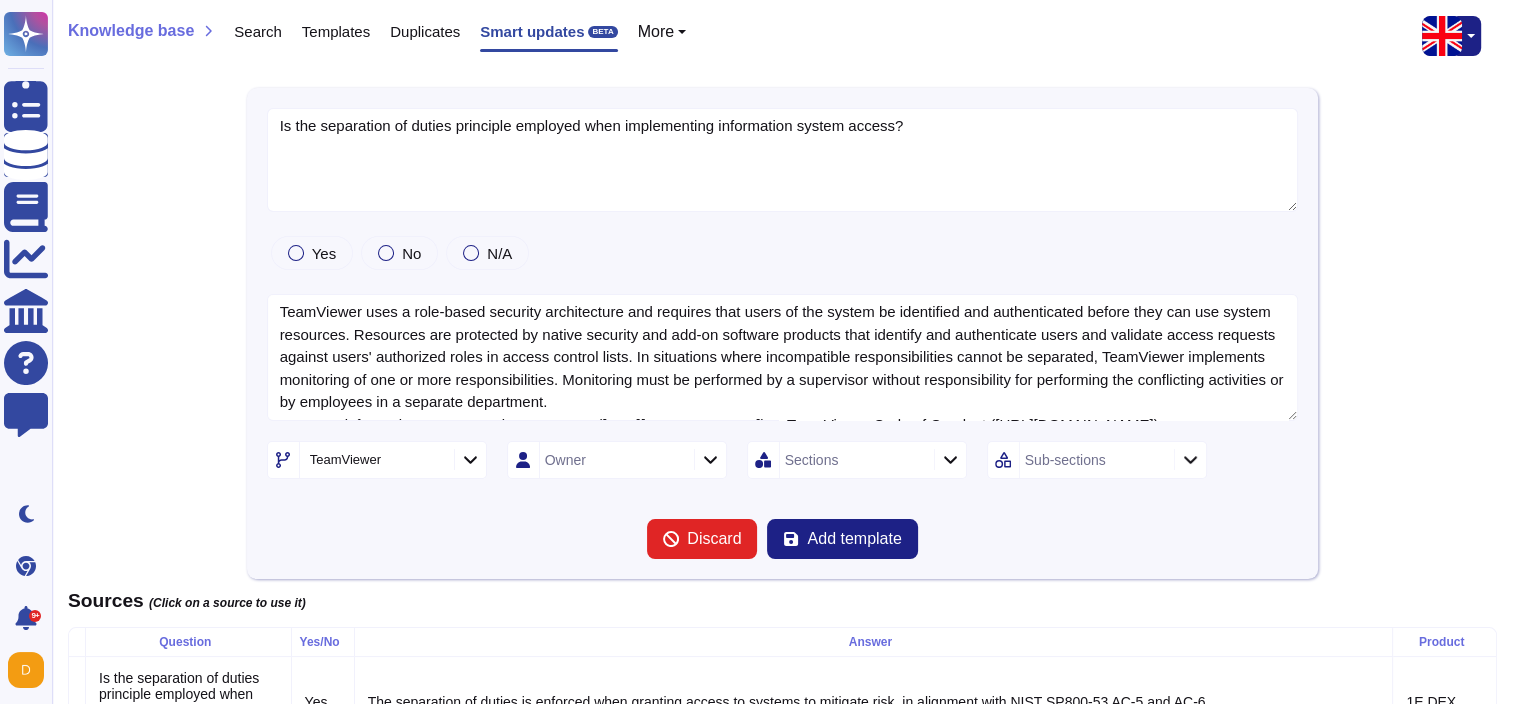 click on "Search" at bounding box center [248, 36] 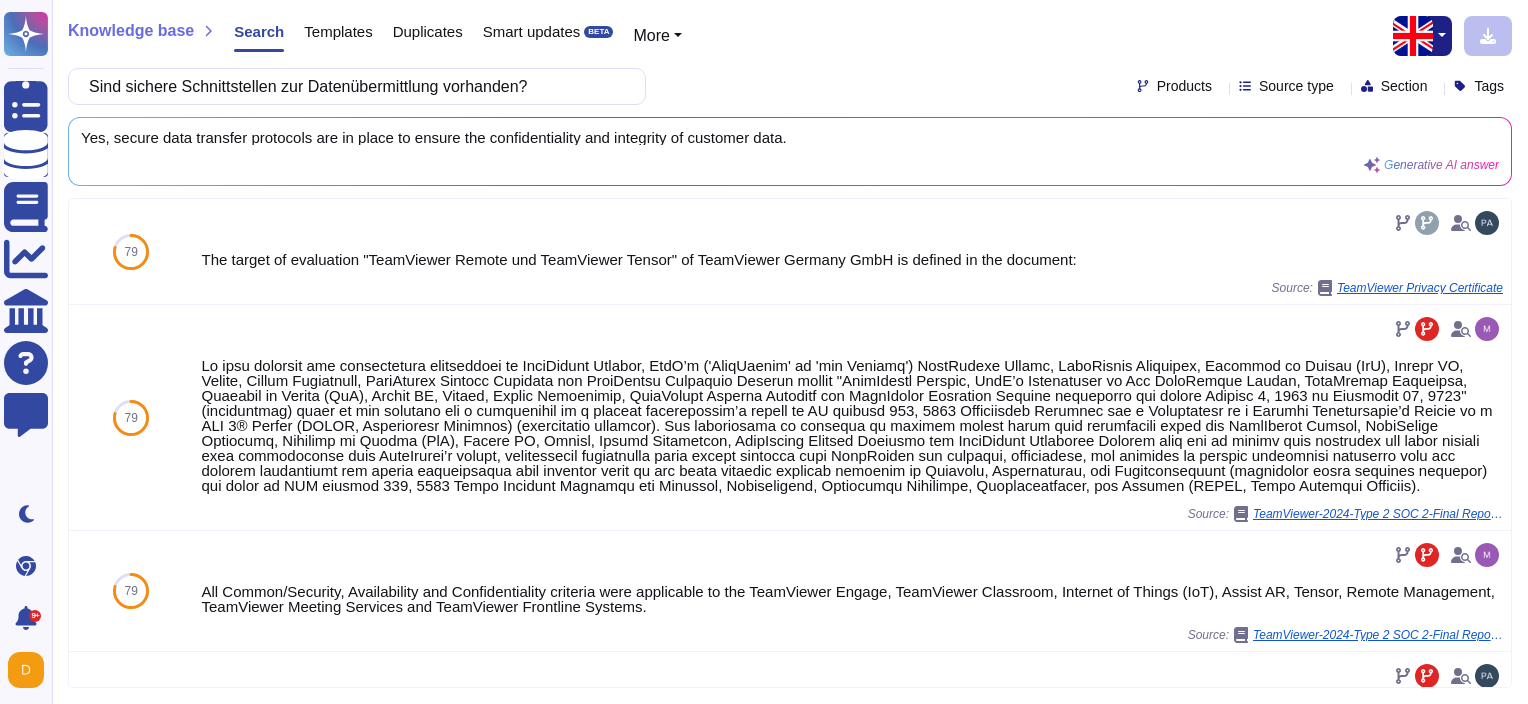 click at bounding box center (1413, 36) 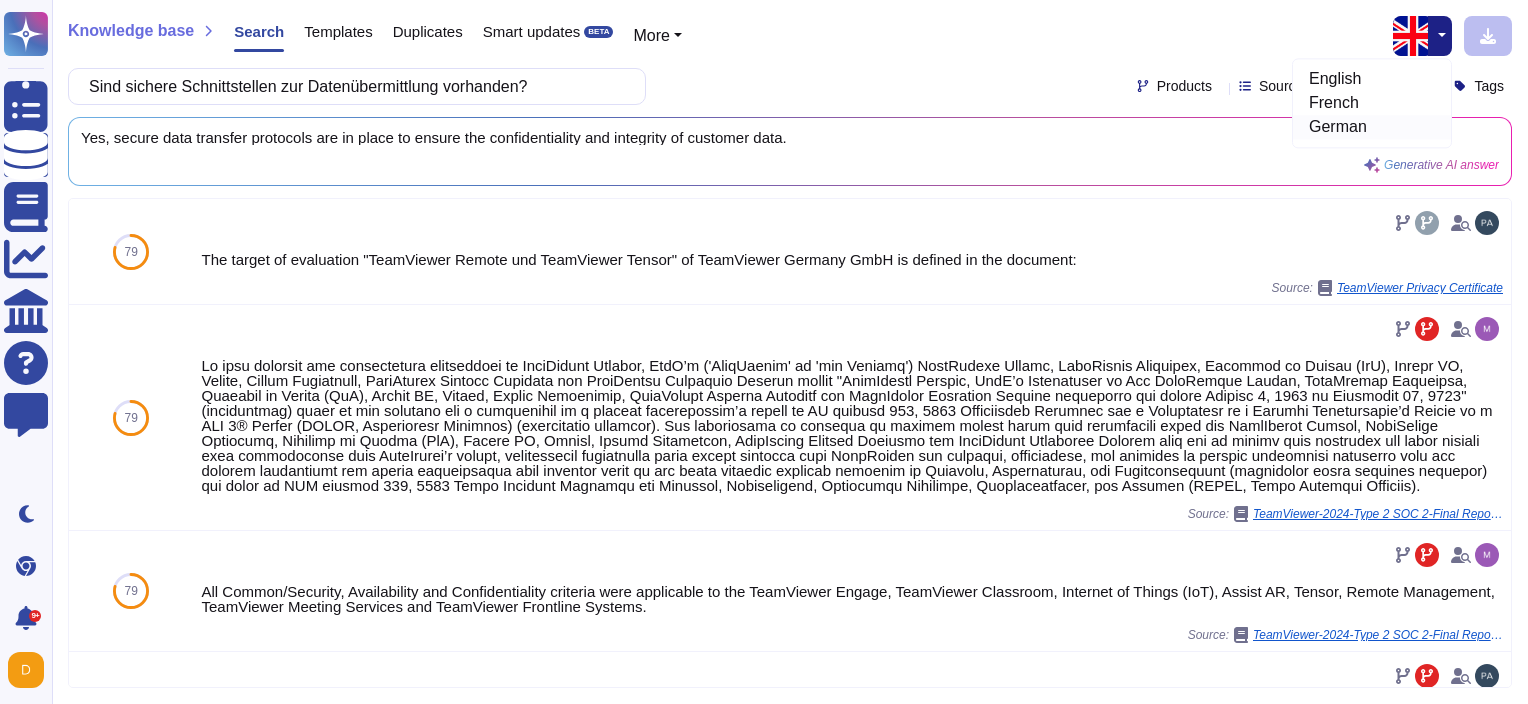 click on "German" at bounding box center [1372, 127] 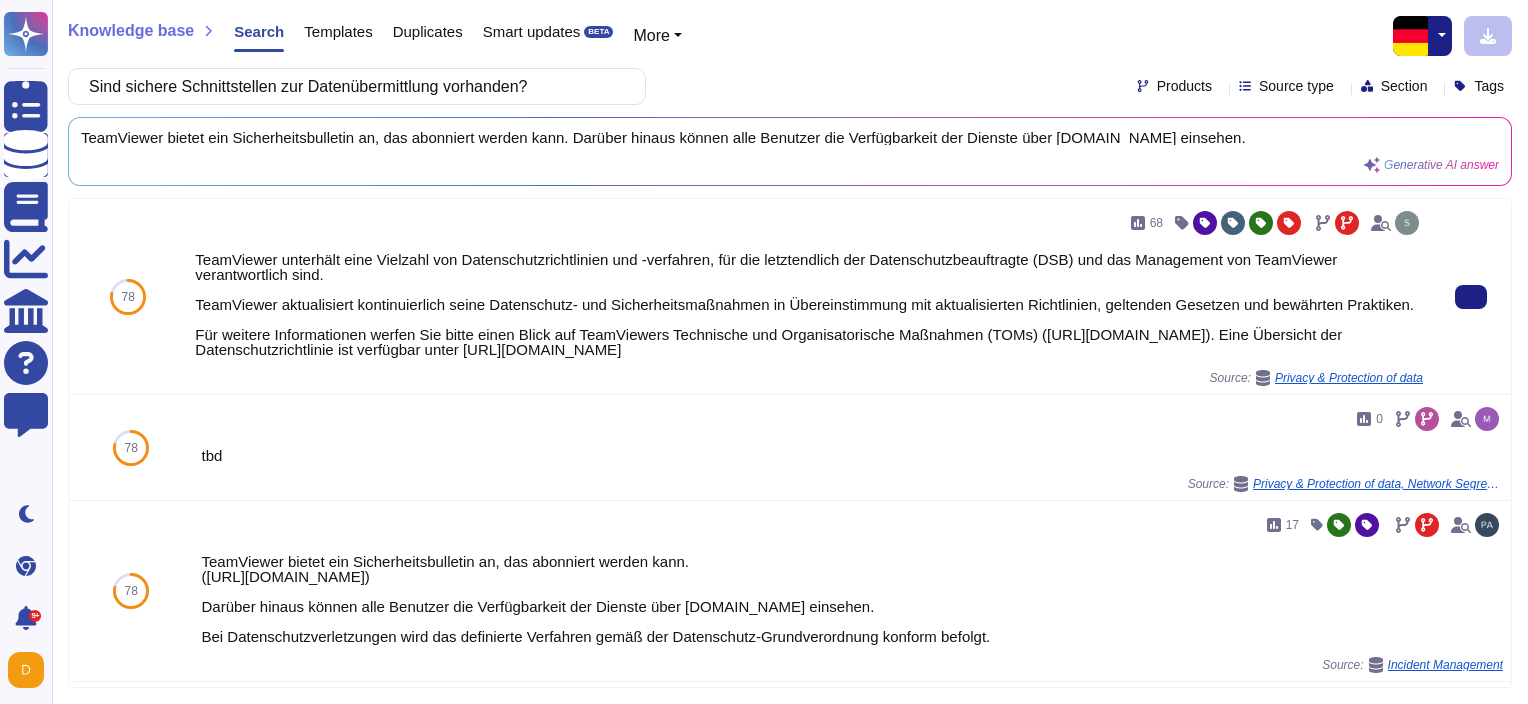 type 